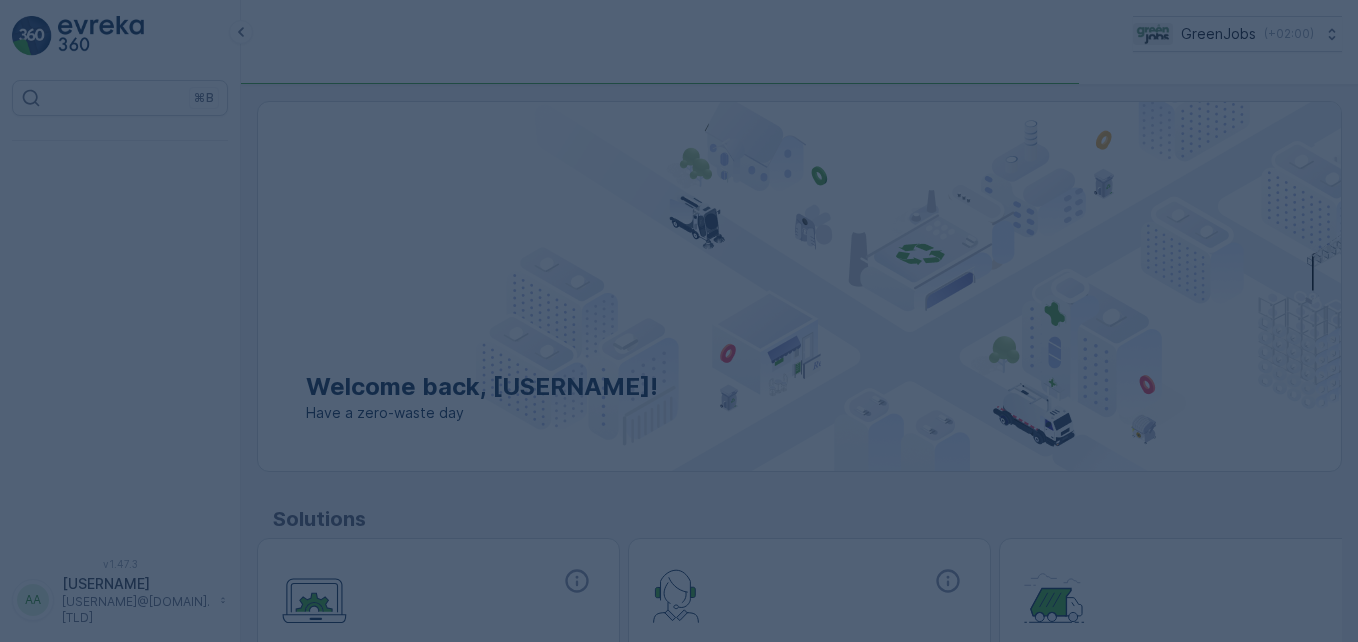 scroll, scrollTop: 0, scrollLeft: 0, axis: both 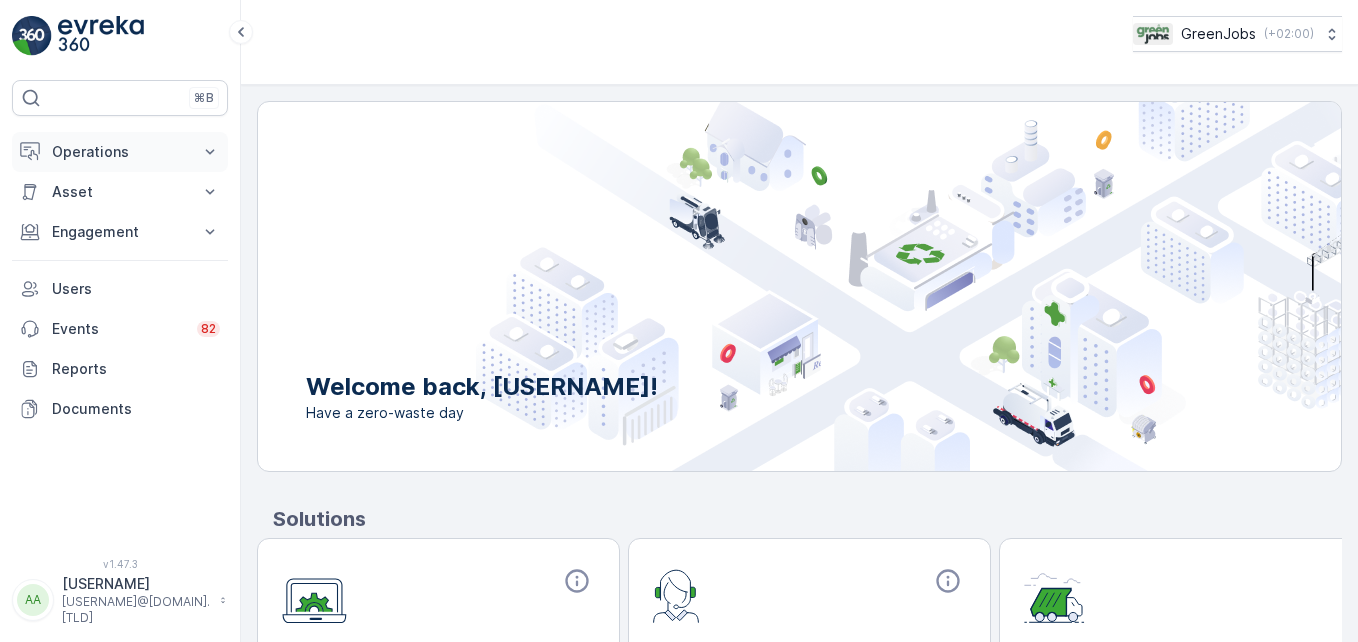 click on "Operations" at bounding box center [120, 152] 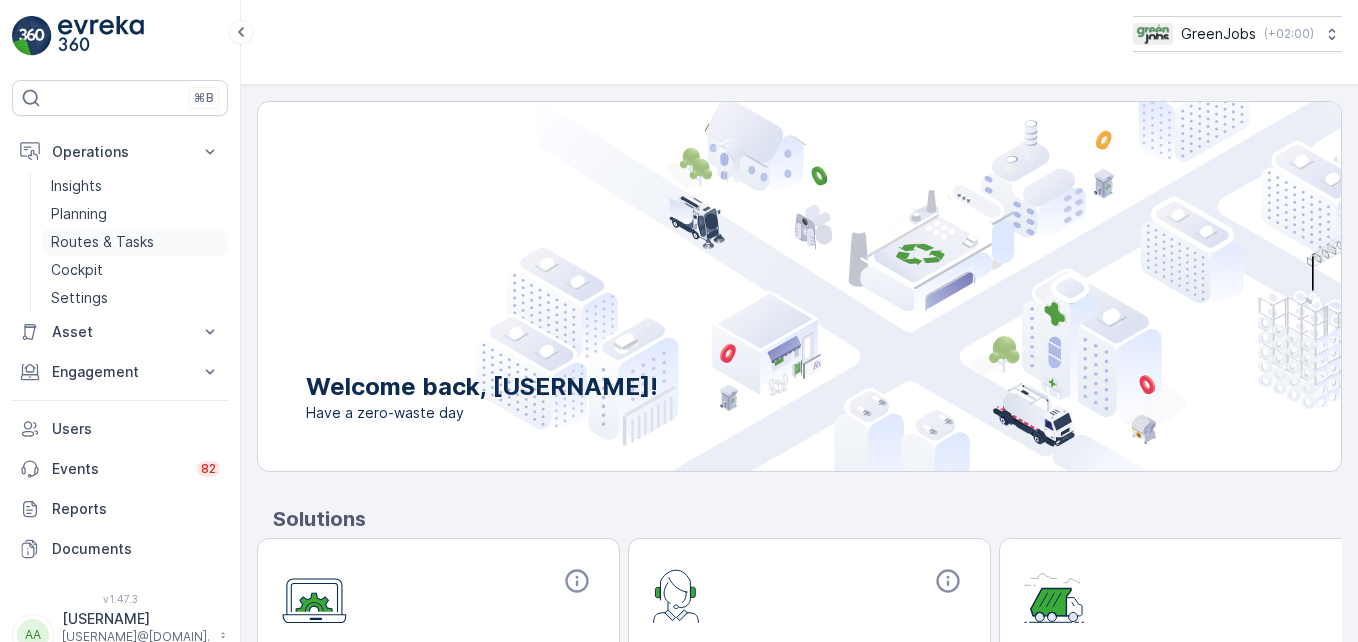click on "Routes & Tasks" at bounding box center (102, 242) 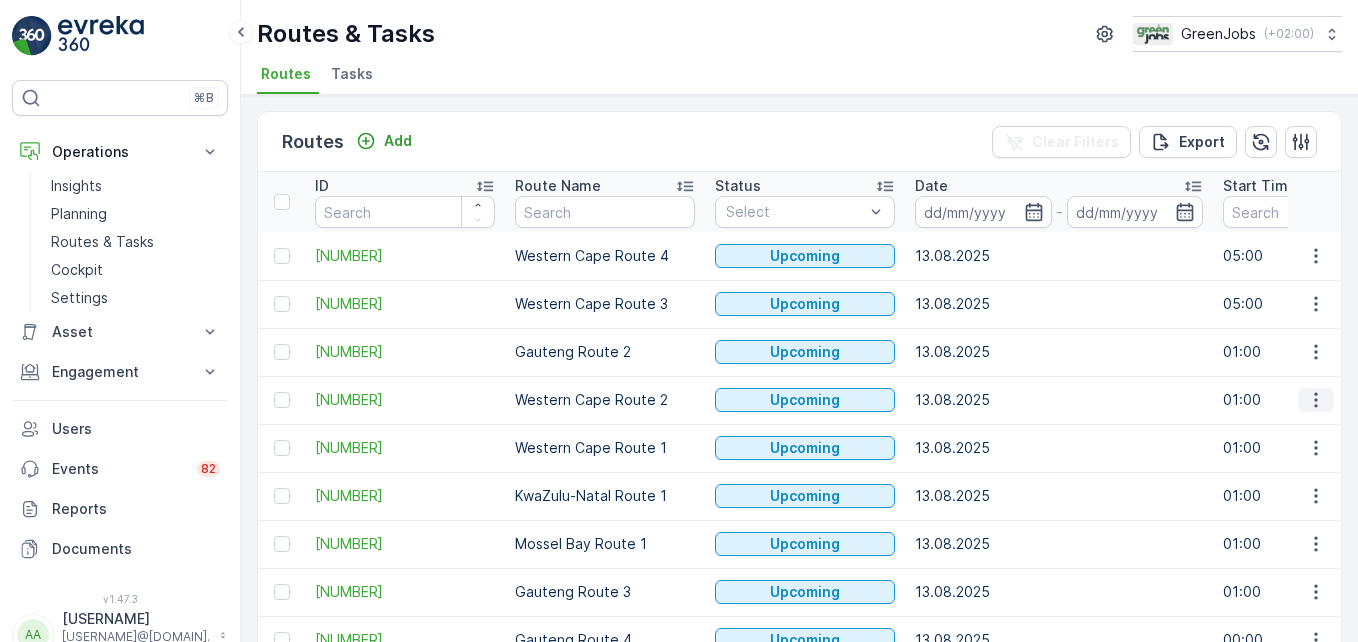 click 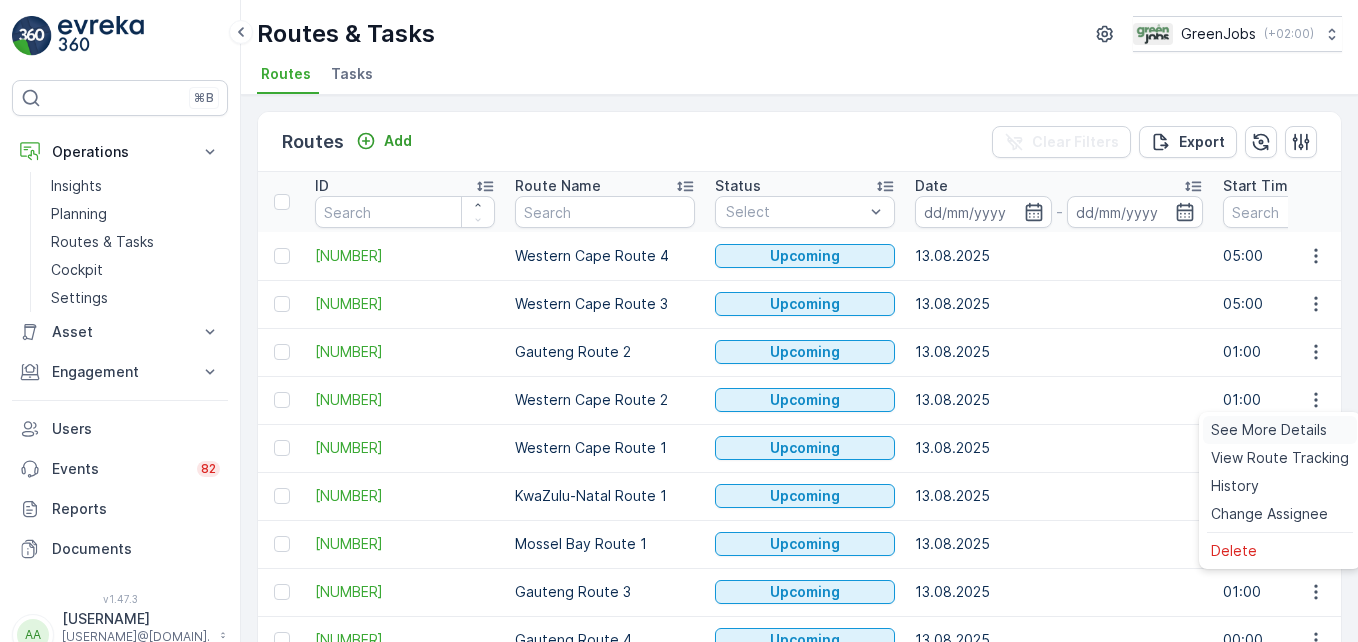 click on "See More Details" at bounding box center (1269, 430) 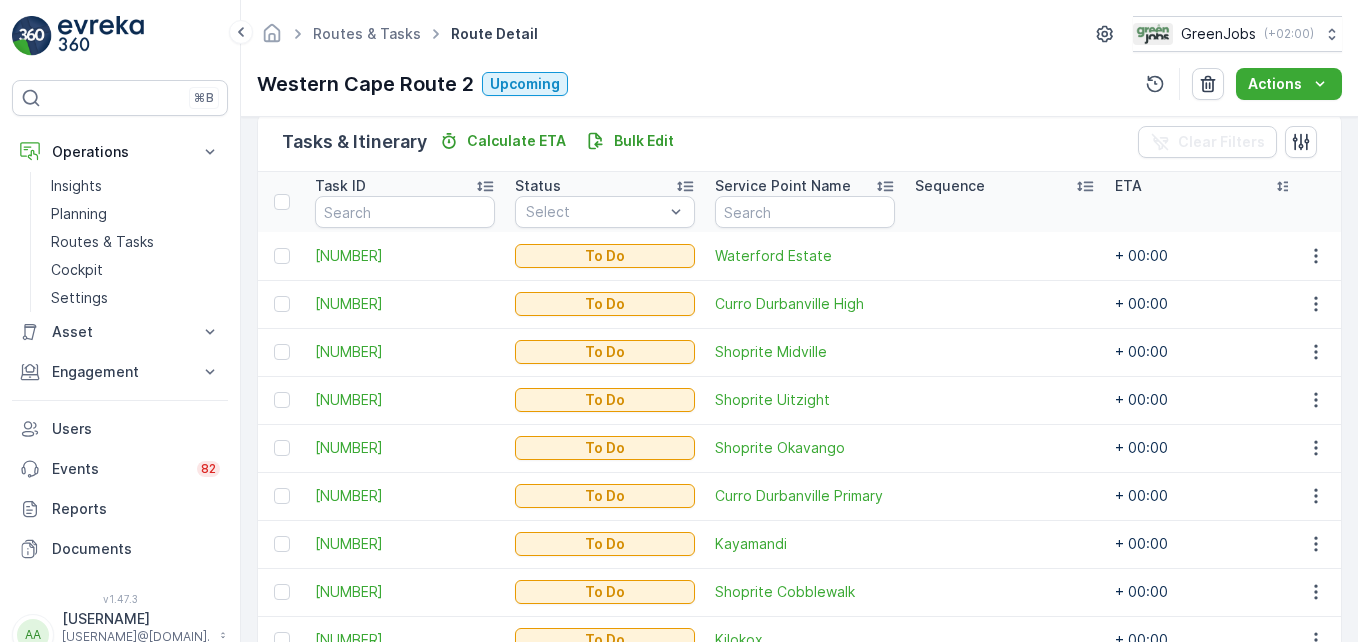 scroll, scrollTop: 607, scrollLeft: 0, axis: vertical 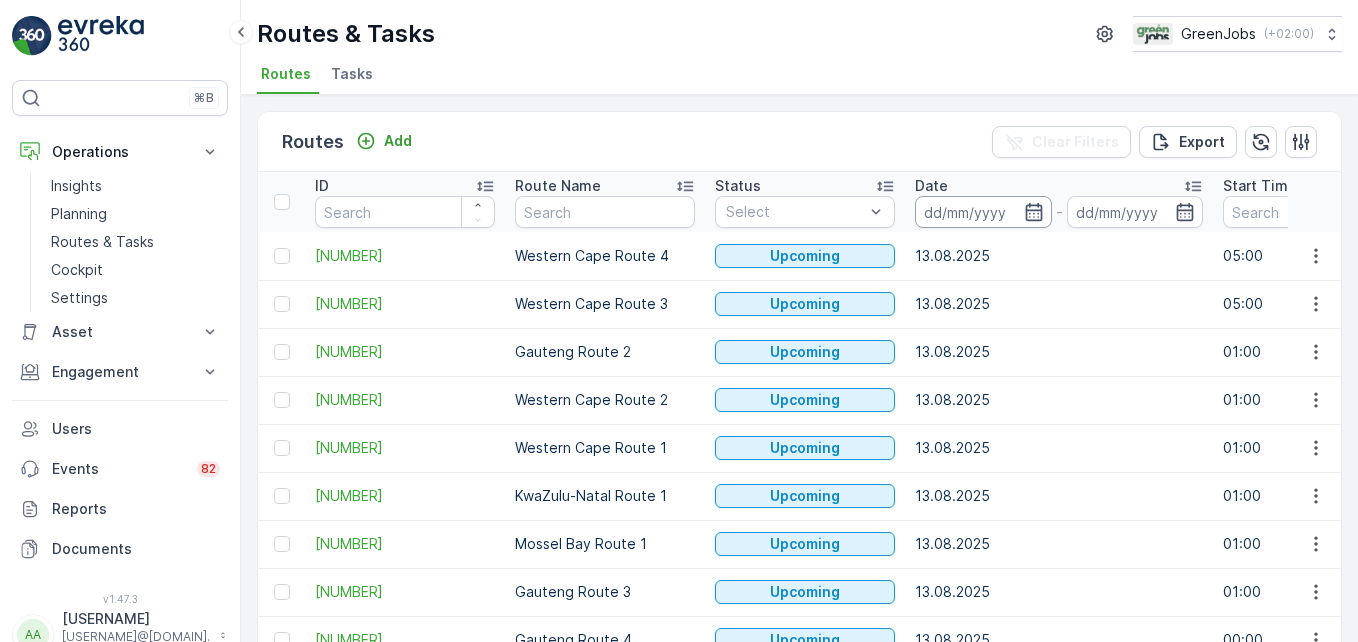 click at bounding box center (983, 212) 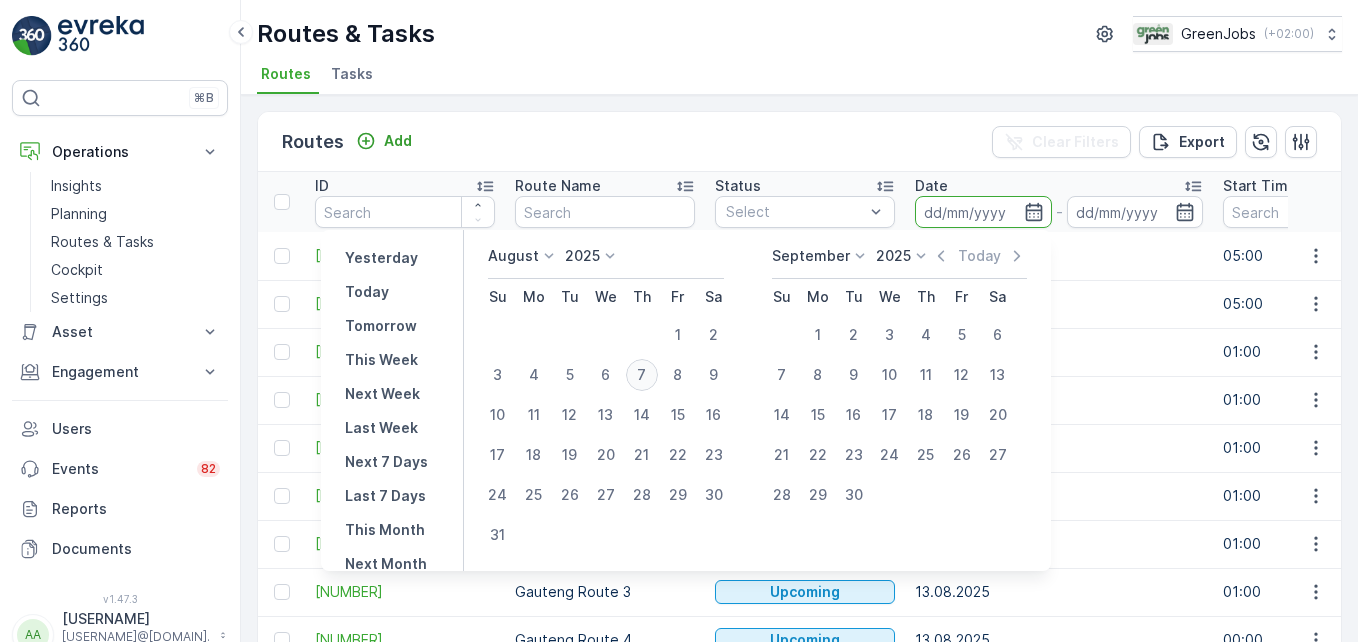 click on "7" at bounding box center [642, 375] 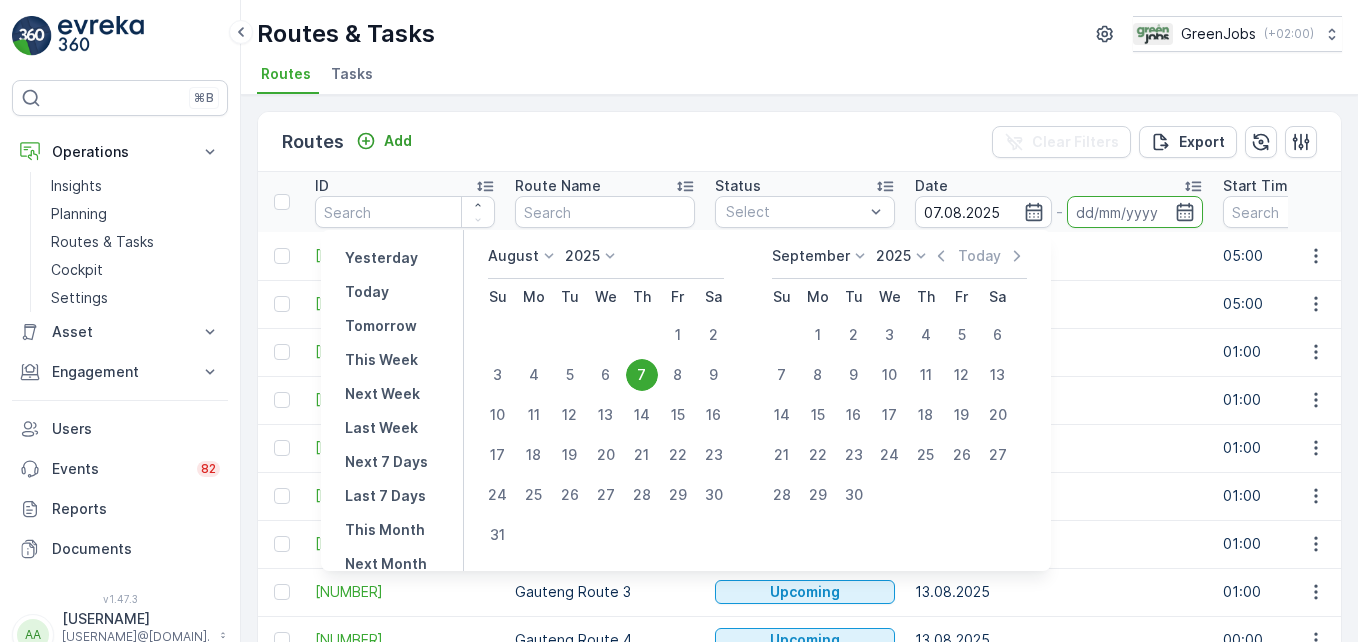 click on "7" at bounding box center [642, 375] 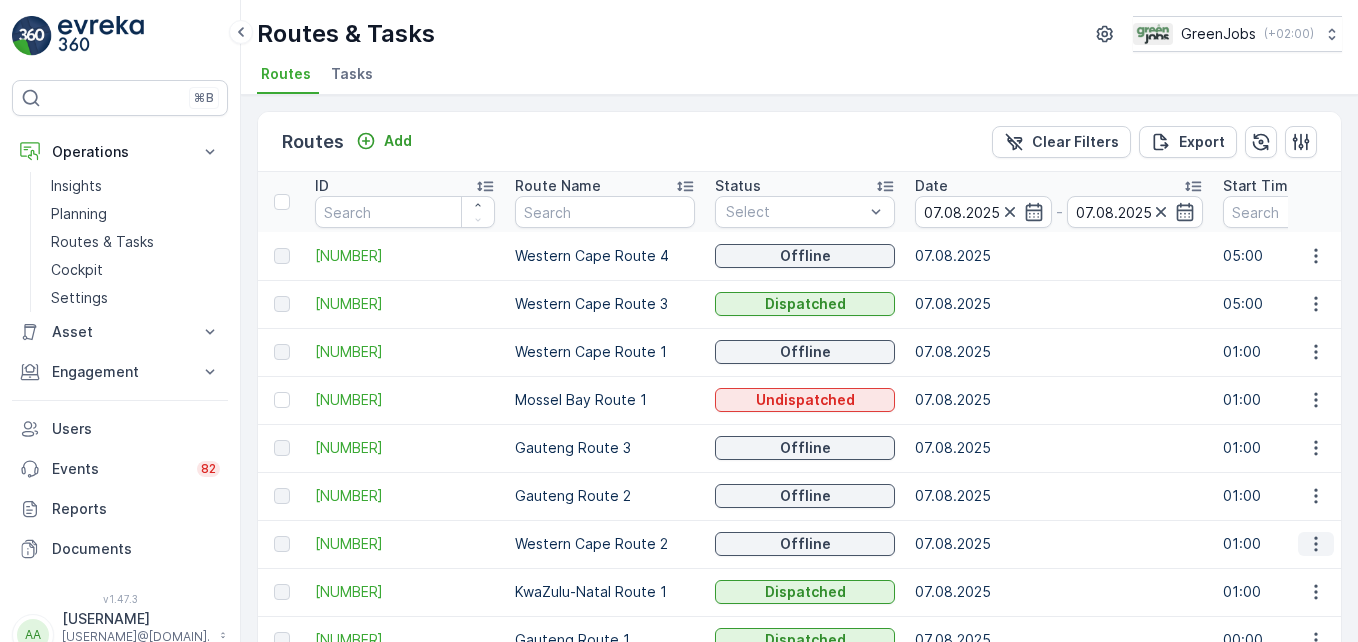 click 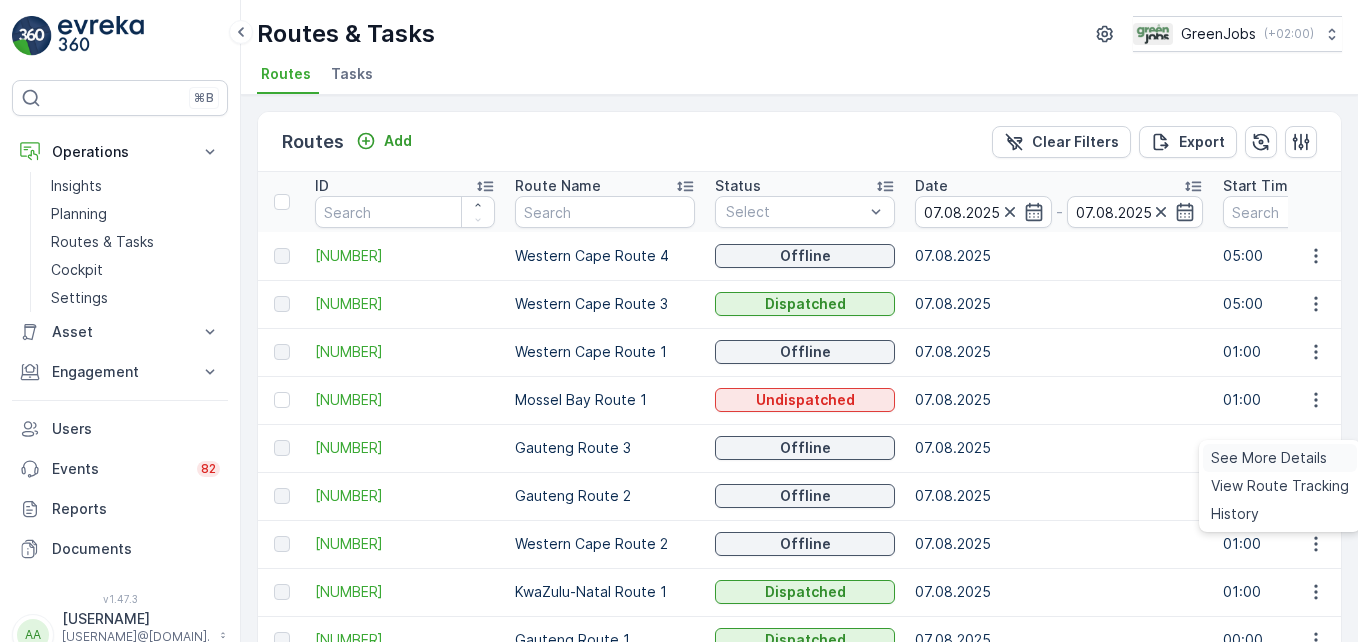 click on "See More Details" at bounding box center [1269, 458] 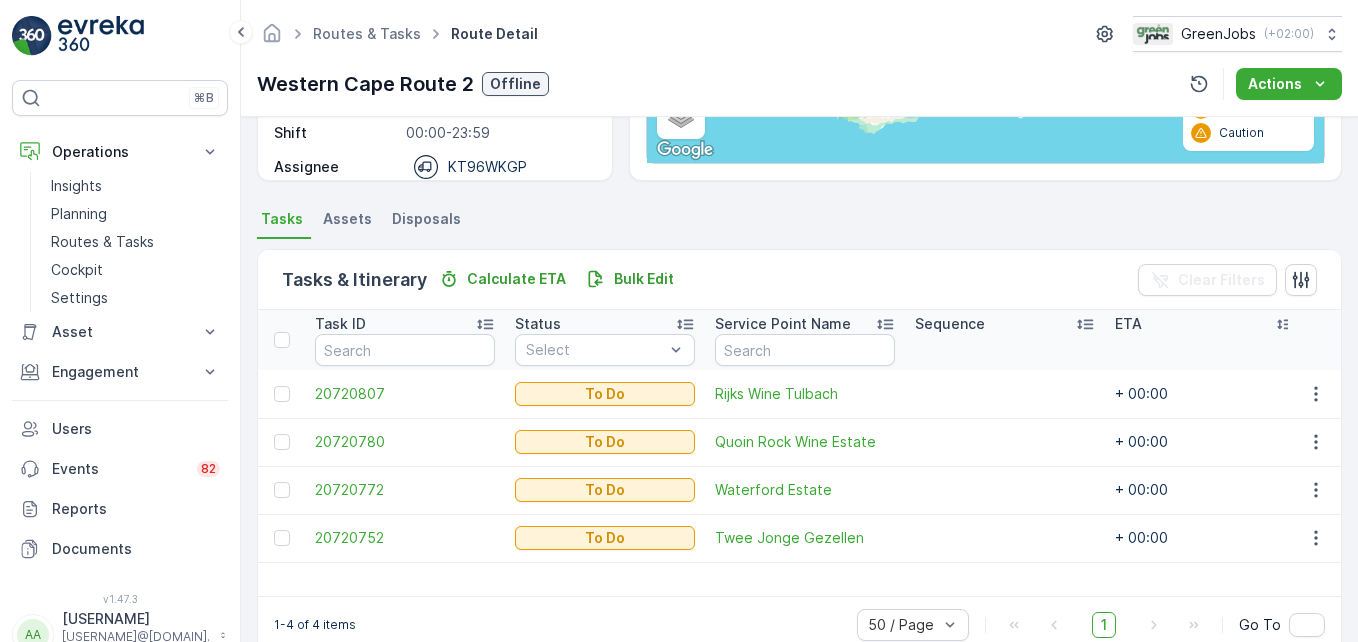 scroll, scrollTop: 390, scrollLeft: 0, axis: vertical 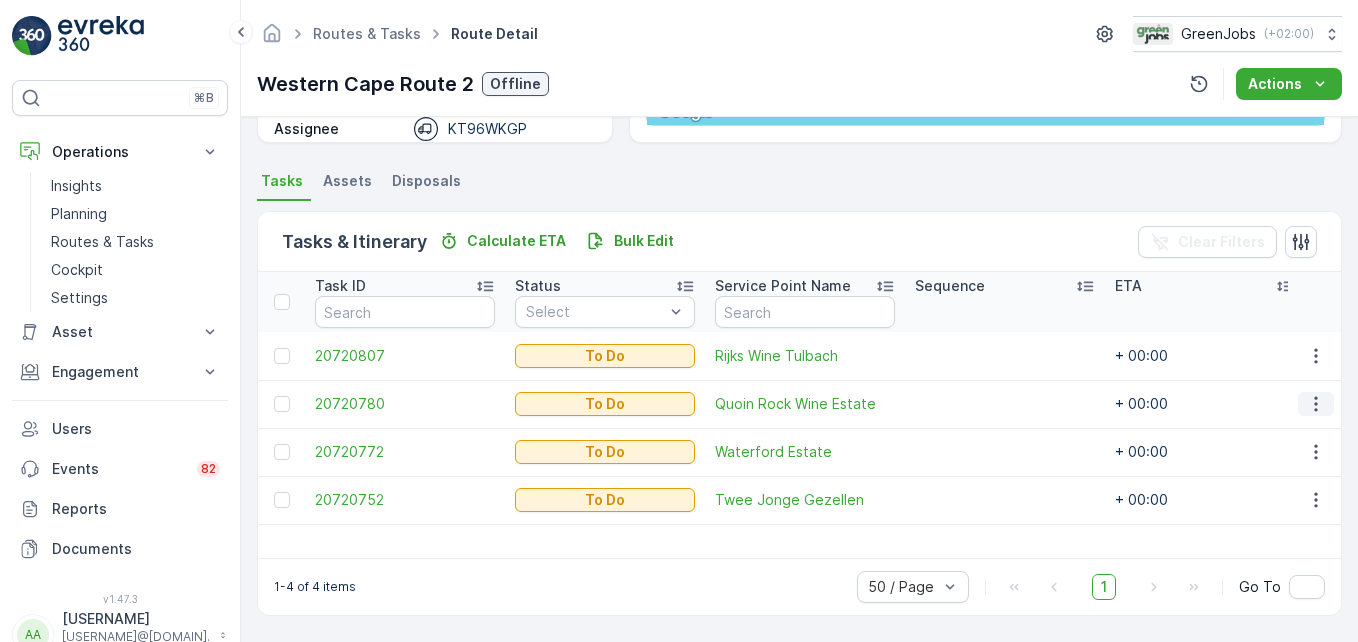 click 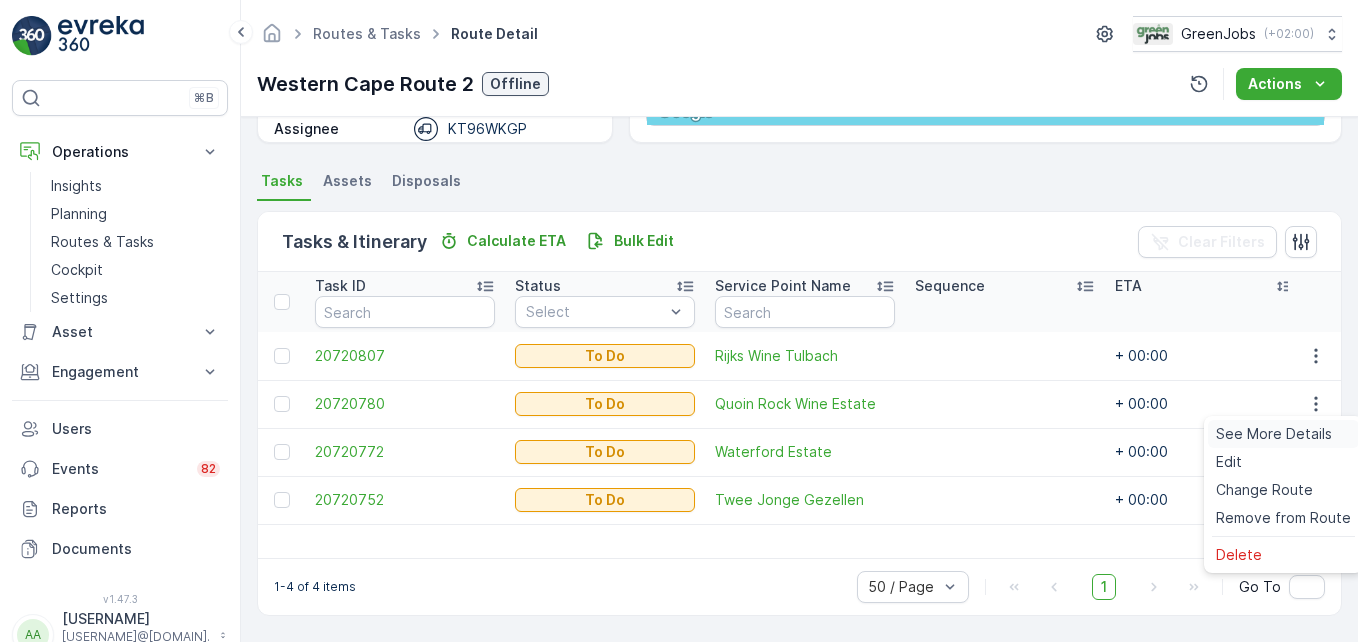 click on "See More Details" at bounding box center [1274, 434] 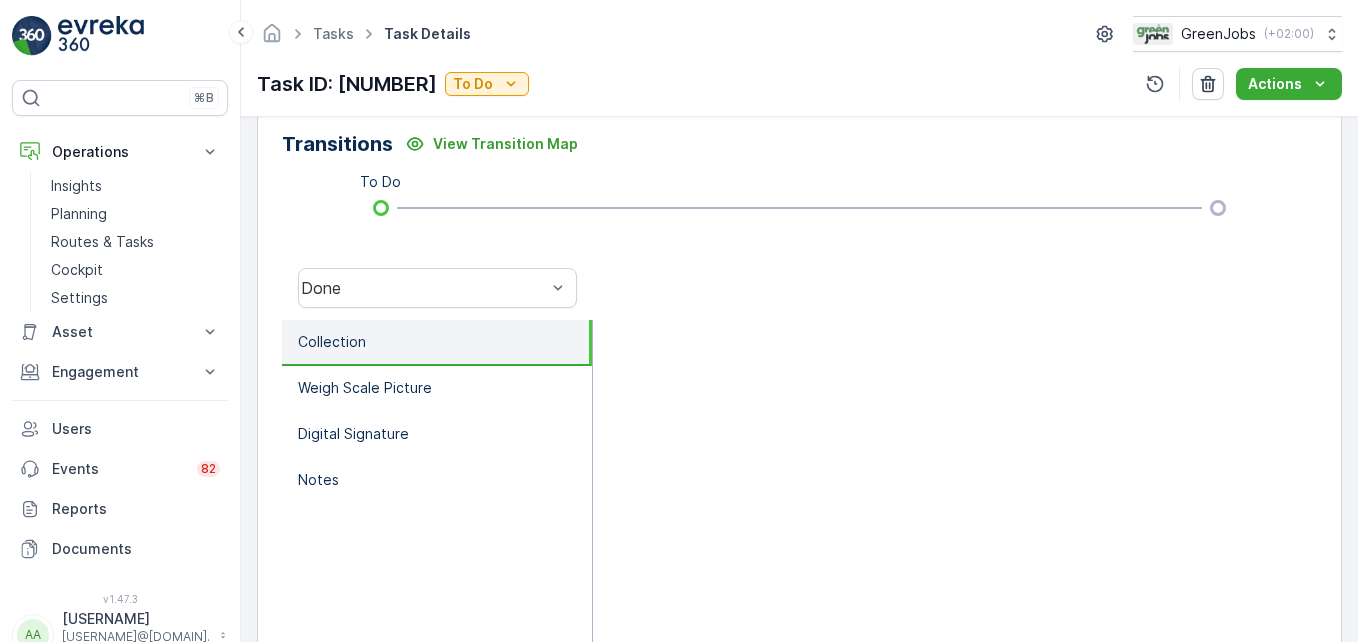 scroll, scrollTop: 500, scrollLeft: 0, axis: vertical 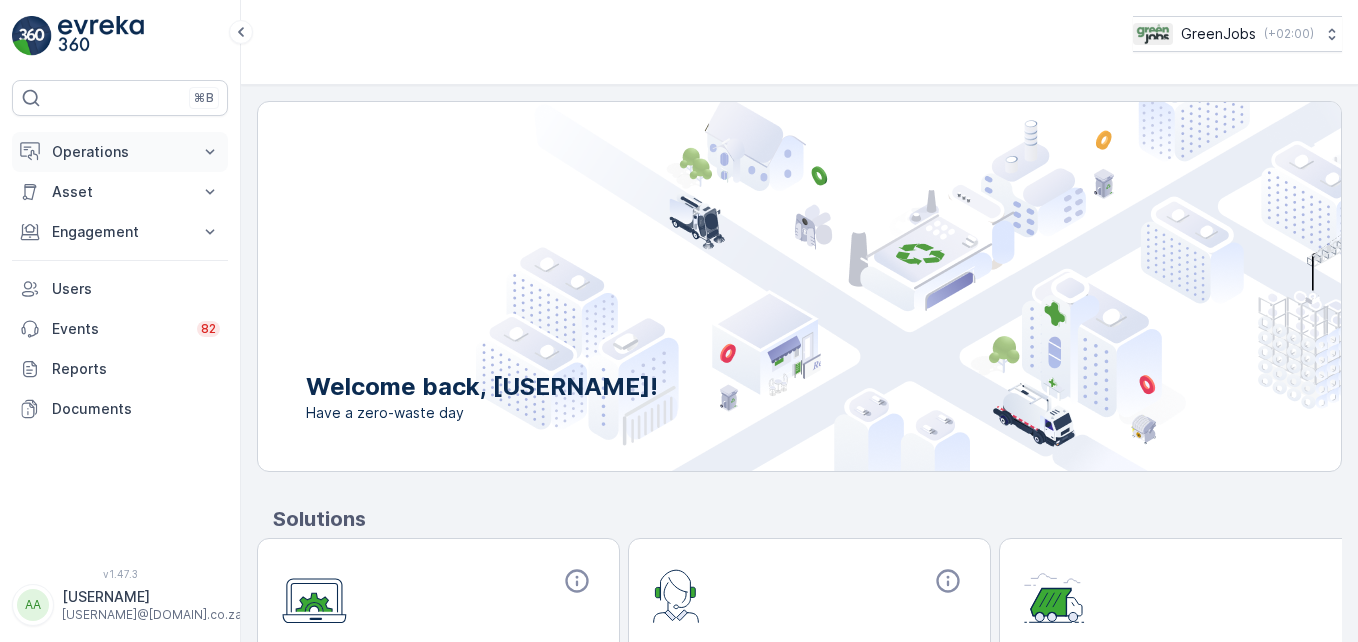 click 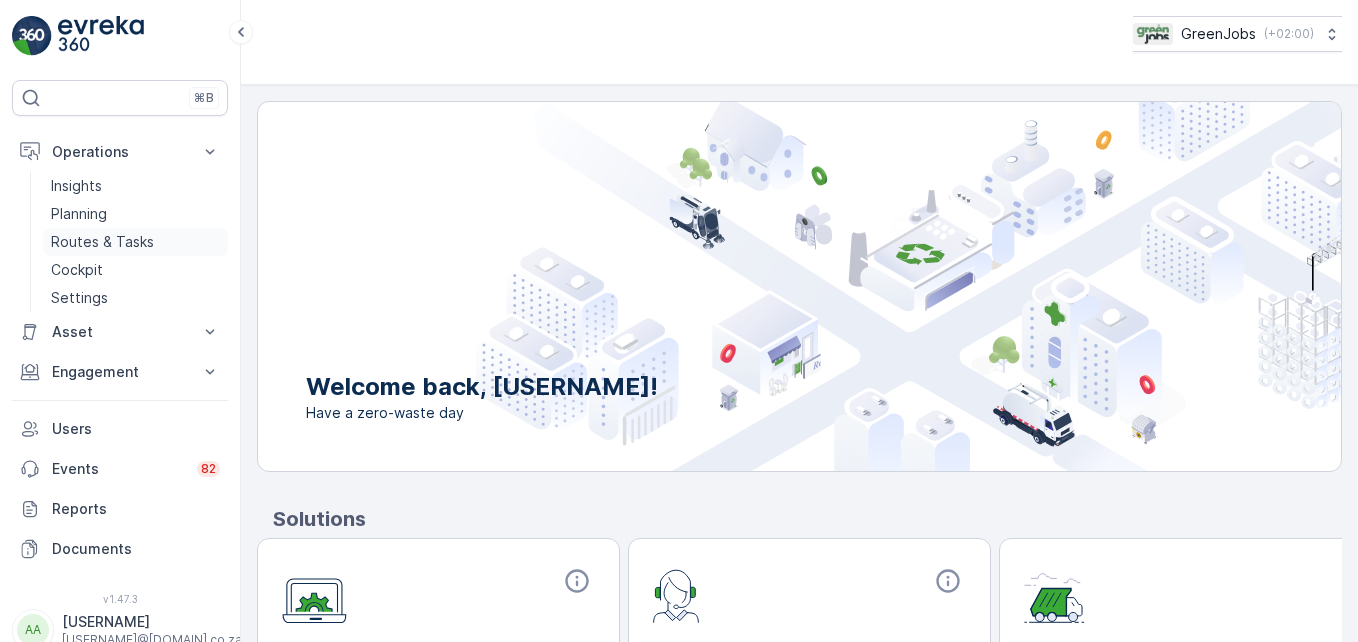 click on "Routes & Tasks" at bounding box center (102, 242) 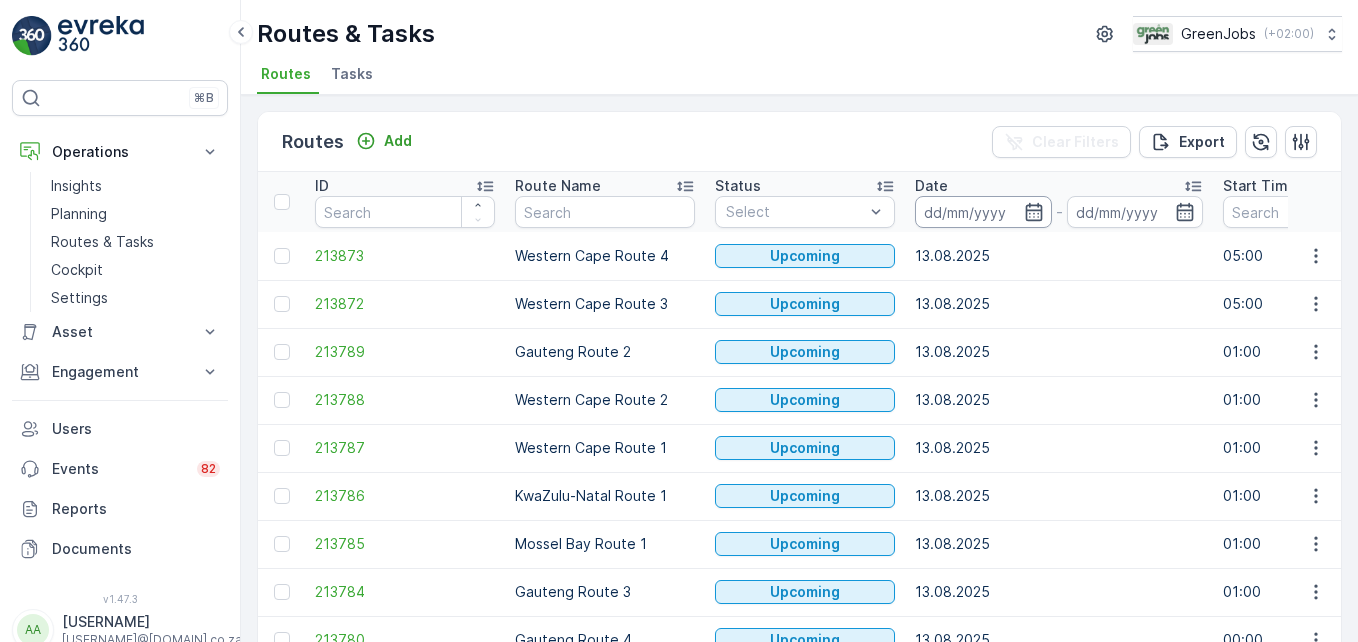 click at bounding box center (983, 212) 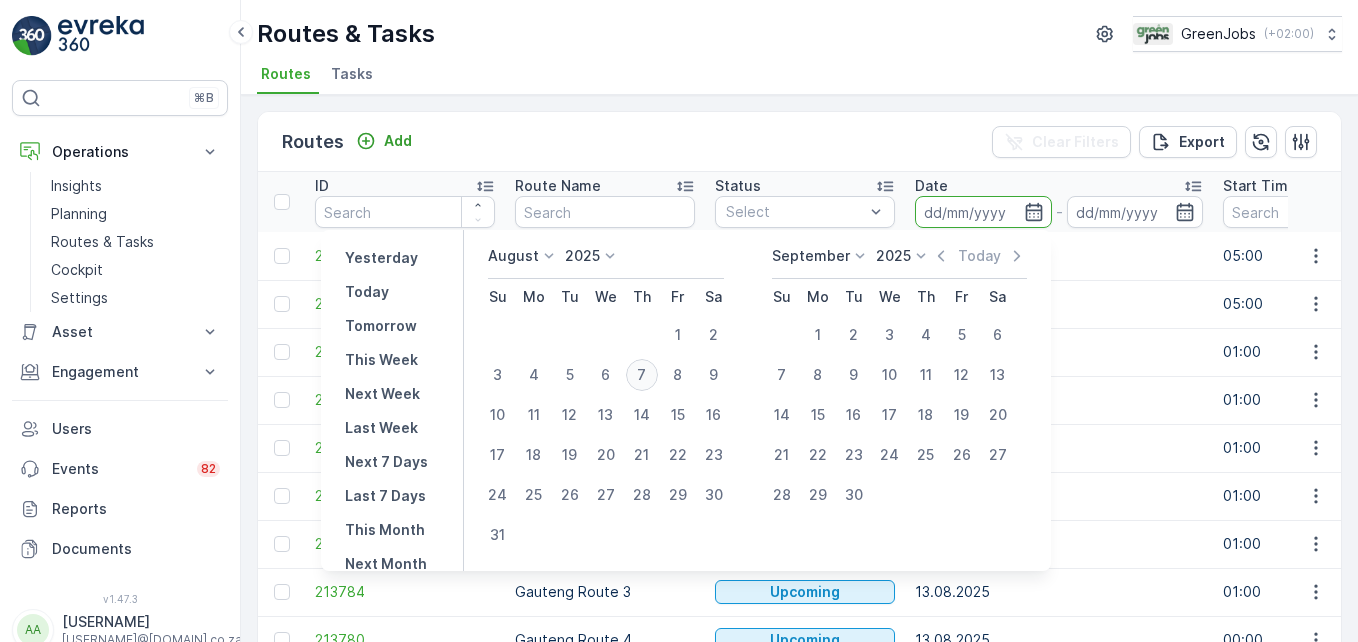 click on "7" at bounding box center [642, 375] 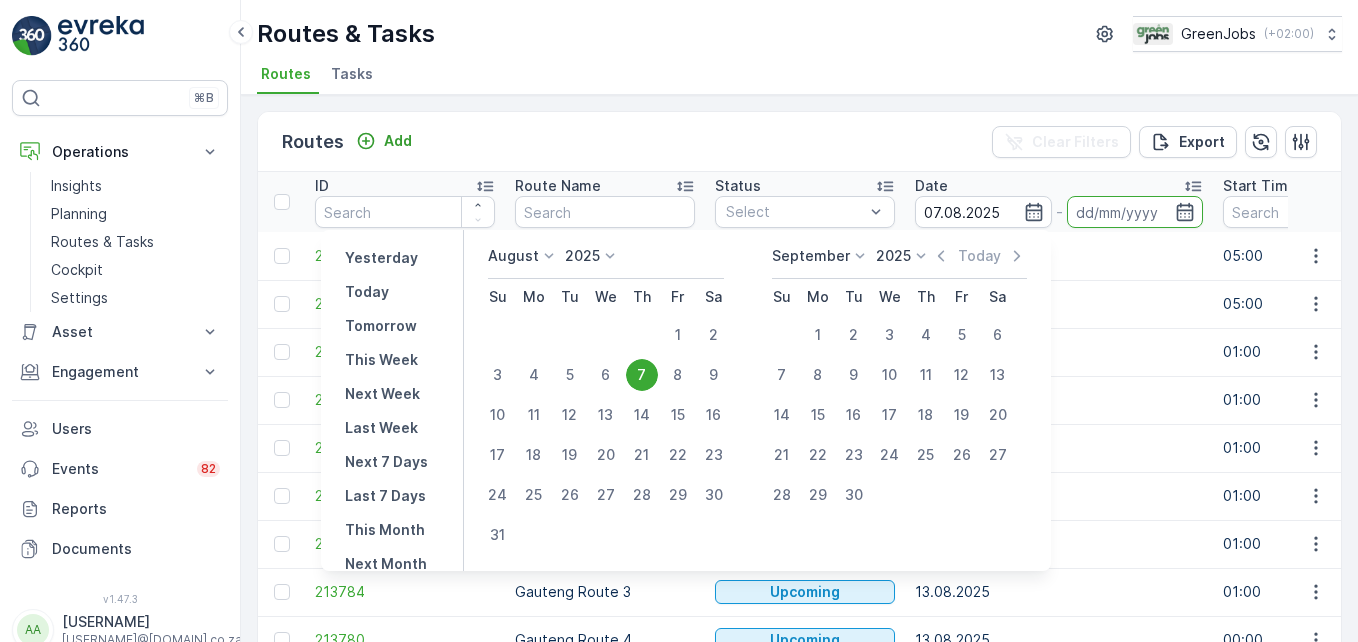 click on "7" at bounding box center (642, 375) 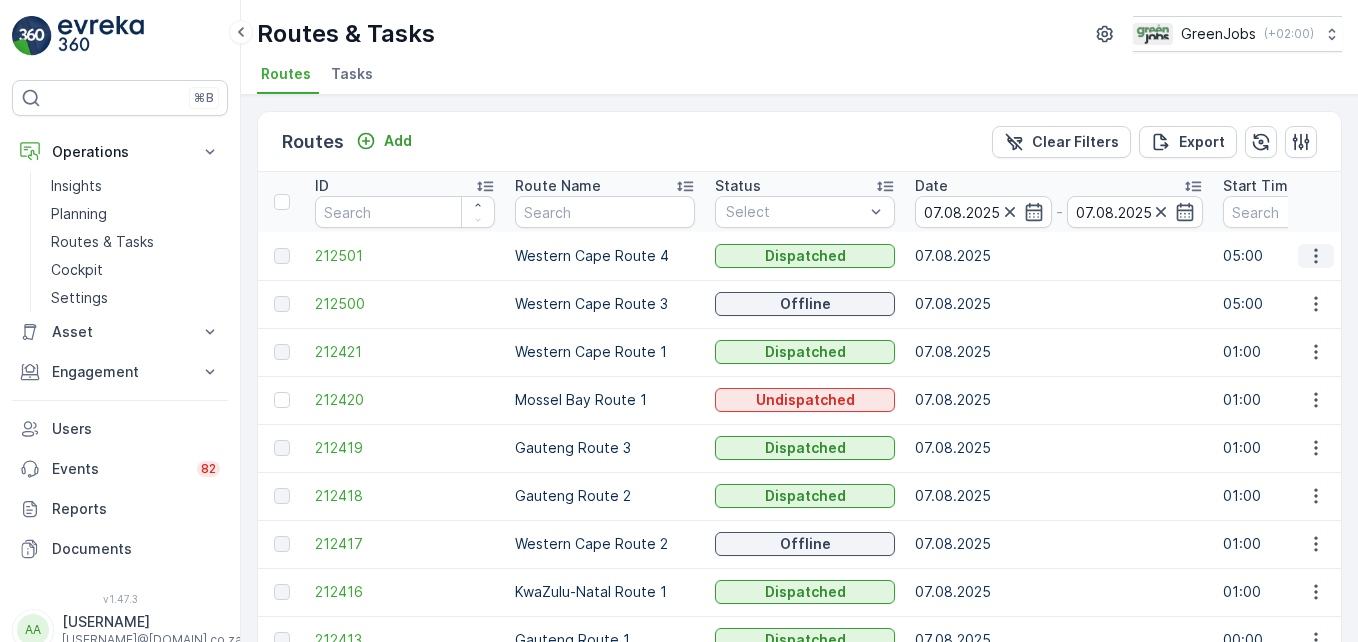 click 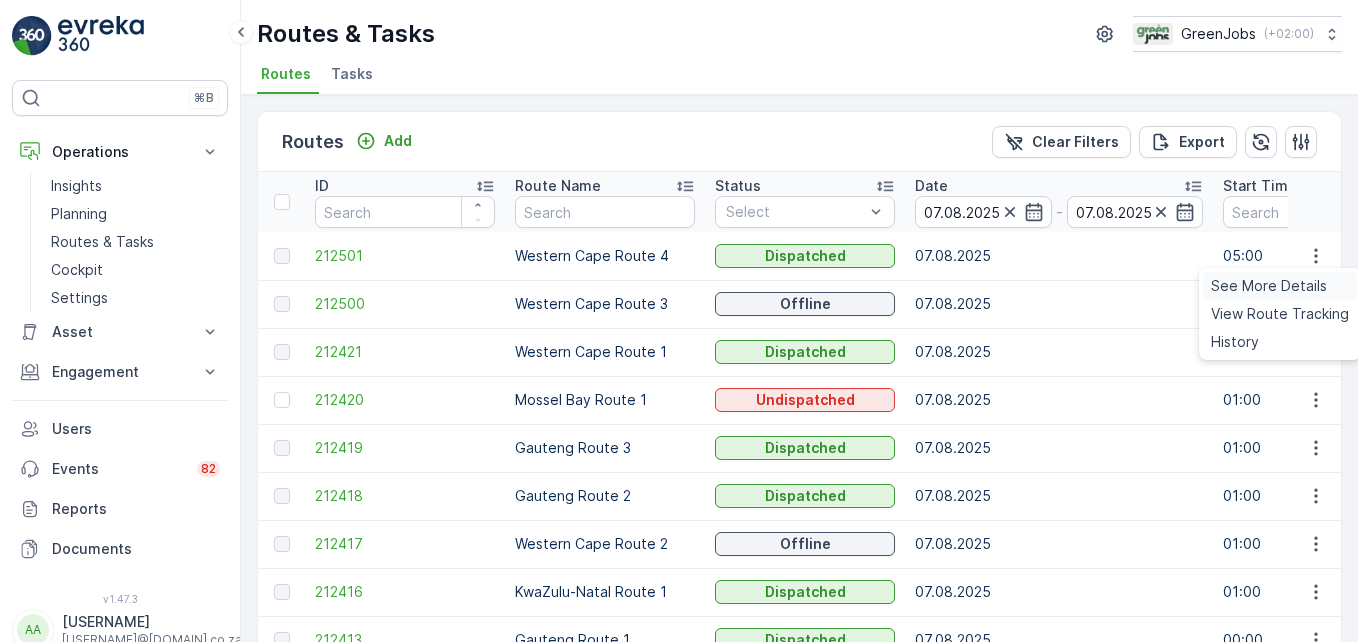 click on "See More Details" at bounding box center [1269, 286] 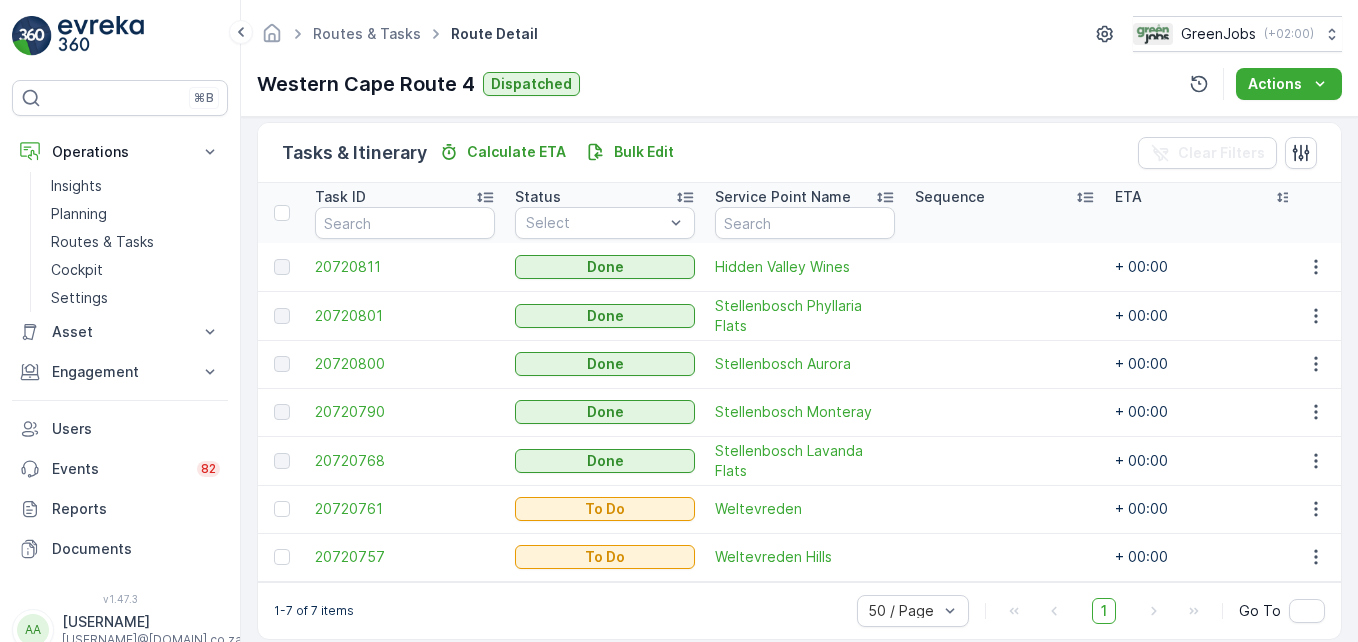 scroll, scrollTop: 513, scrollLeft: 0, axis: vertical 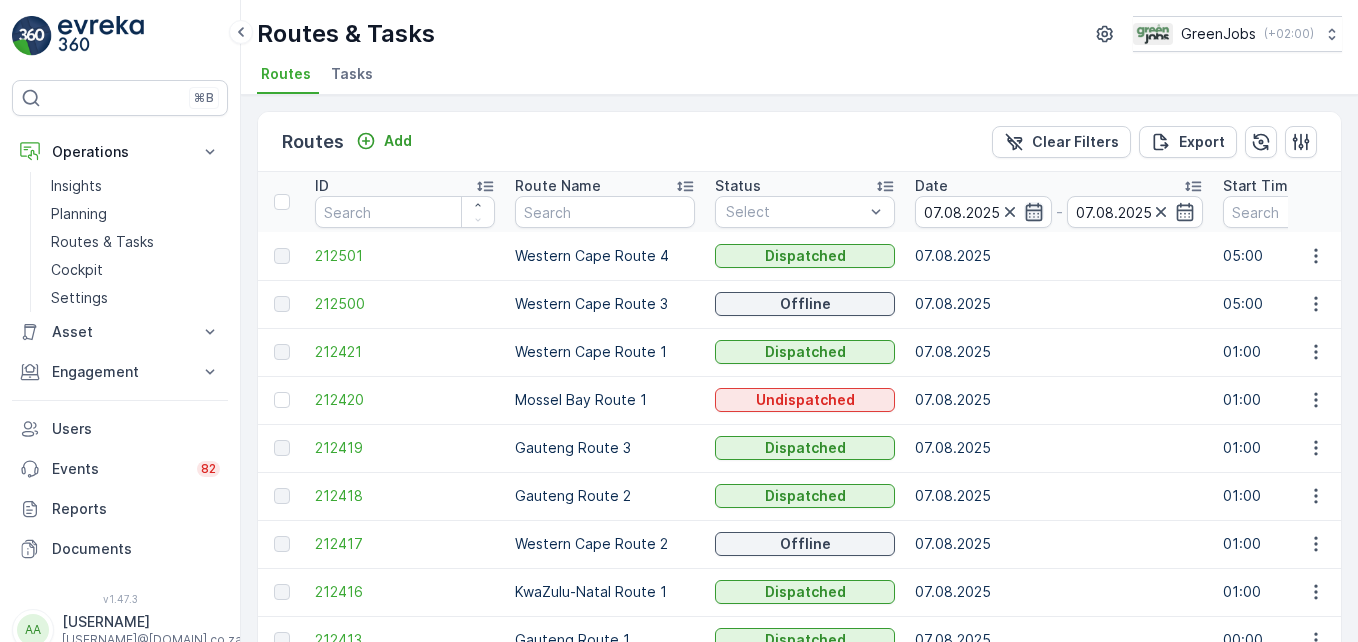 click 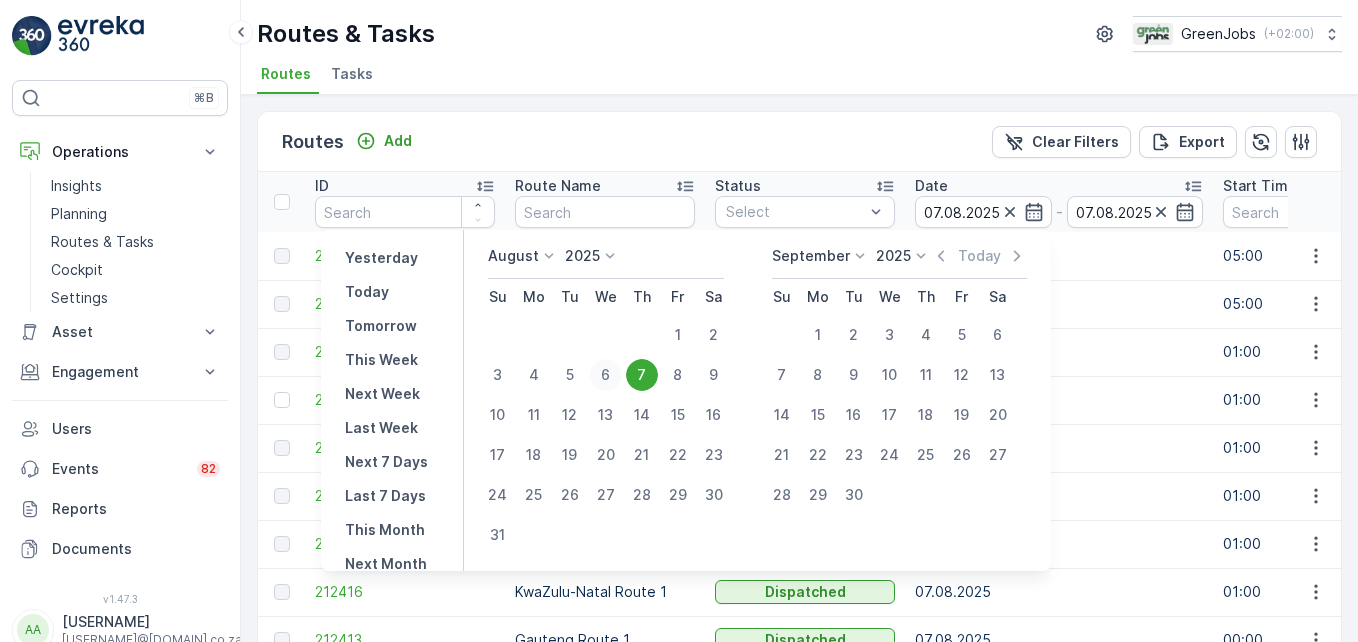 click on "6" at bounding box center (606, 375) 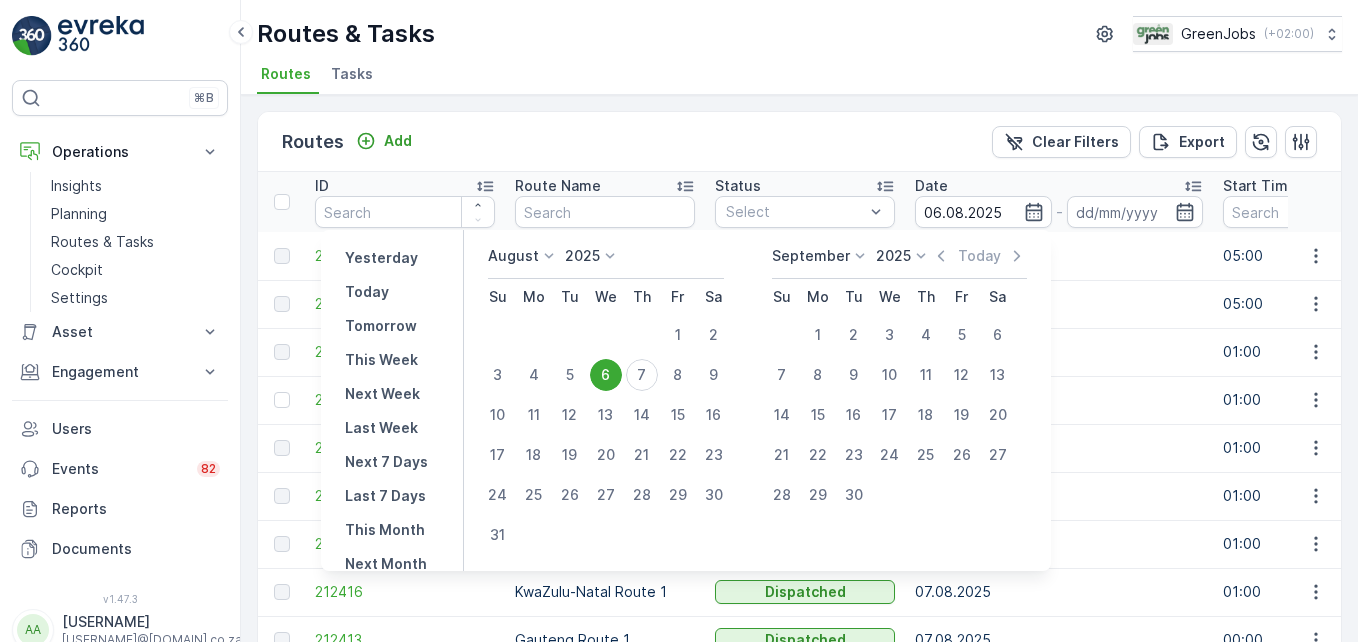 click on "6" at bounding box center (606, 375) 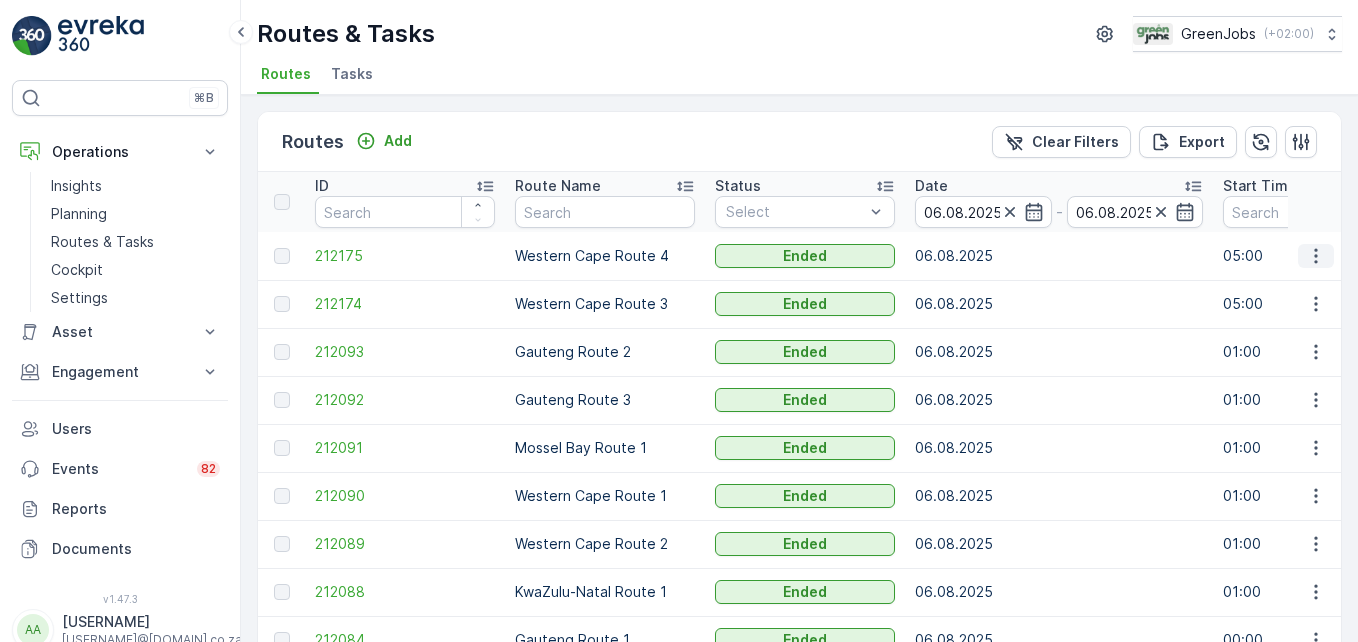 click 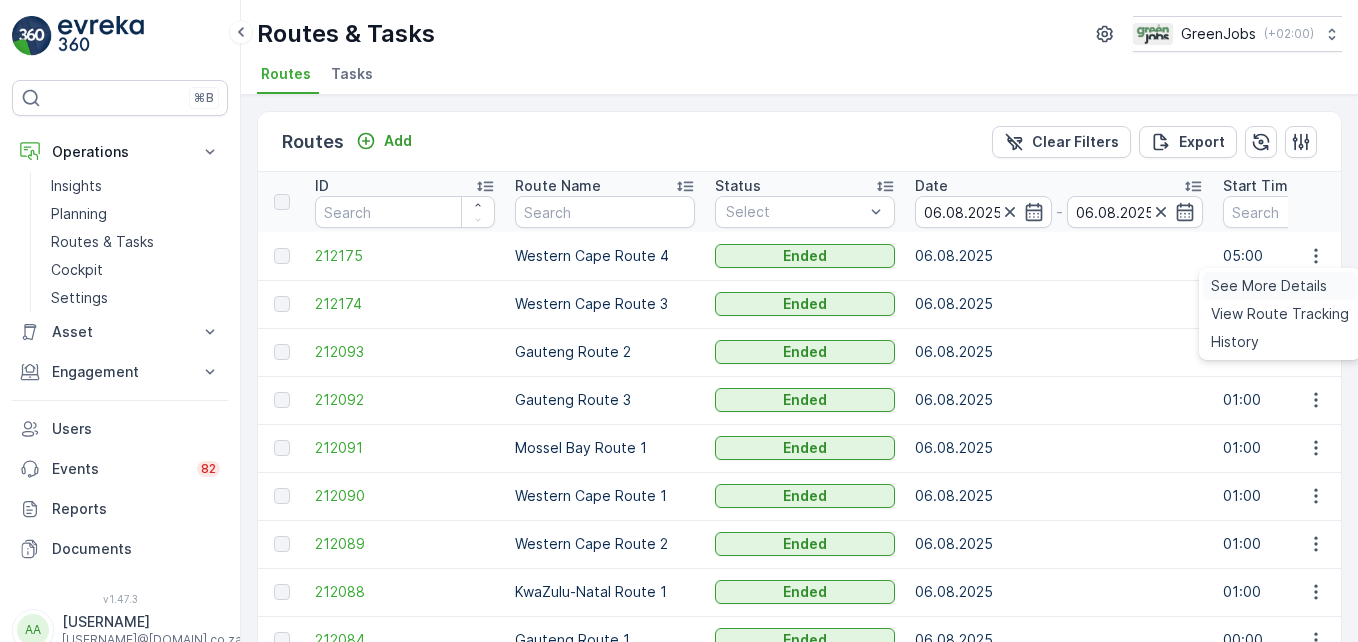 click on "See More Details" at bounding box center (1269, 286) 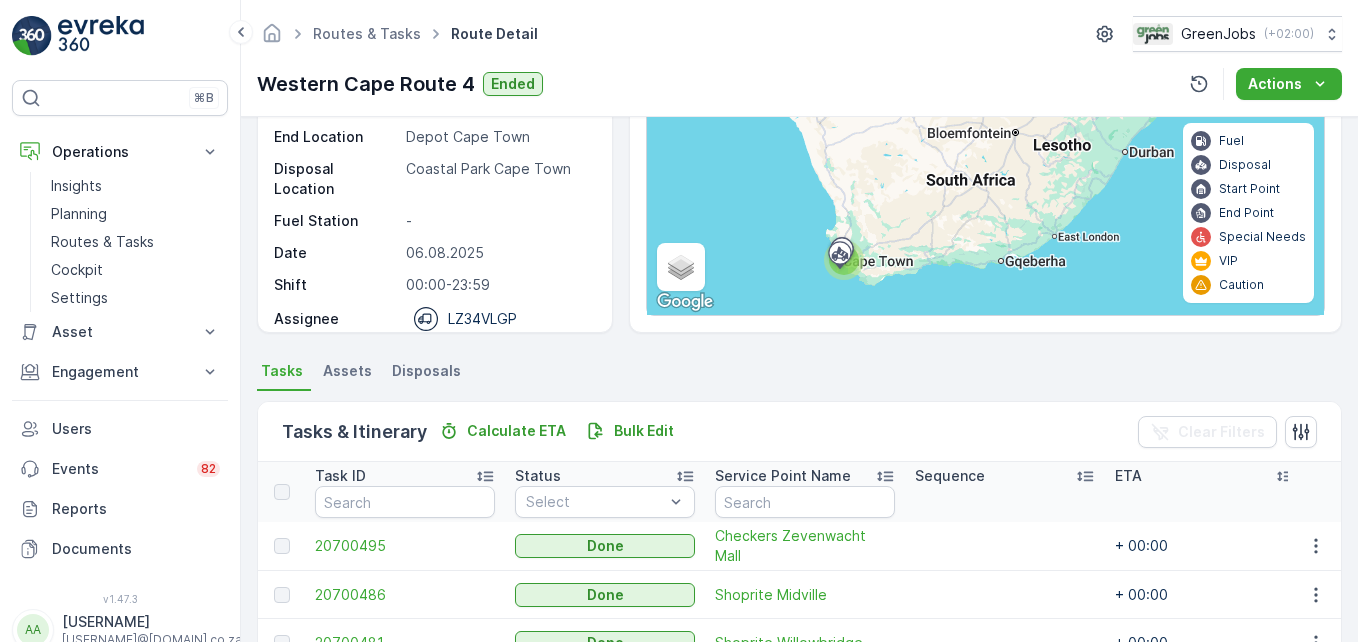 scroll, scrollTop: 463, scrollLeft: 0, axis: vertical 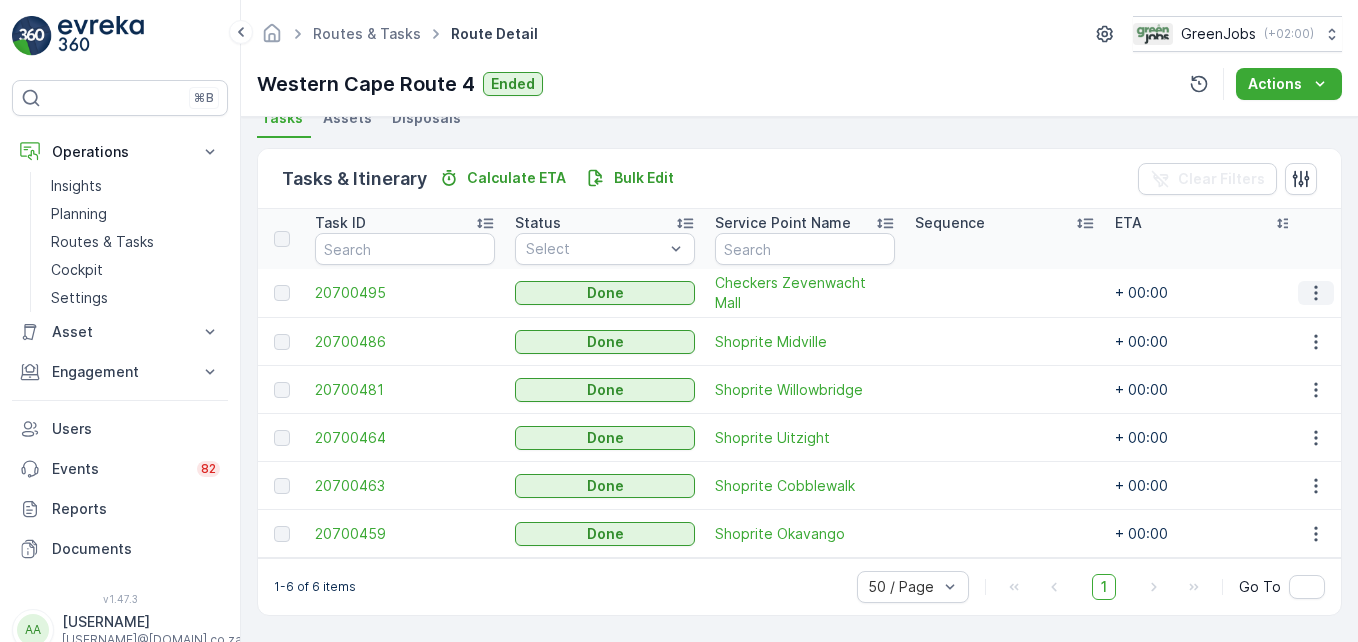 click 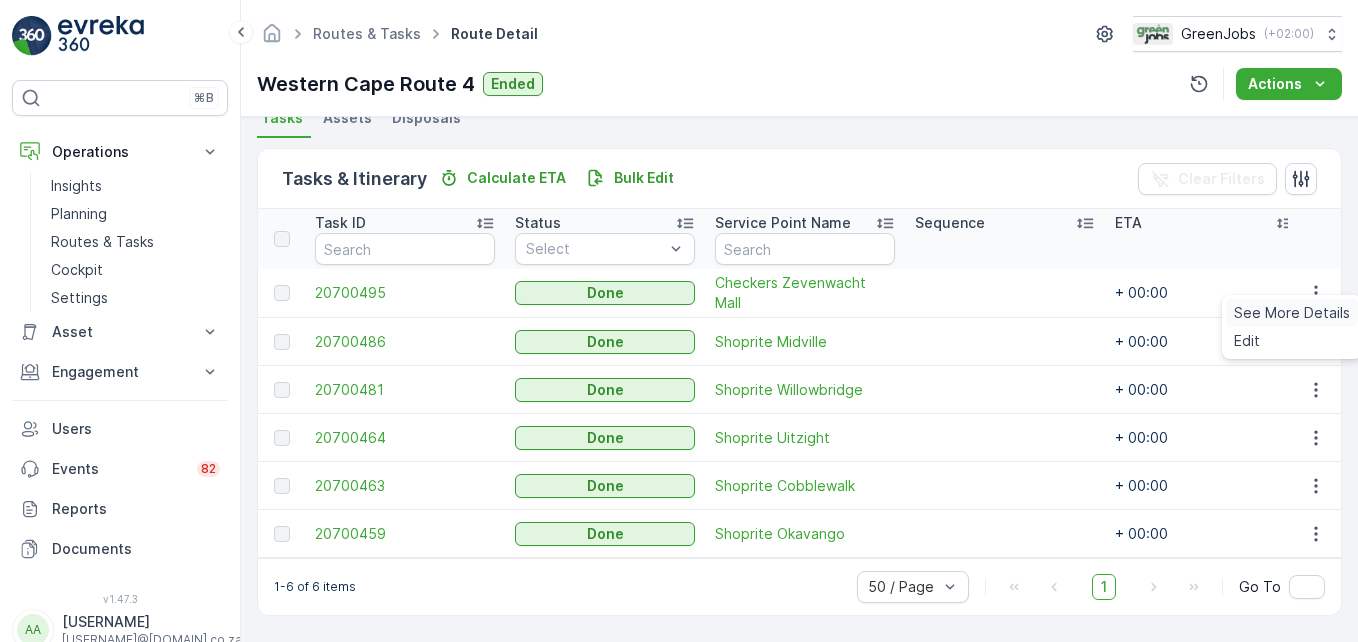 click on "See More Details" at bounding box center [1292, 313] 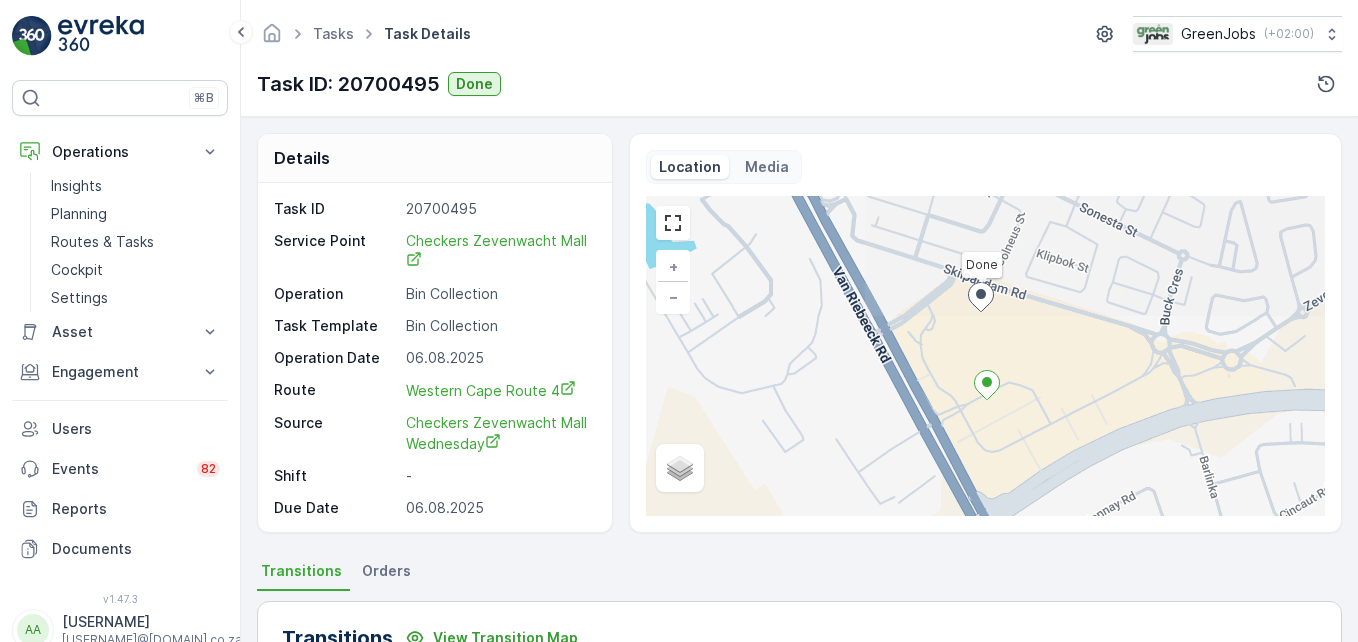 scroll, scrollTop: 619, scrollLeft: 0, axis: vertical 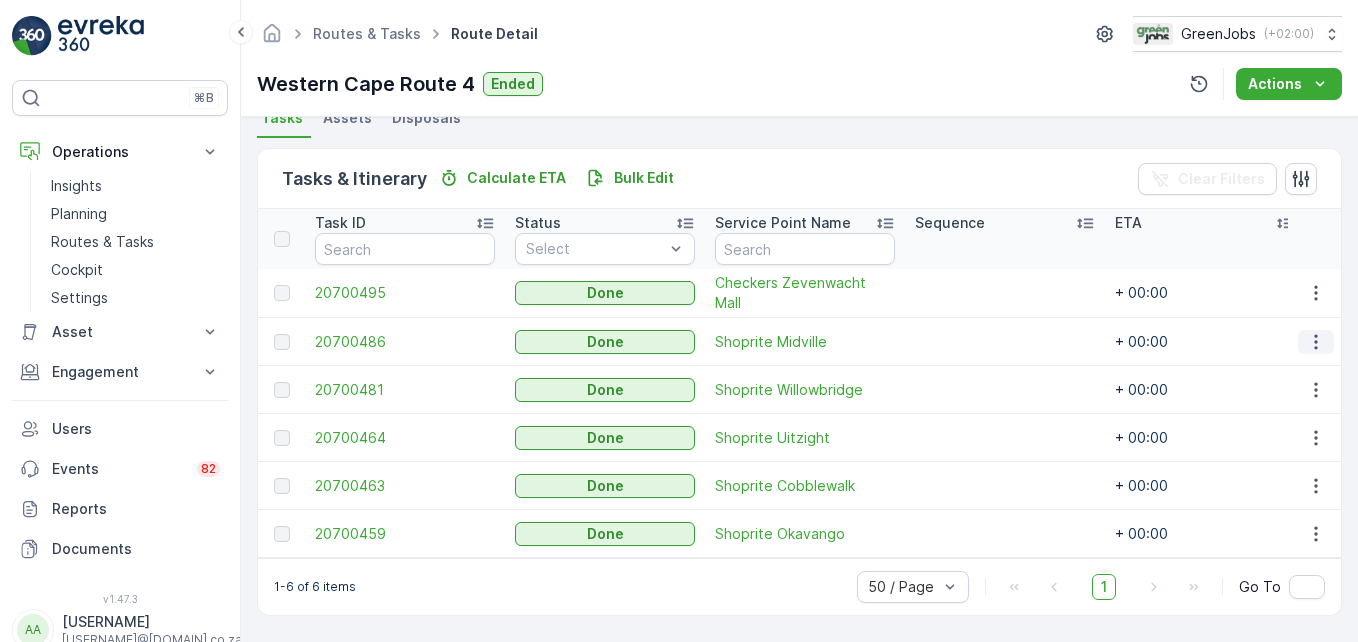 click 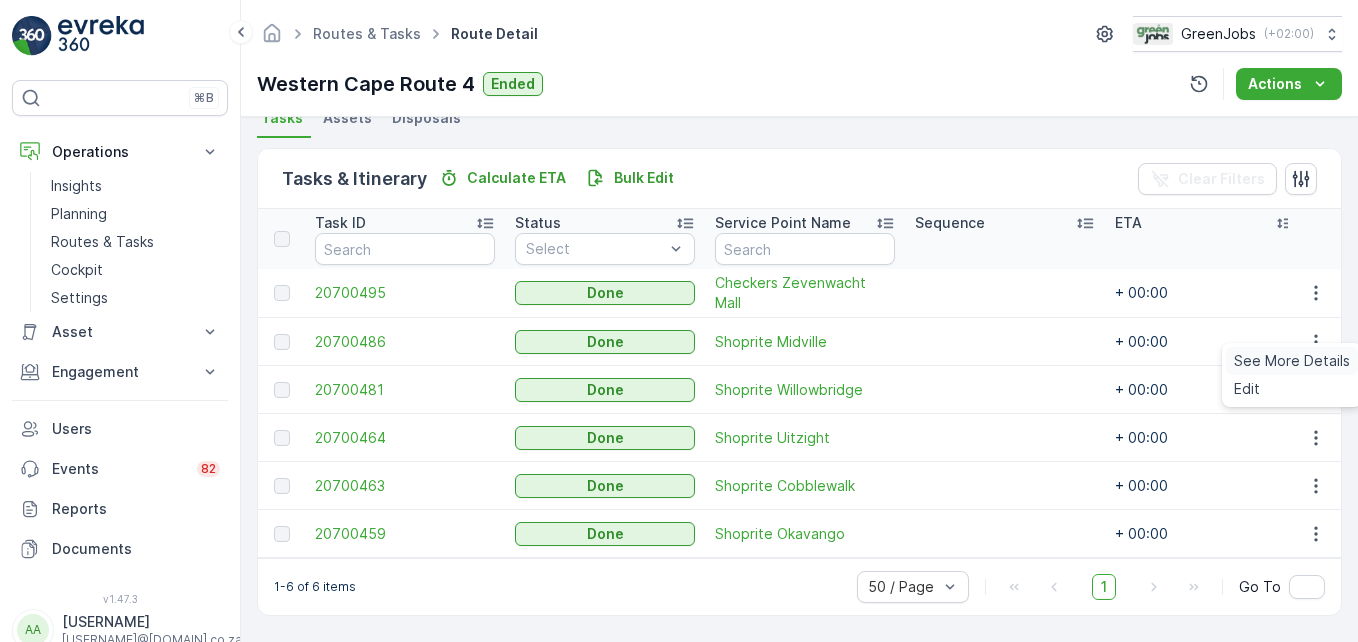 click on "See More Details" at bounding box center (1292, 361) 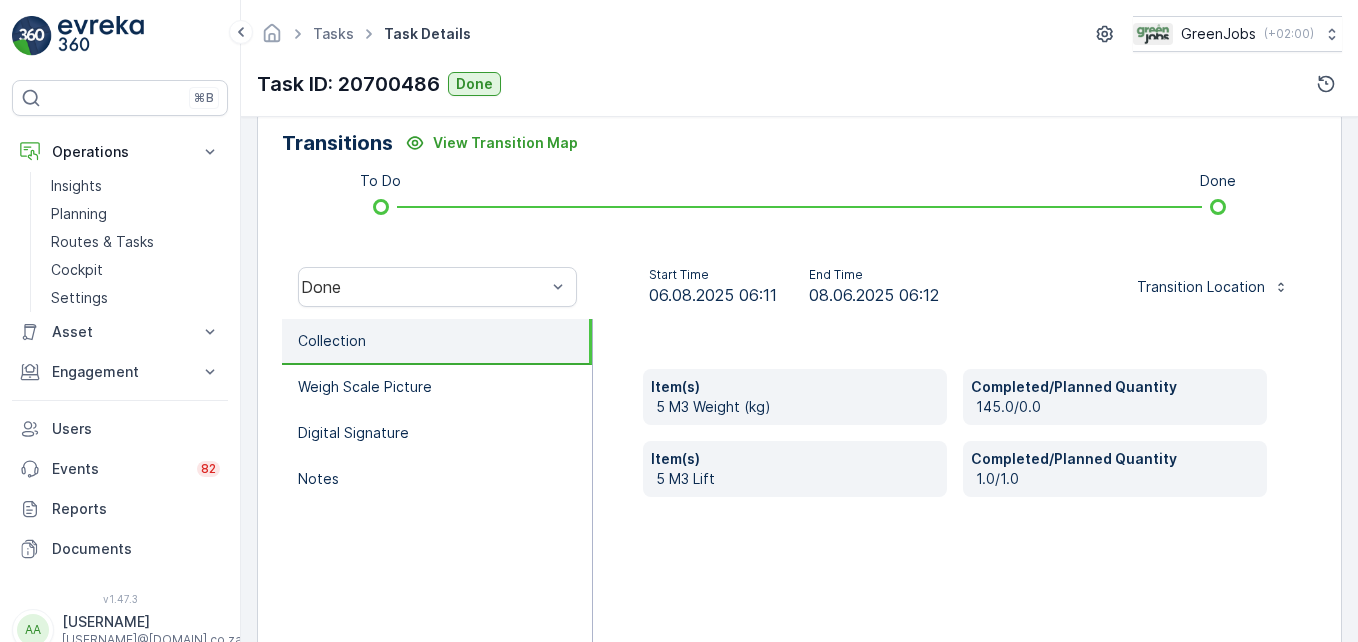 scroll, scrollTop: 619, scrollLeft: 0, axis: vertical 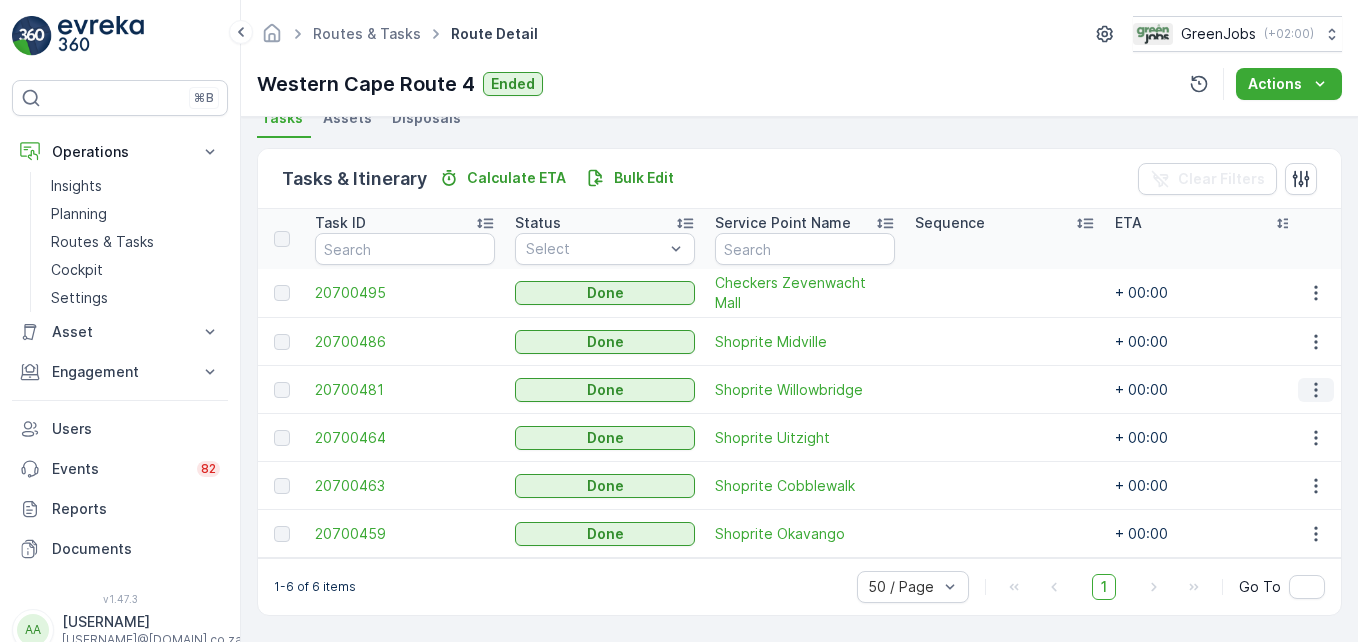 click 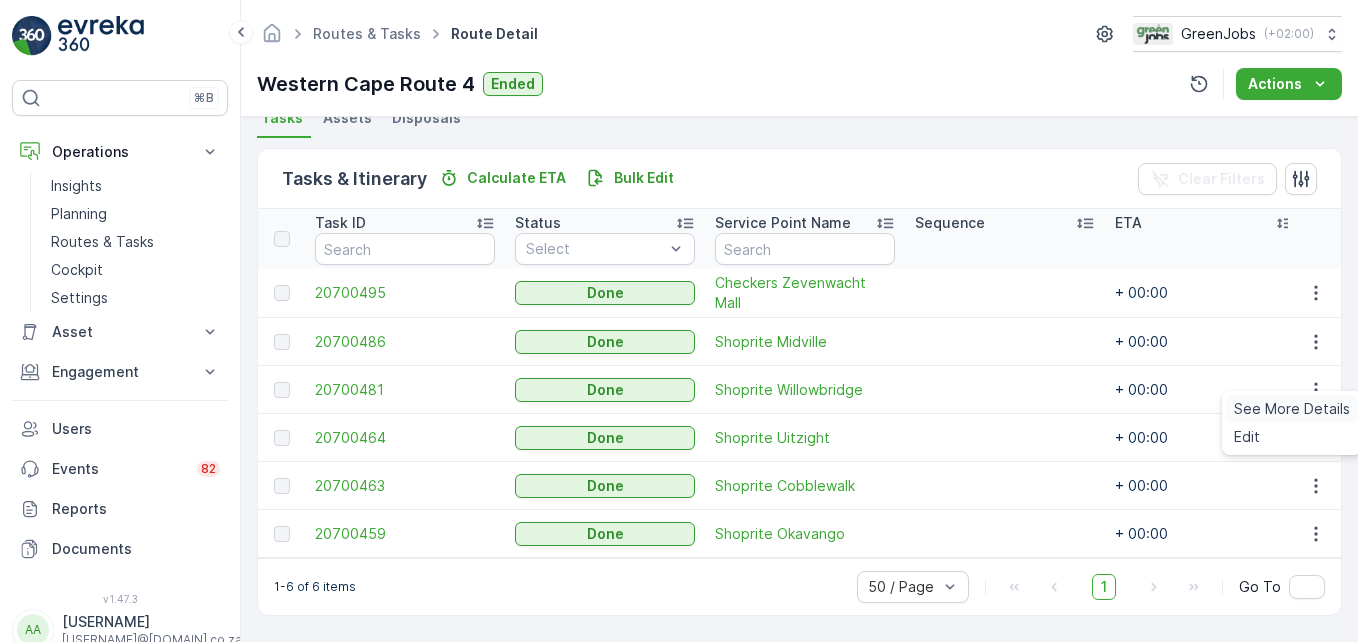 click on "See More Details" at bounding box center (1292, 409) 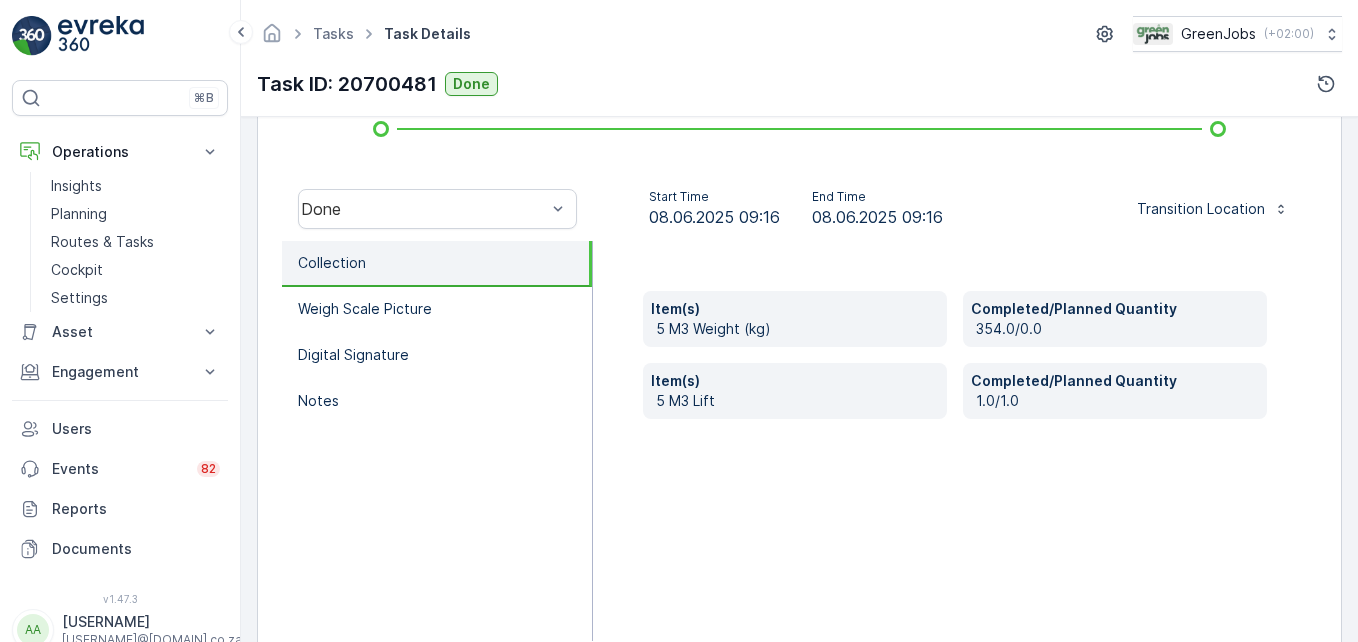 scroll, scrollTop: 619, scrollLeft: 0, axis: vertical 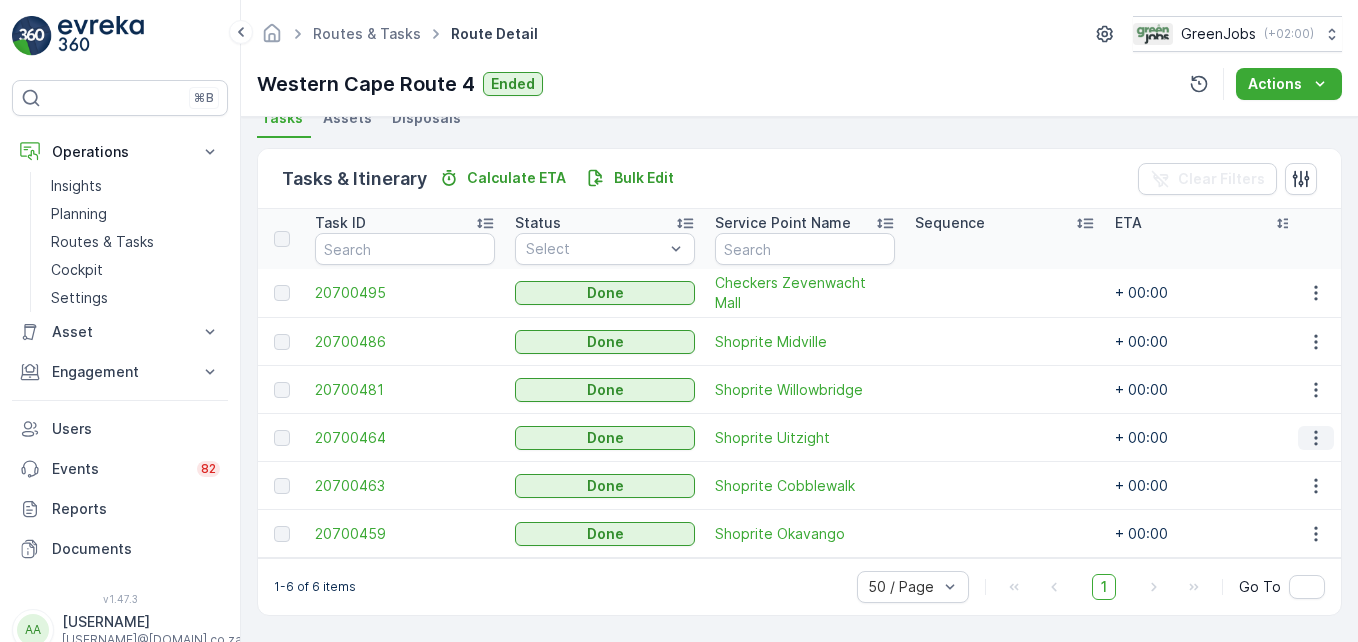 click 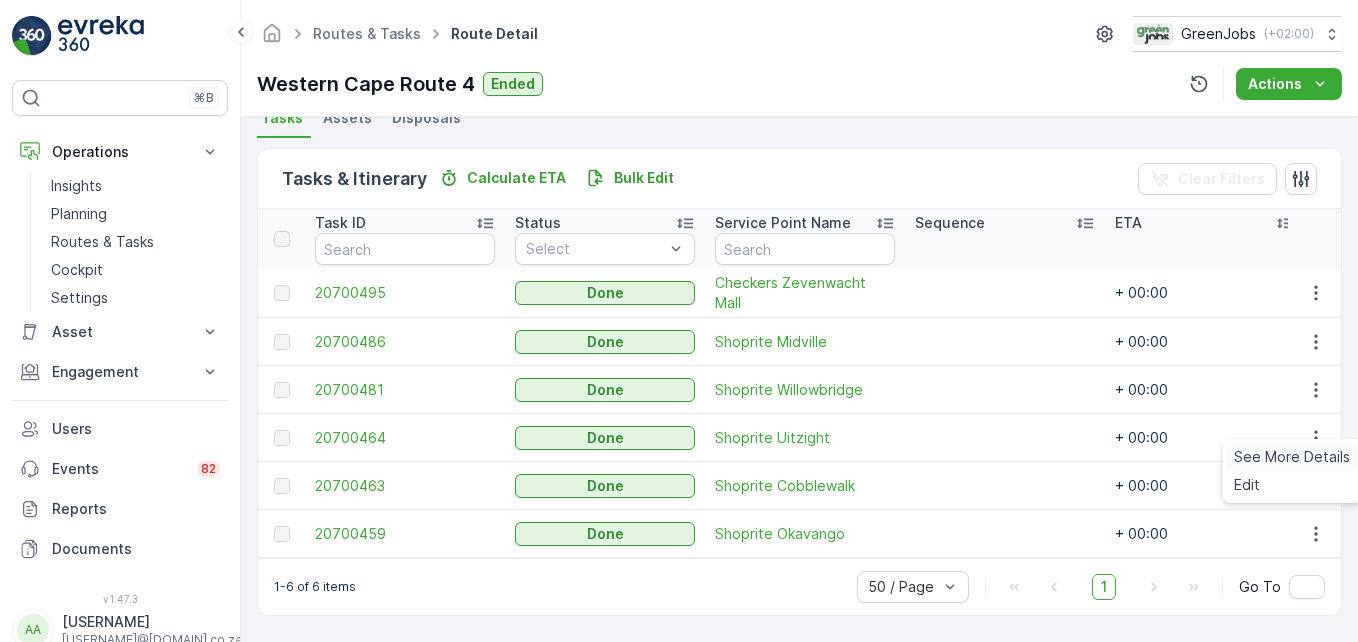 click on "See More Details" at bounding box center (1292, 457) 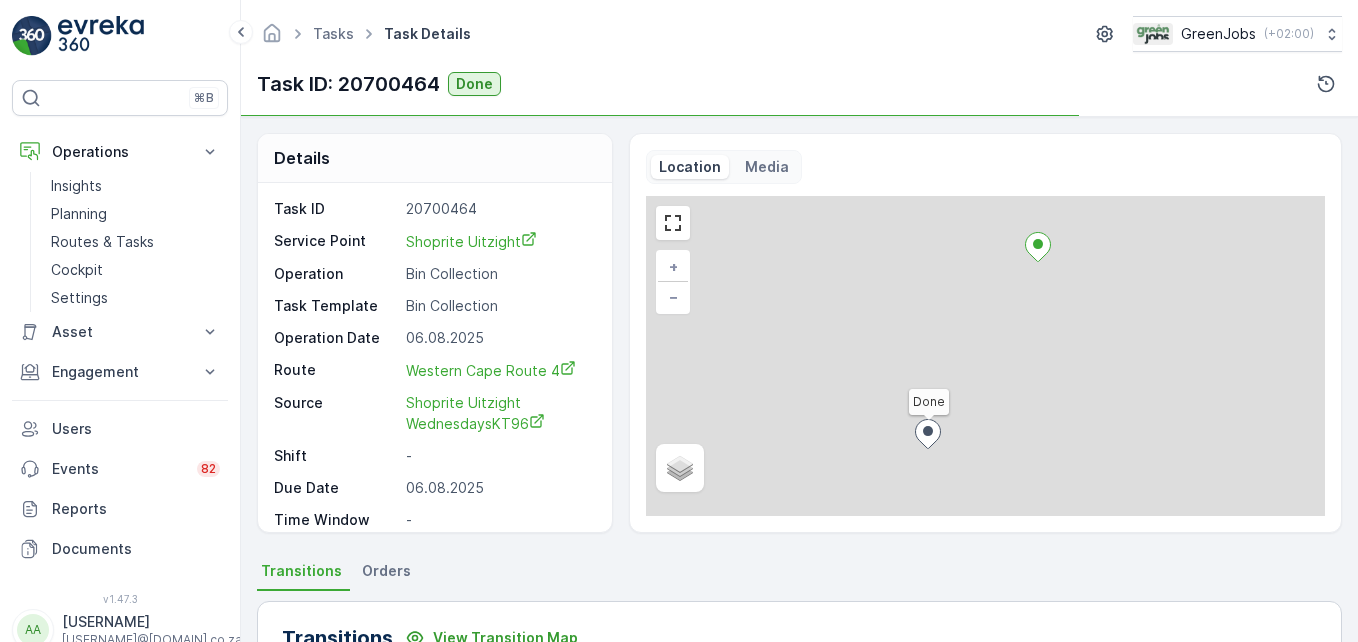 scroll, scrollTop: 619, scrollLeft: 0, axis: vertical 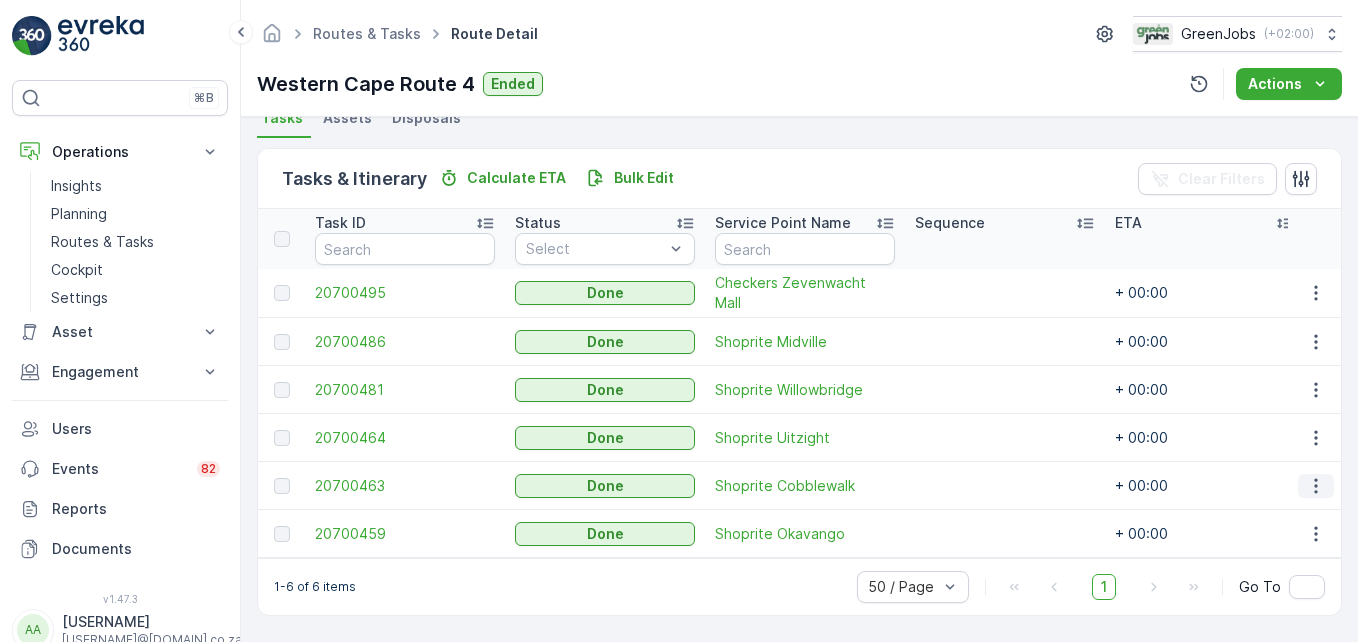 click 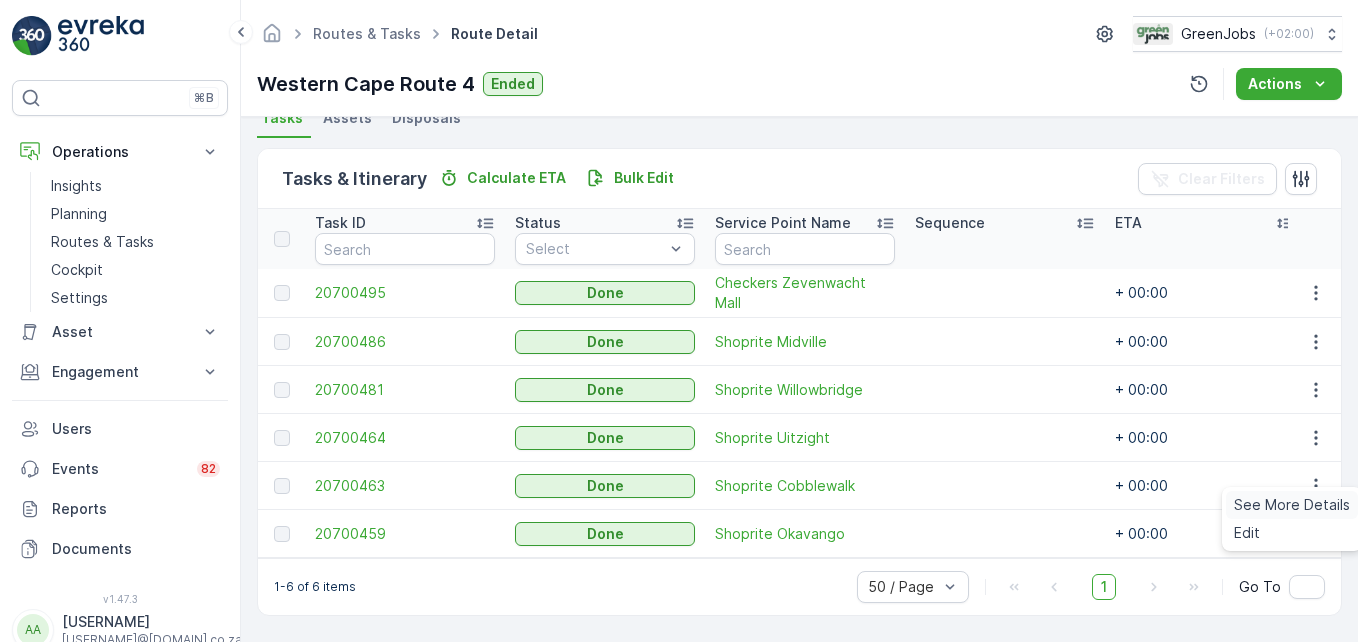 click on "See More Details" at bounding box center (1292, 505) 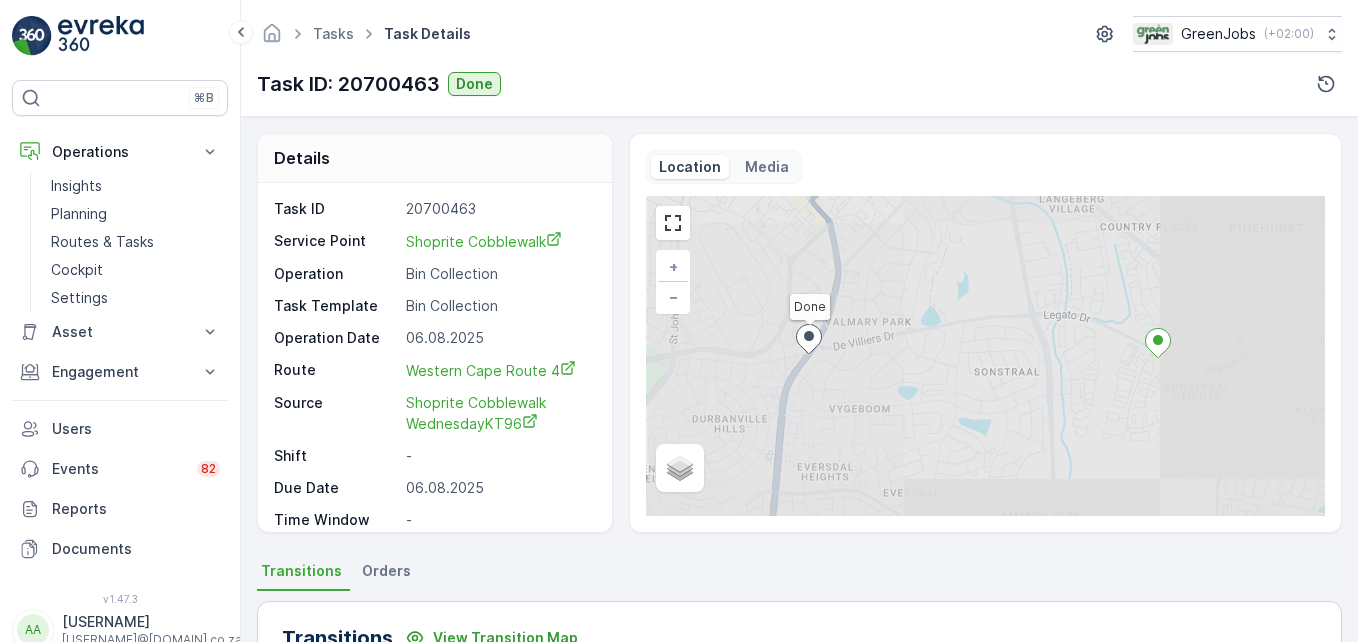 scroll, scrollTop: 500, scrollLeft: 0, axis: vertical 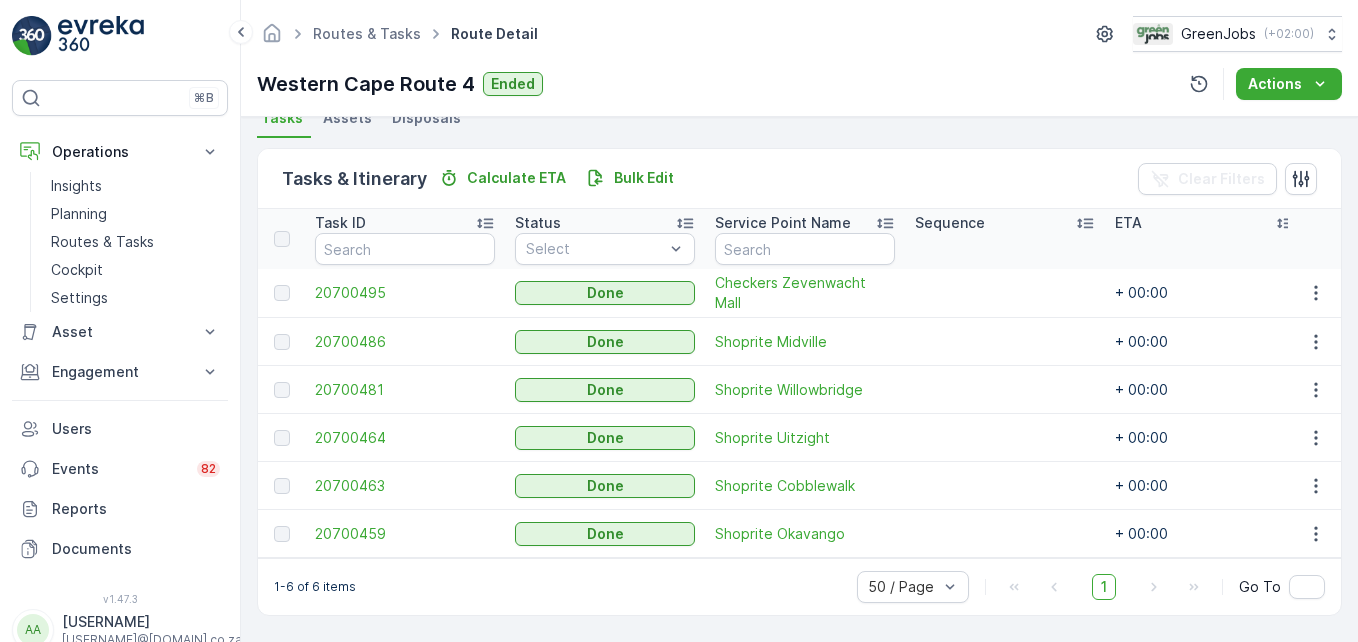 click at bounding box center (1315, 534) 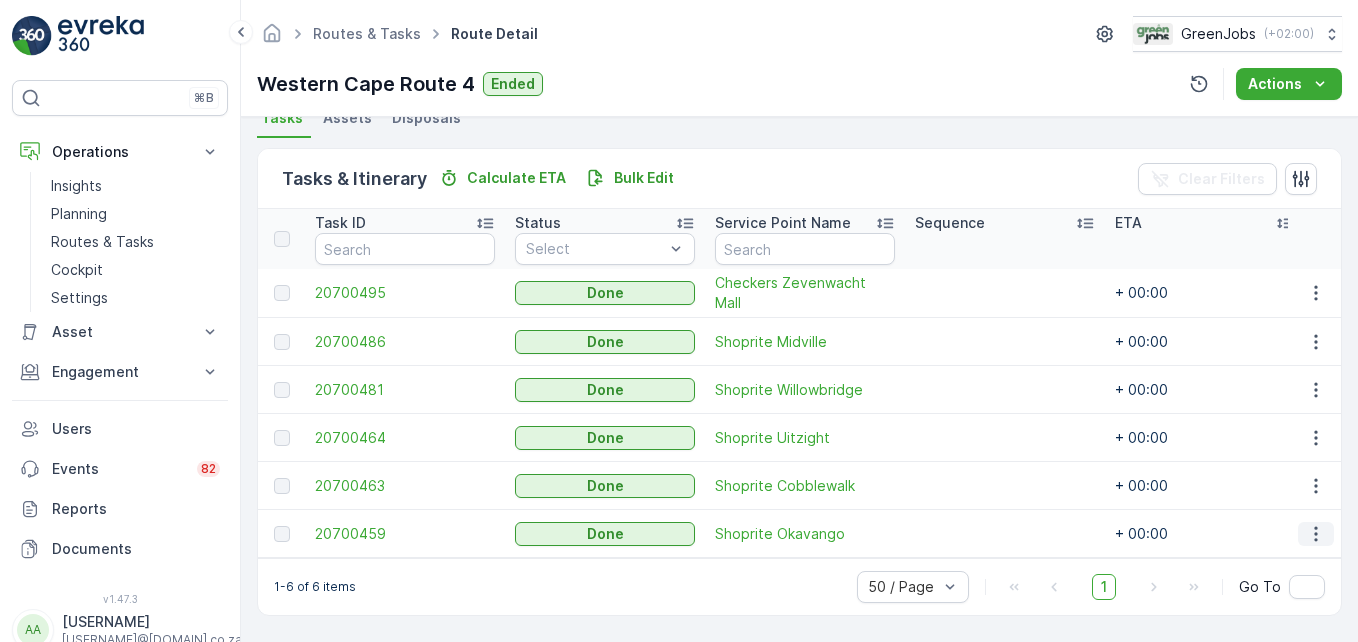 click 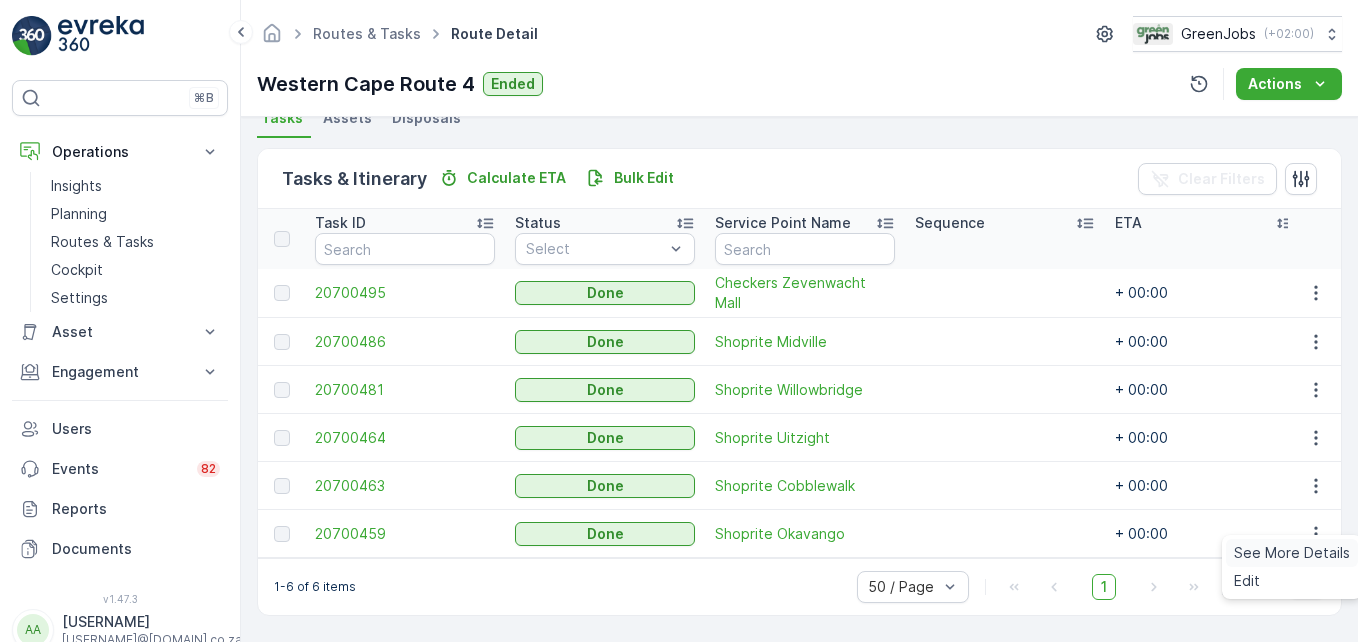 click on "See More Details" at bounding box center [1292, 553] 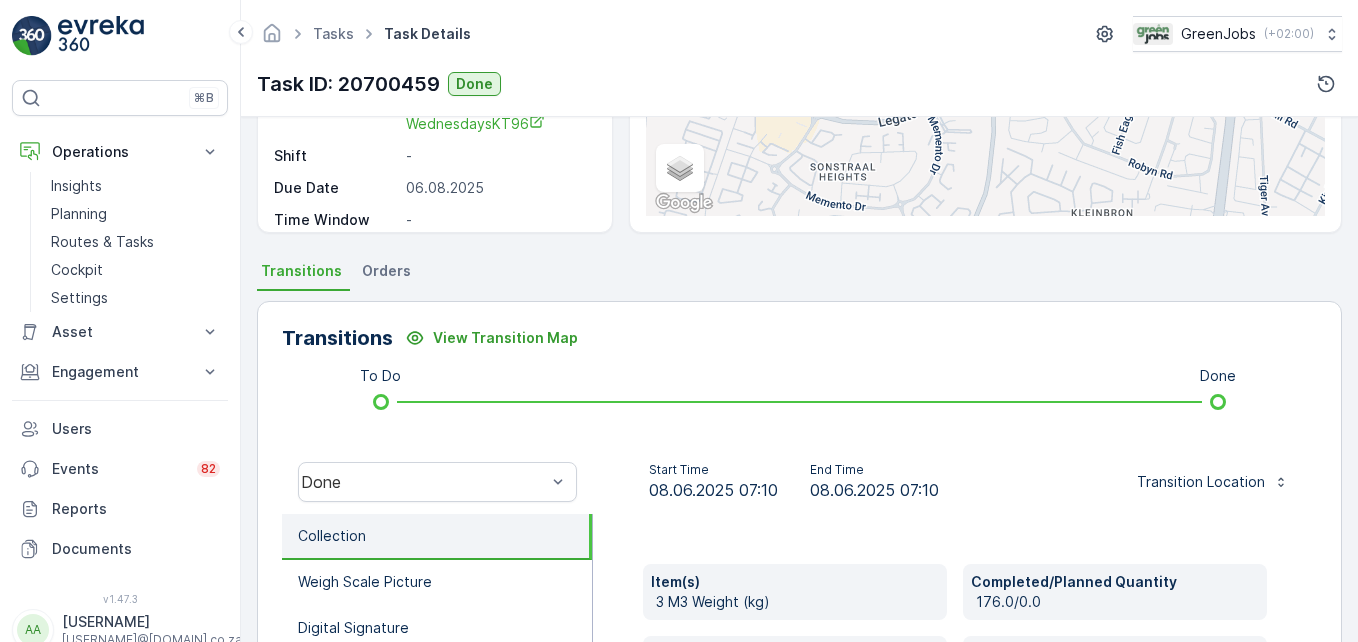 scroll, scrollTop: 500, scrollLeft: 0, axis: vertical 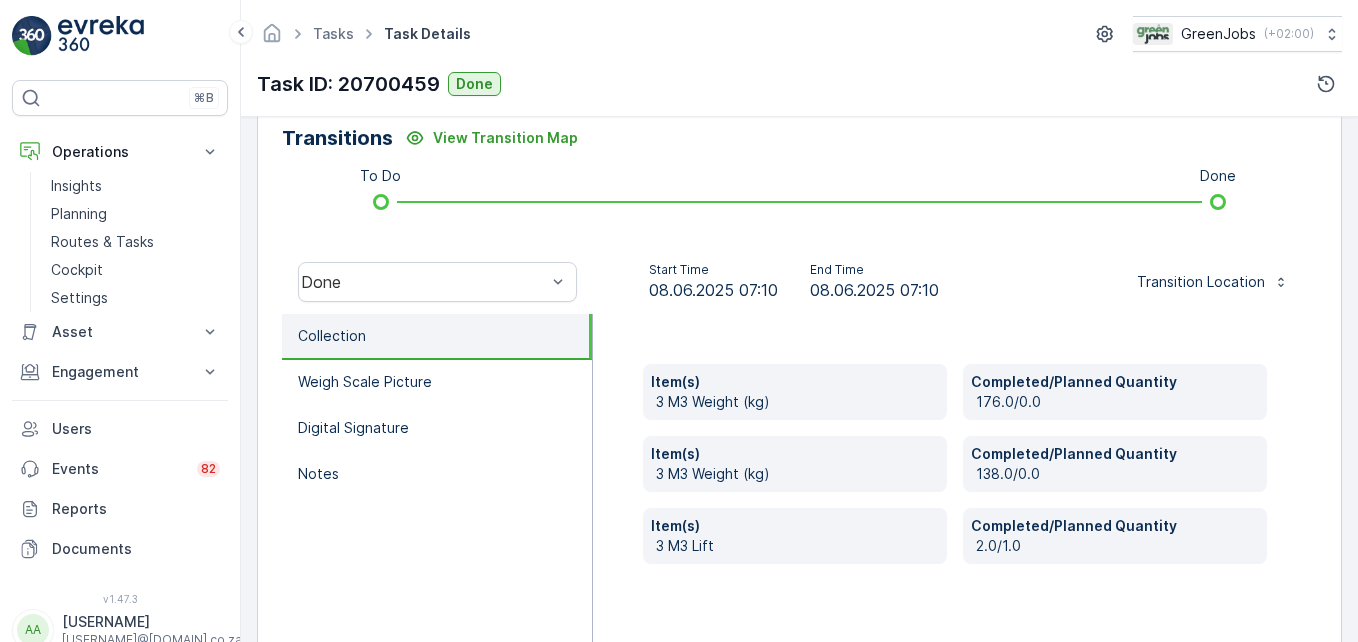 click on "Completed/Planned Quantity" at bounding box center (1115, 526) 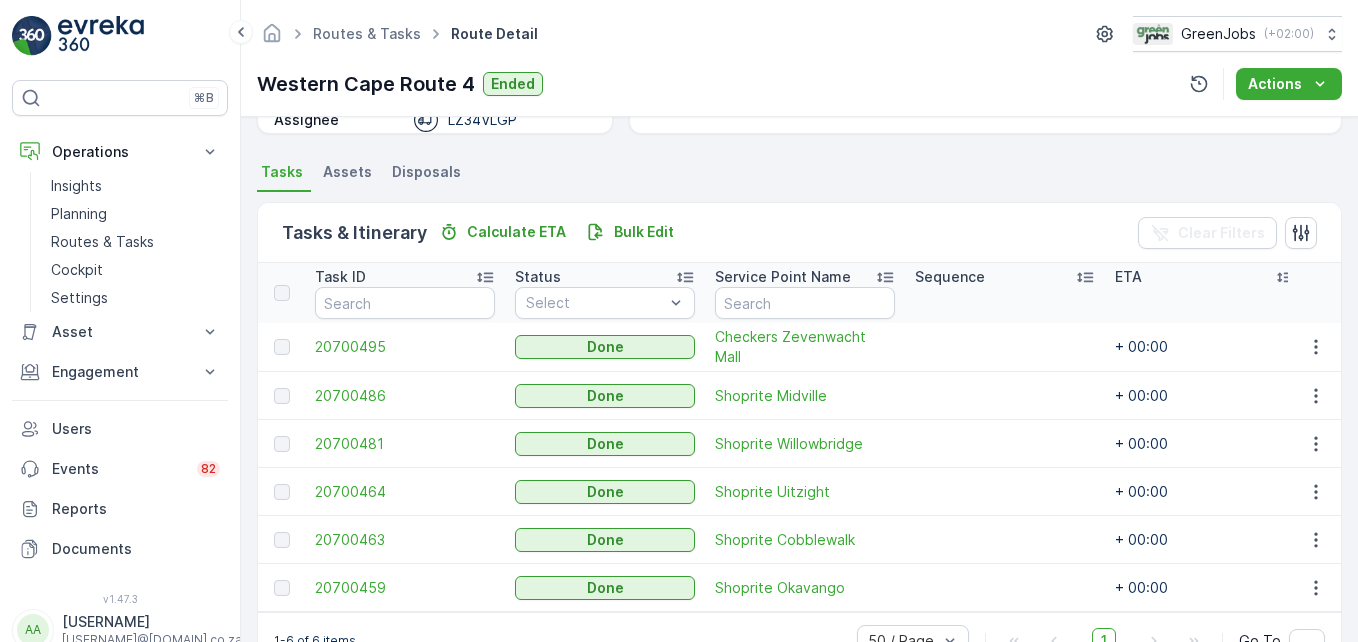 scroll, scrollTop: 463, scrollLeft: 0, axis: vertical 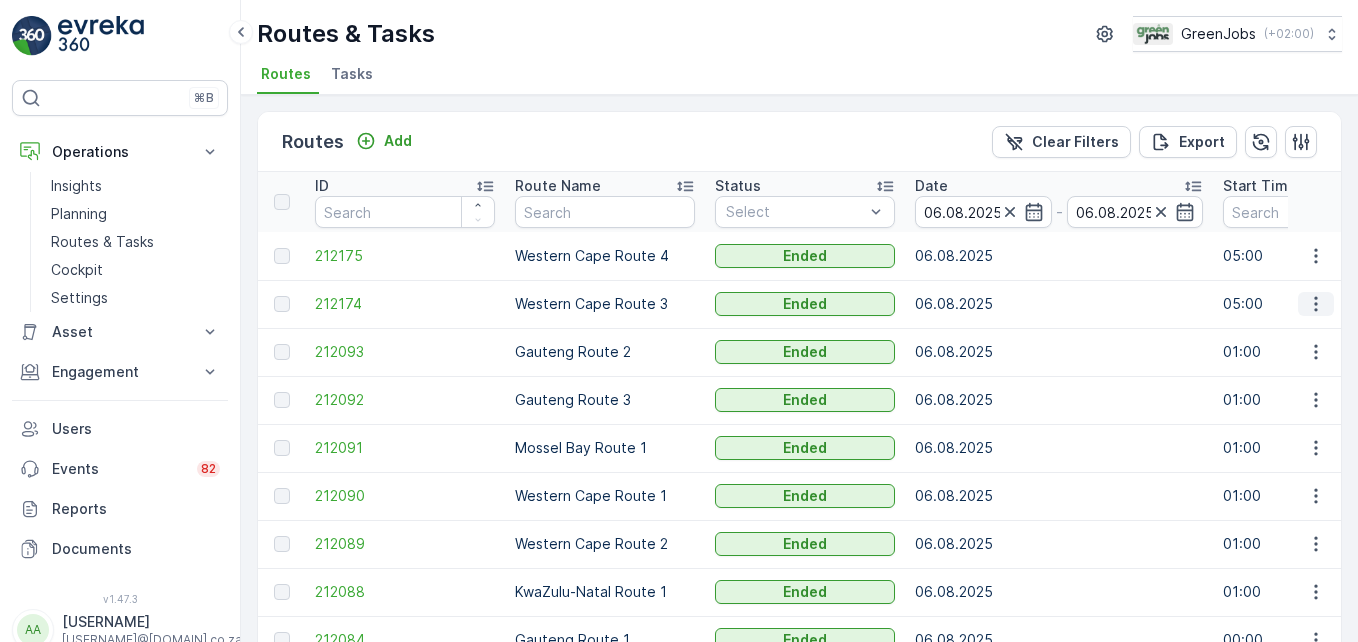 click 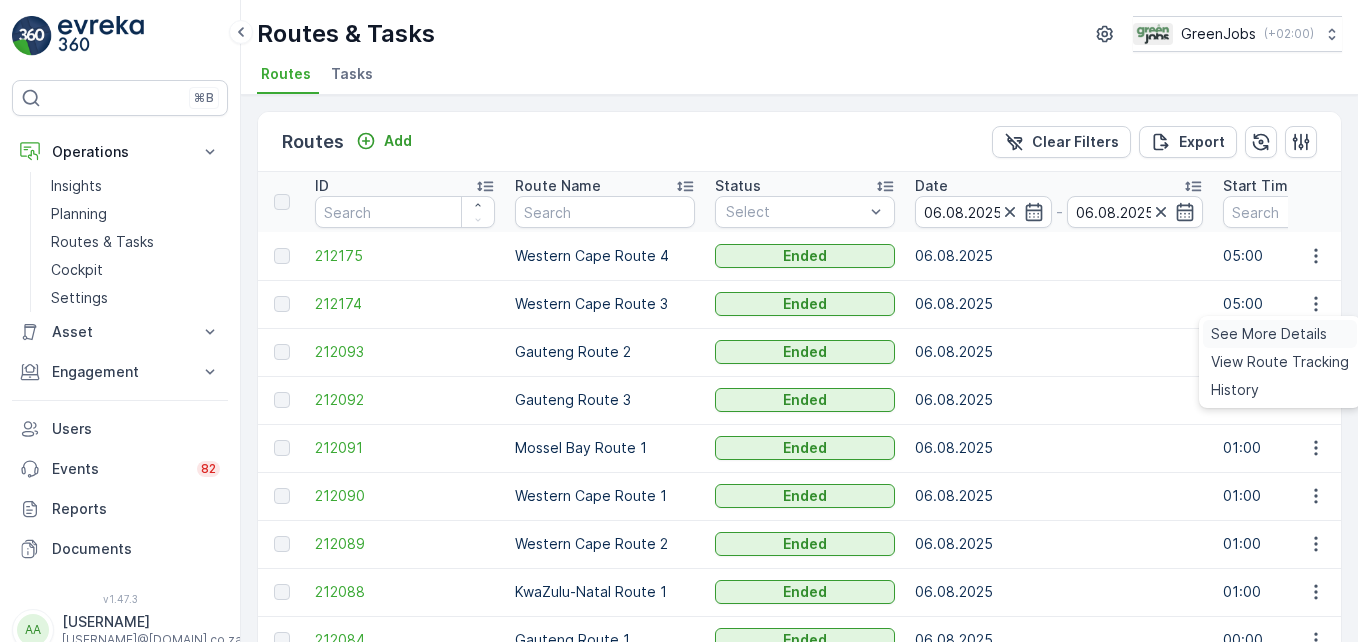 click on "See More Details" at bounding box center [1269, 334] 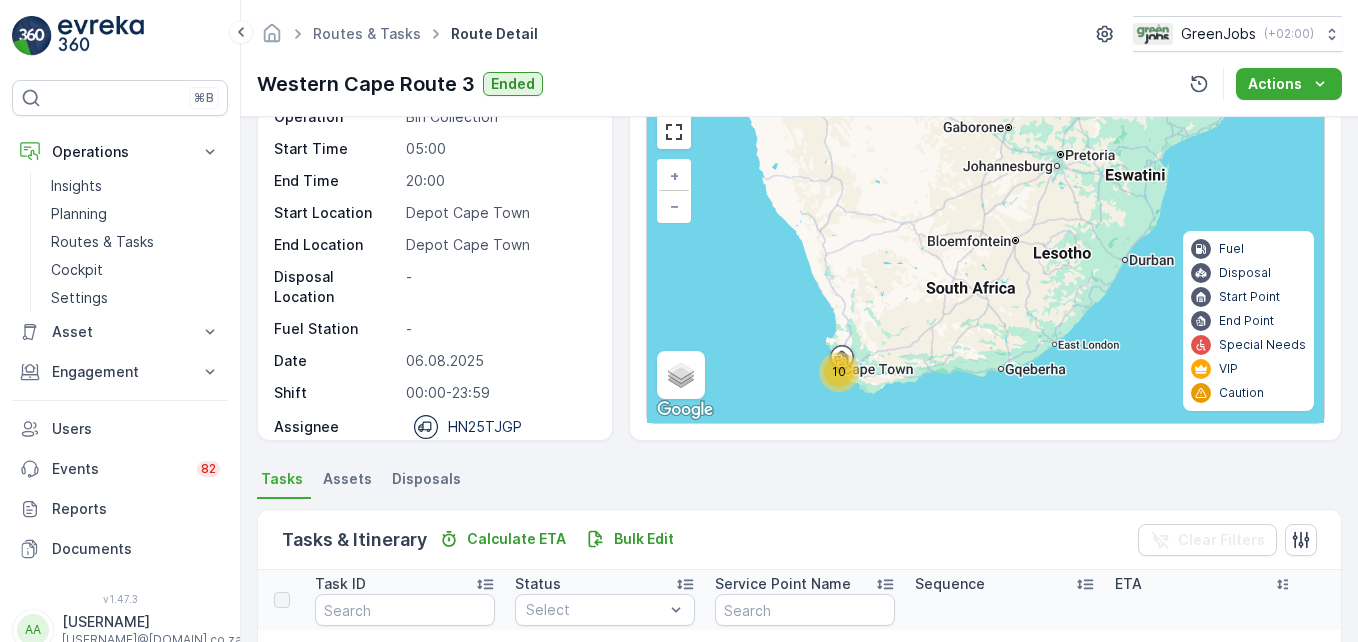 scroll, scrollTop: 600, scrollLeft: 0, axis: vertical 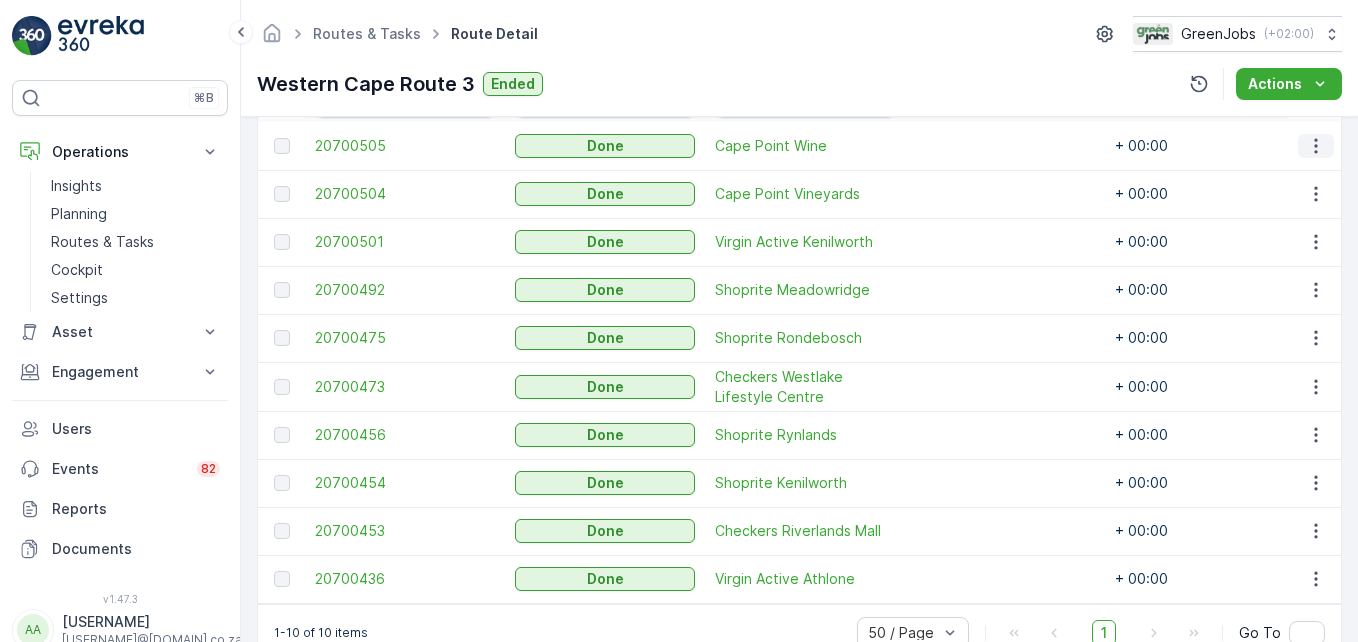click 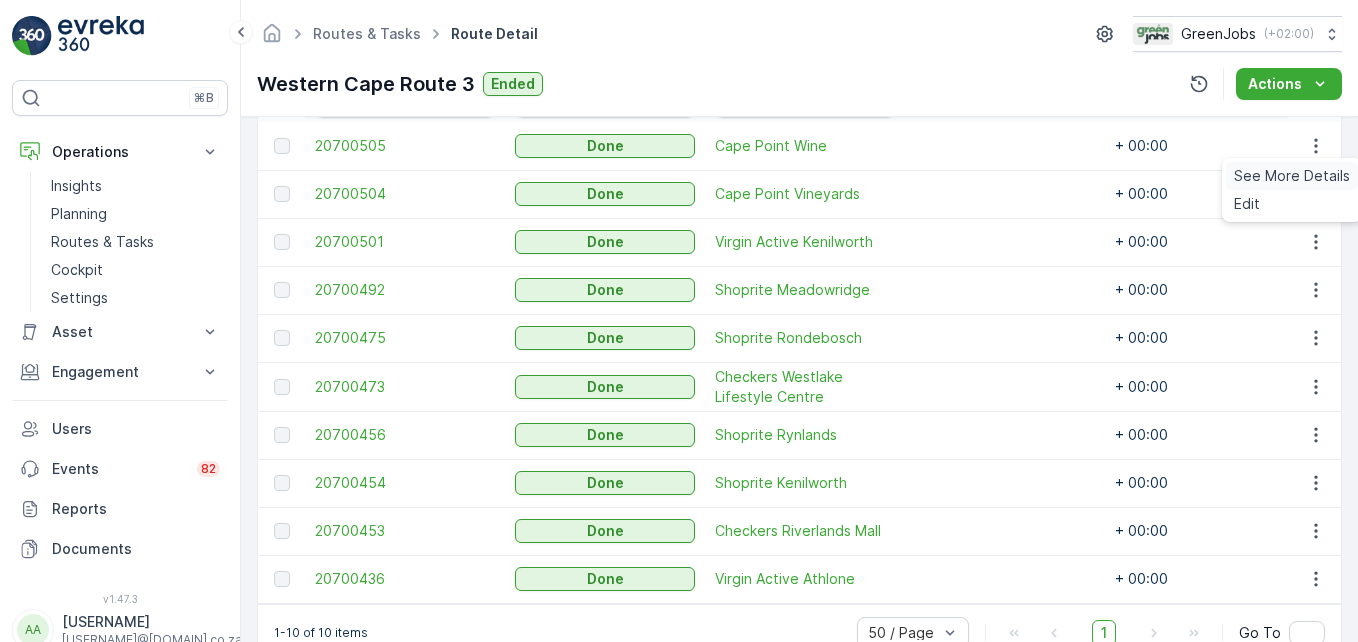 click on "See More Details" at bounding box center [1292, 176] 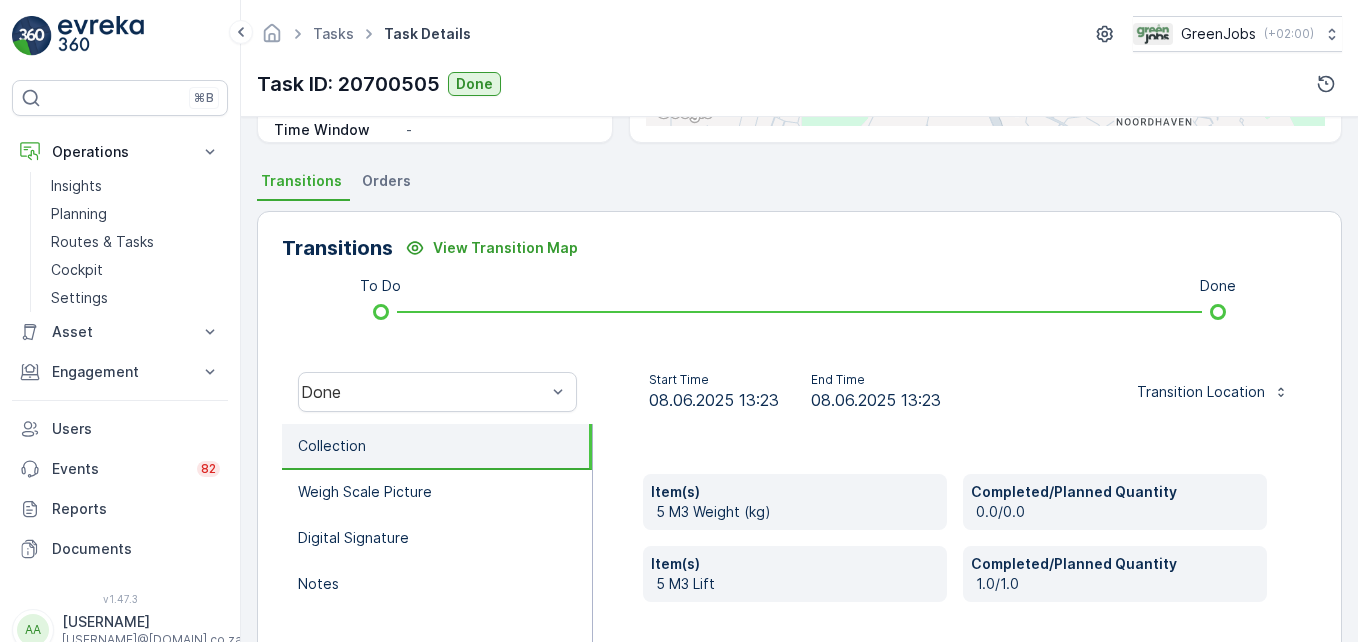 scroll, scrollTop: 400, scrollLeft: 0, axis: vertical 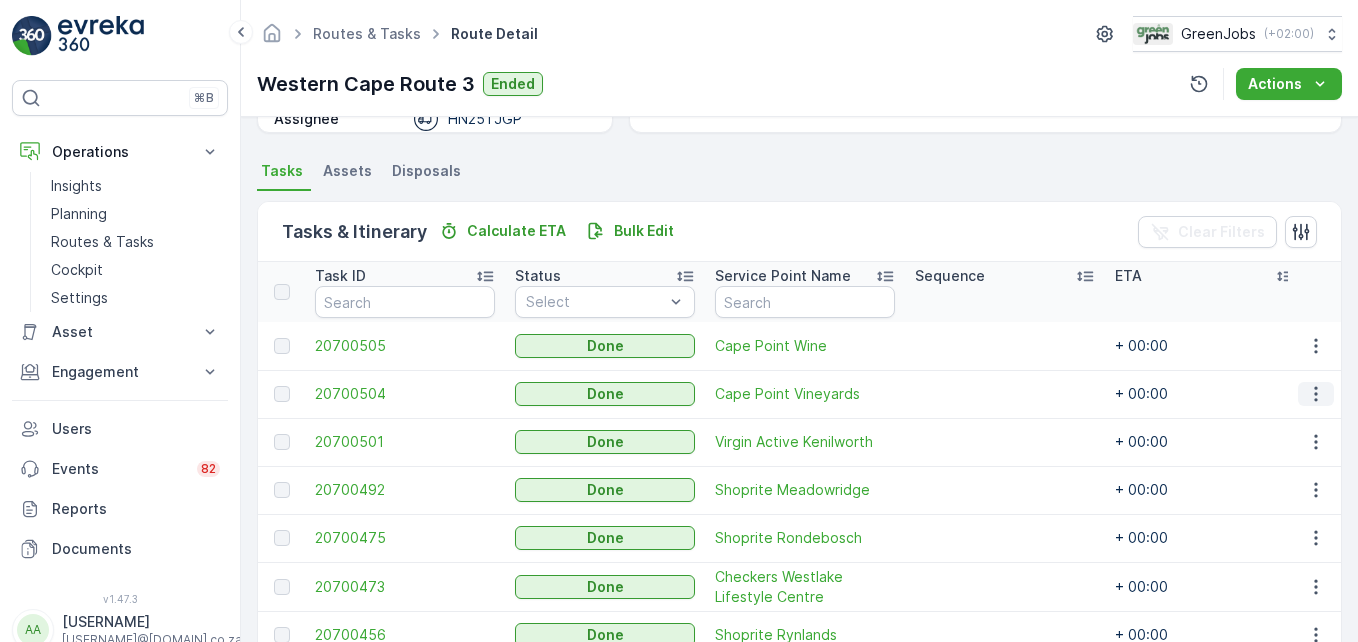 click 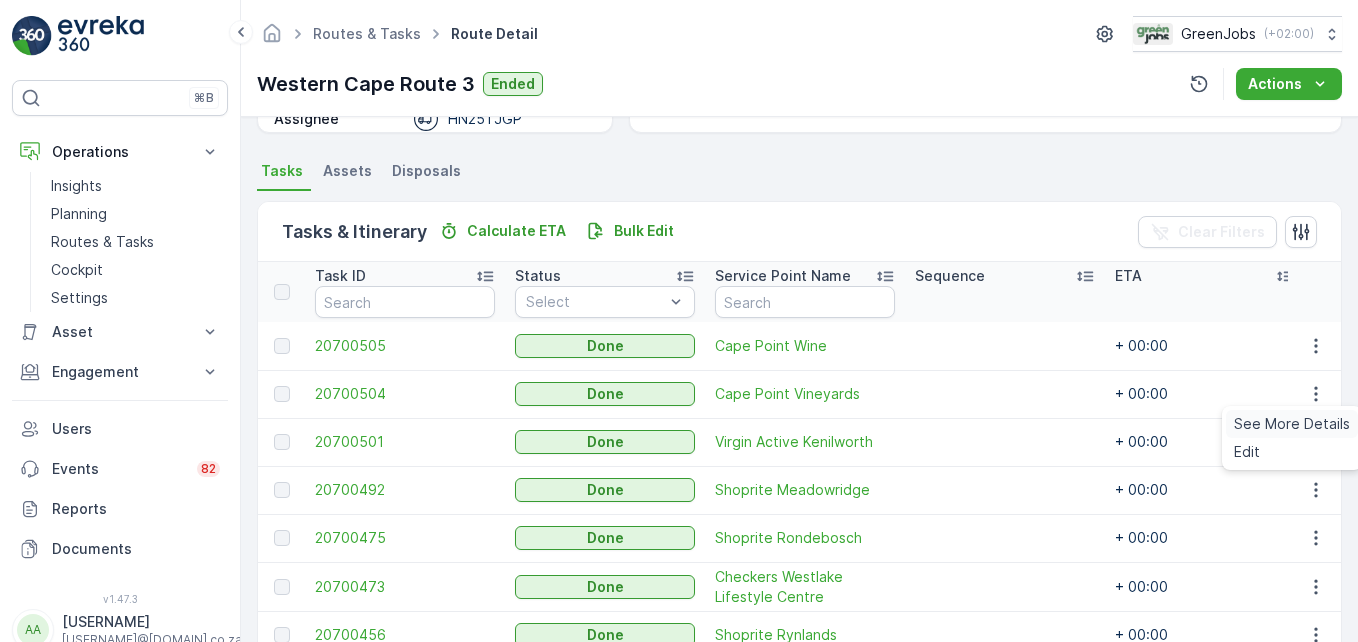 click on "See More Details" at bounding box center [1292, 424] 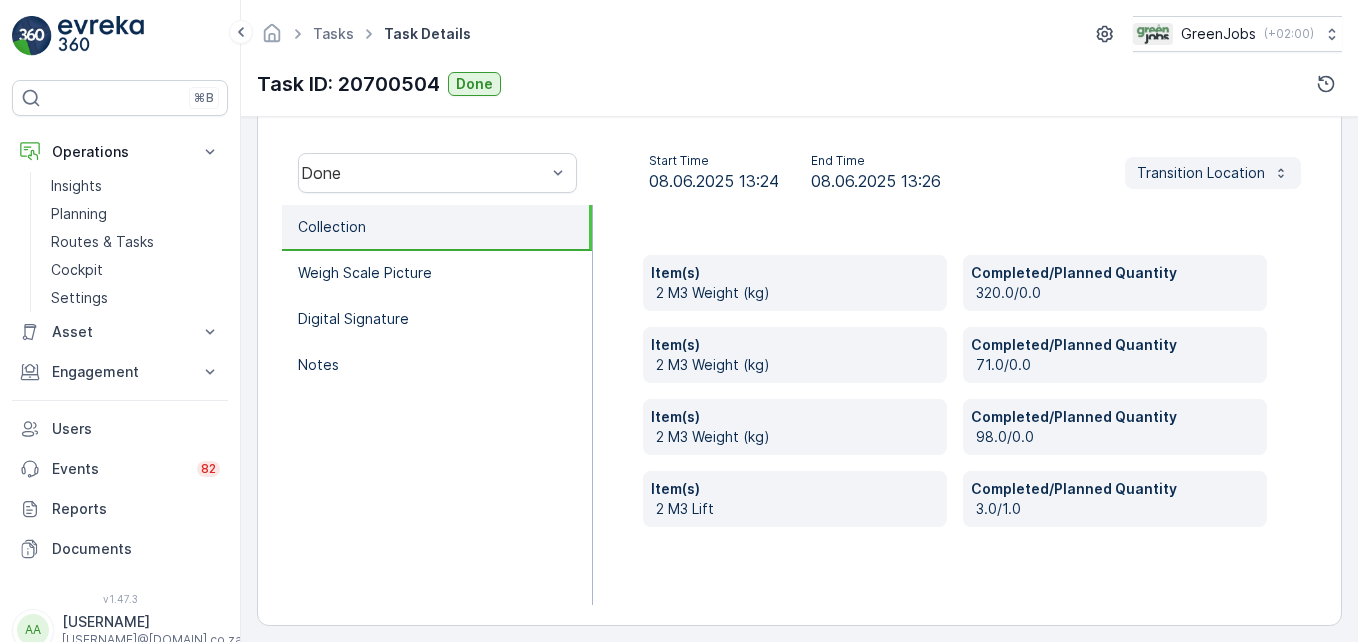 scroll, scrollTop: 619, scrollLeft: 0, axis: vertical 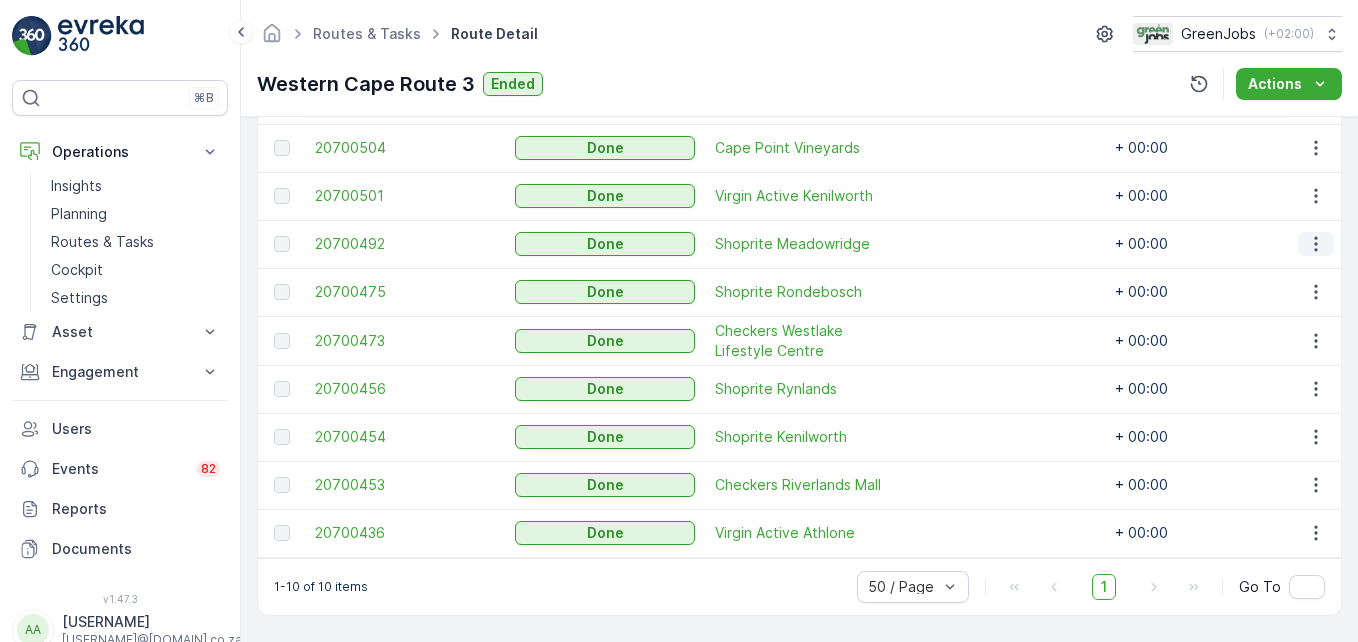 click 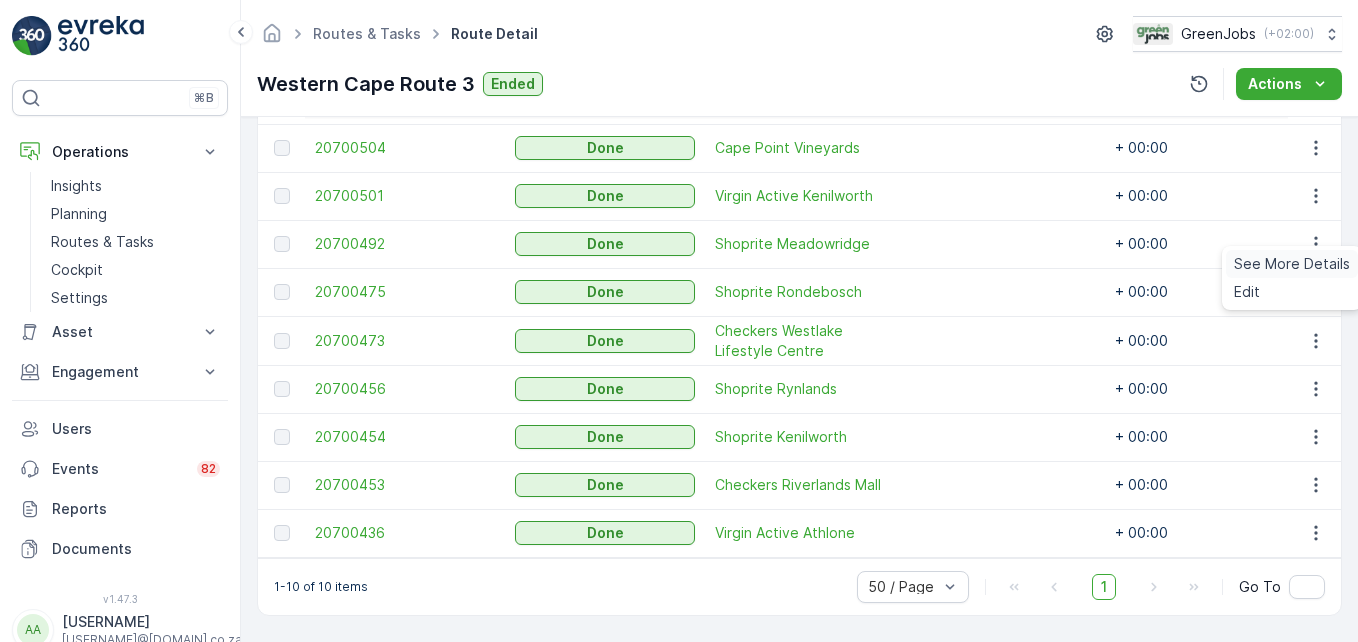 click on "See More Details" at bounding box center (1292, 264) 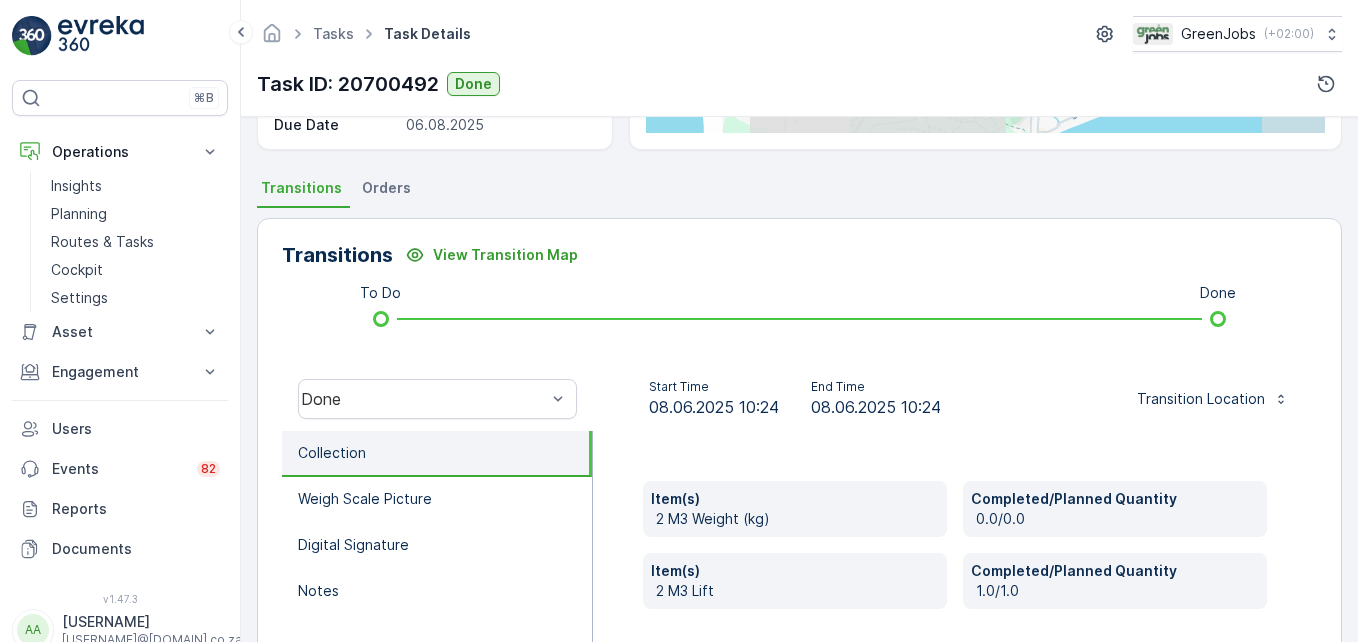 scroll, scrollTop: 400, scrollLeft: 0, axis: vertical 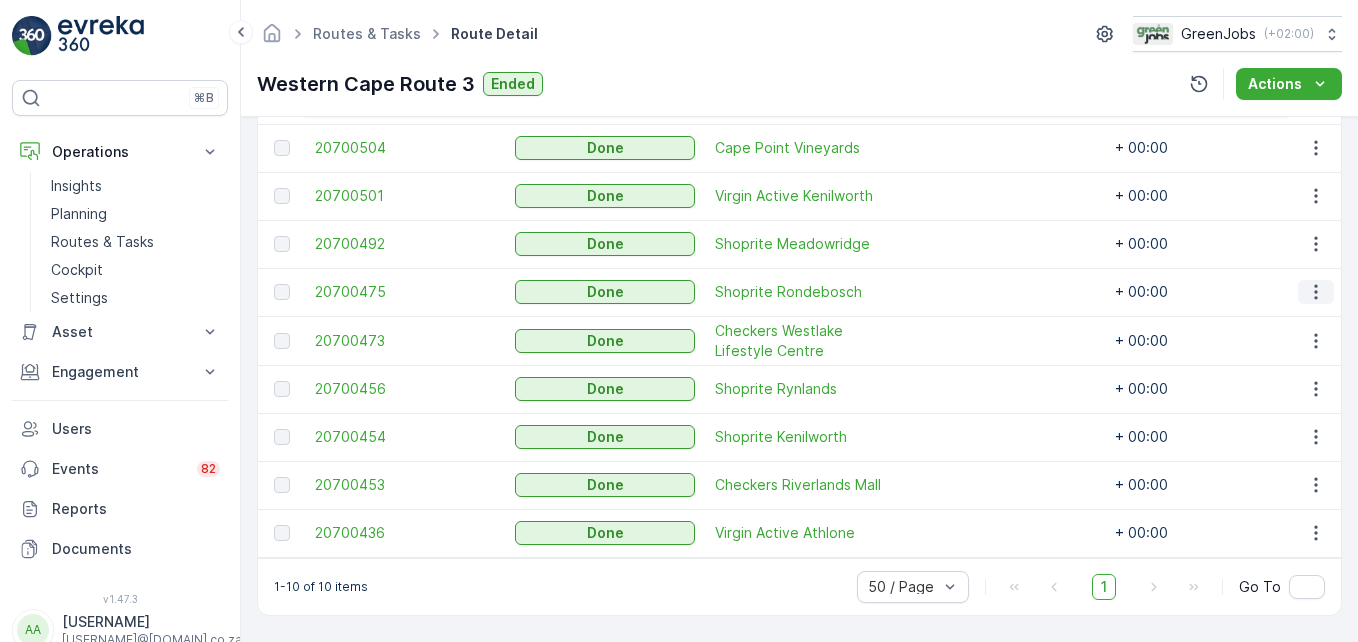 click 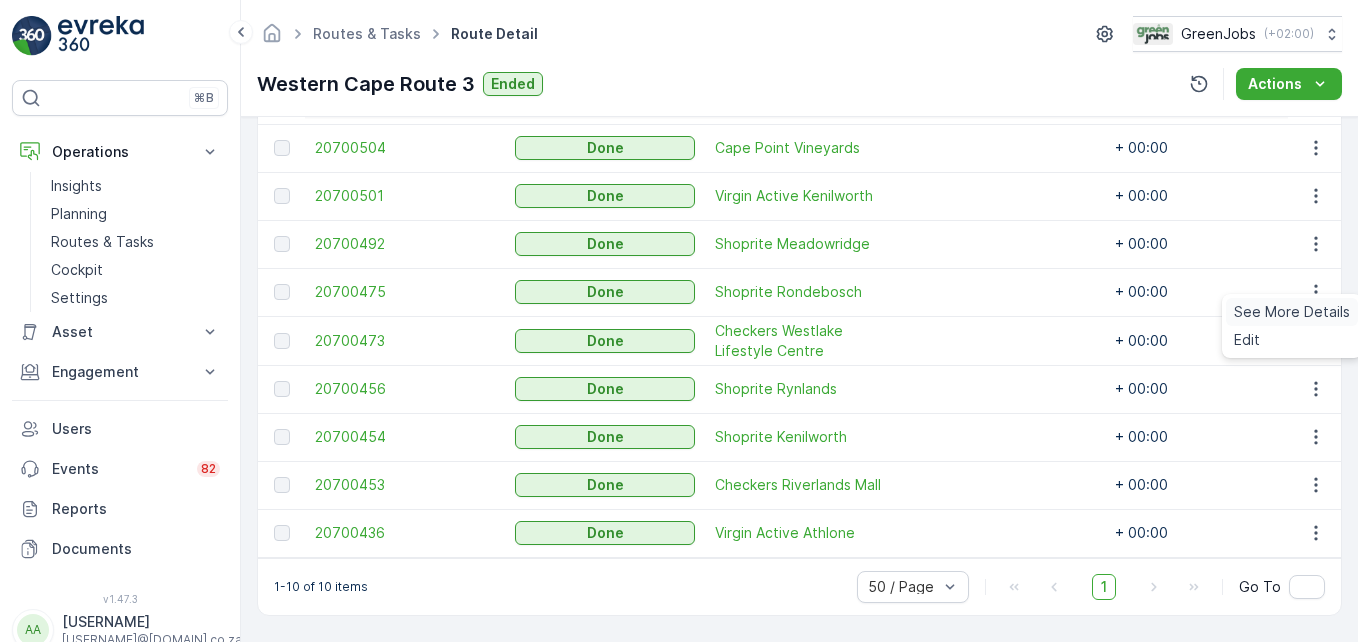 click on "See More Details" at bounding box center (1292, 312) 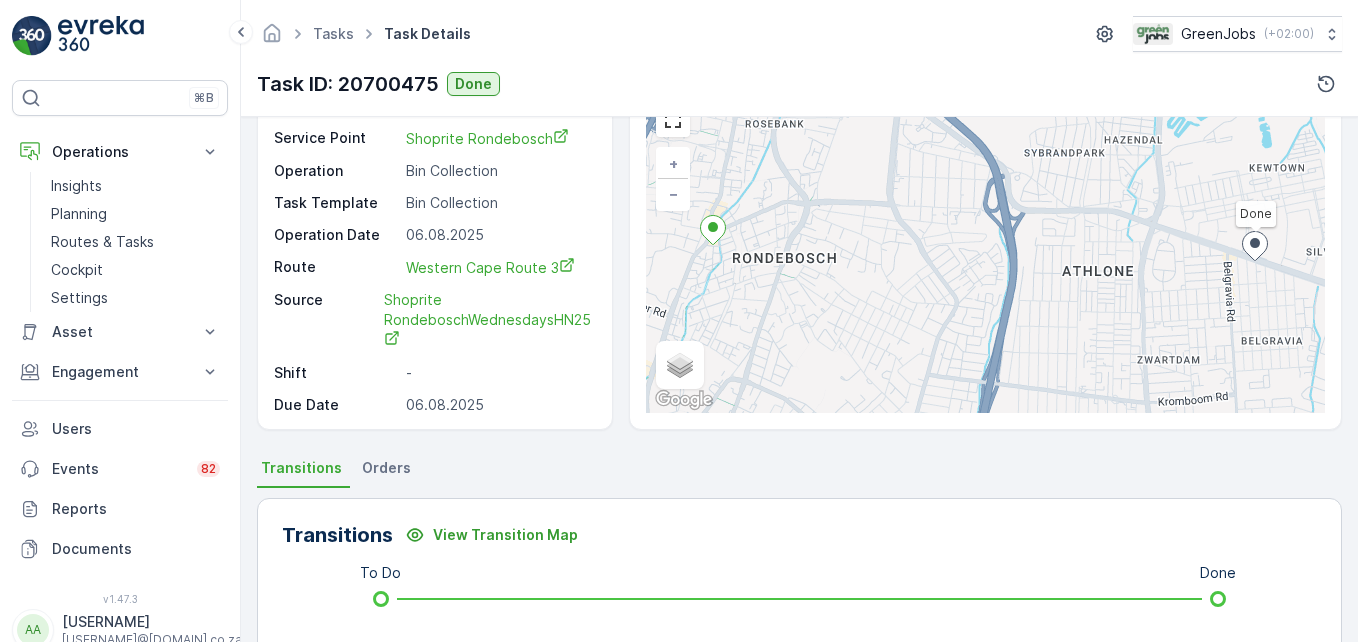 scroll, scrollTop: 400, scrollLeft: 0, axis: vertical 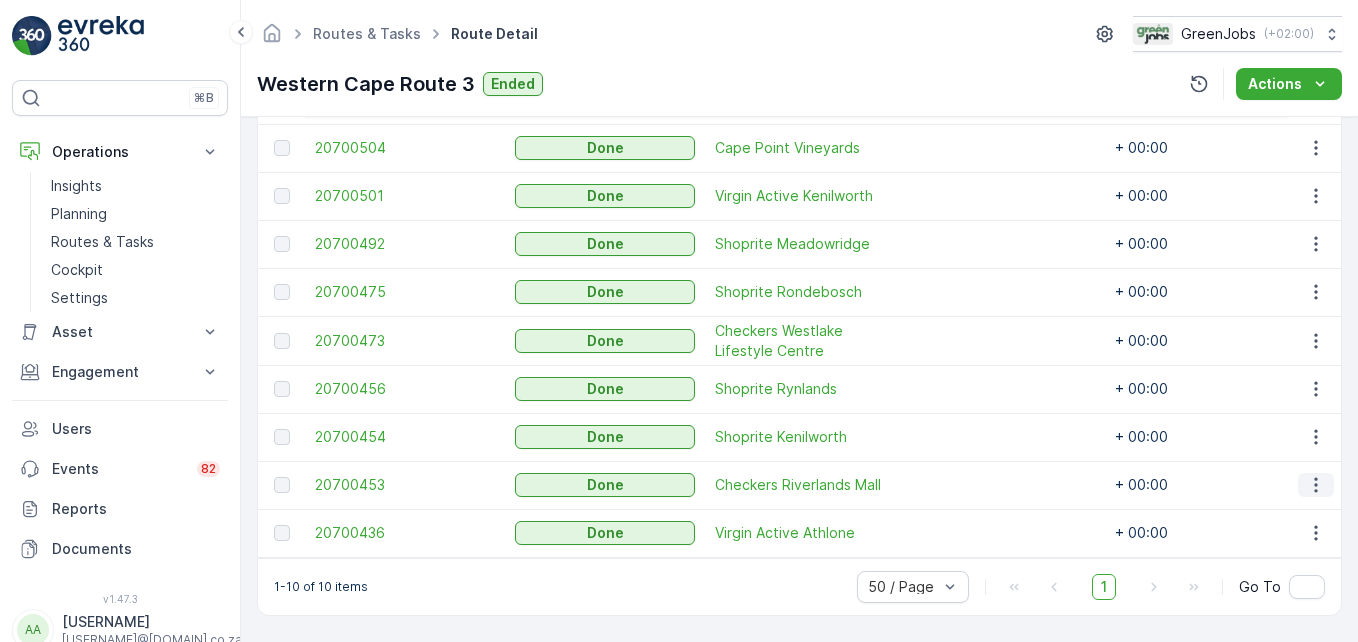 click 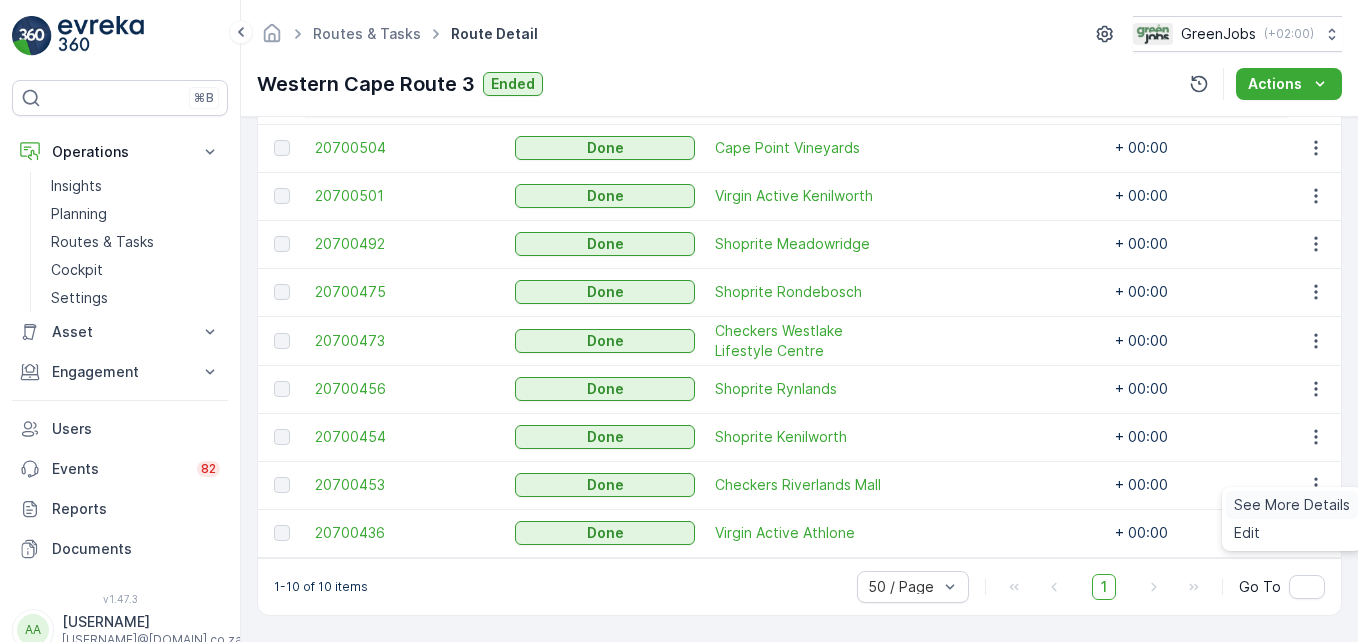 click on "See More Details" at bounding box center [1292, 505] 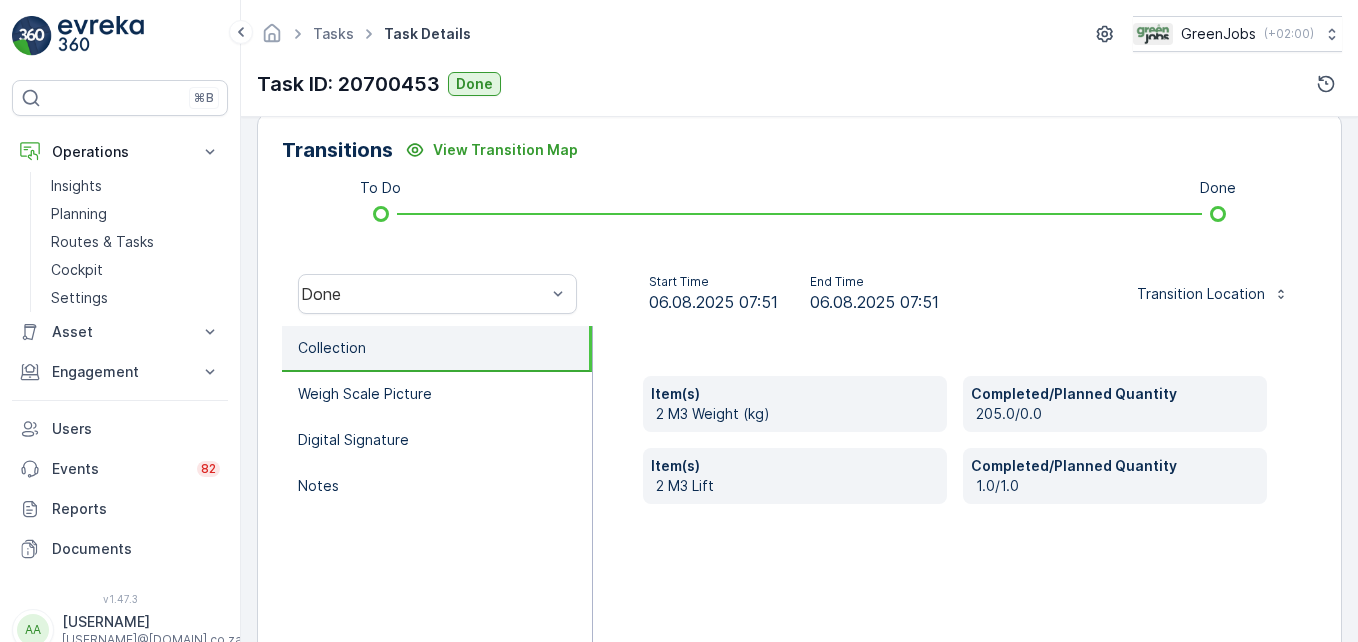 scroll, scrollTop: 619, scrollLeft: 0, axis: vertical 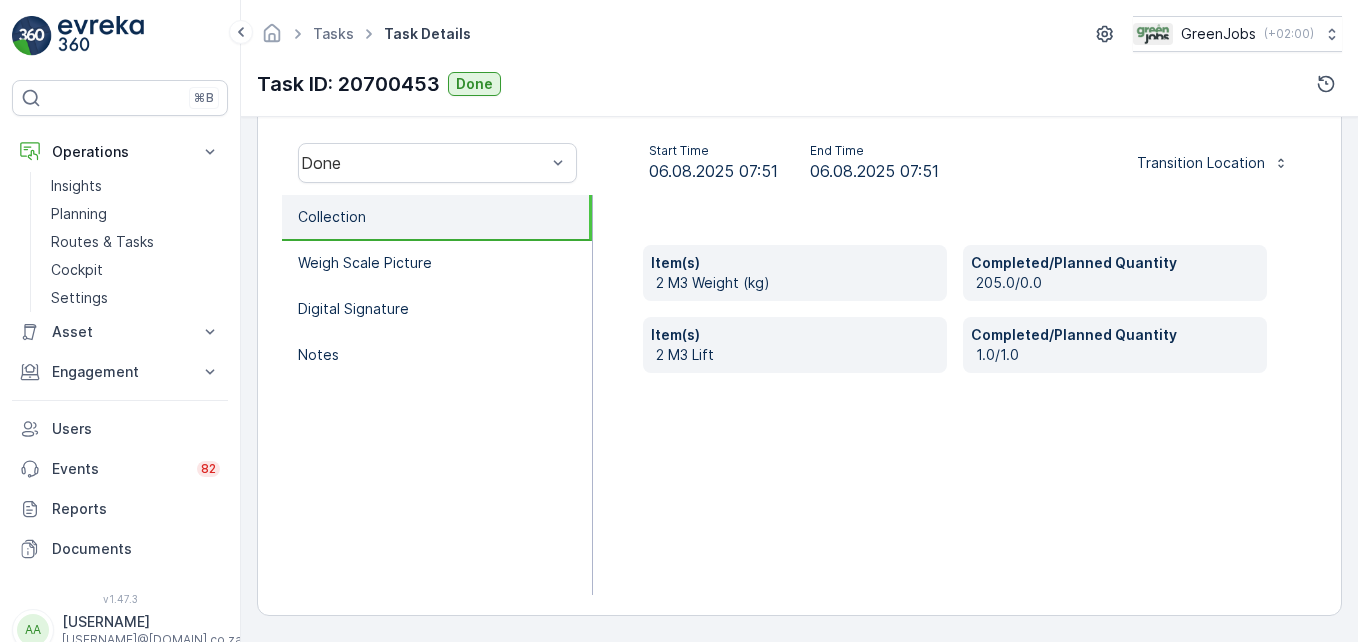 click on "Item(s) 2 M3 Weight (kg) Completed/Planned Quantity 205.0/0.0 Item(s) 2 M3 Lift Completed/Planned Quantity 1.0/1.0" at bounding box center [955, 395] 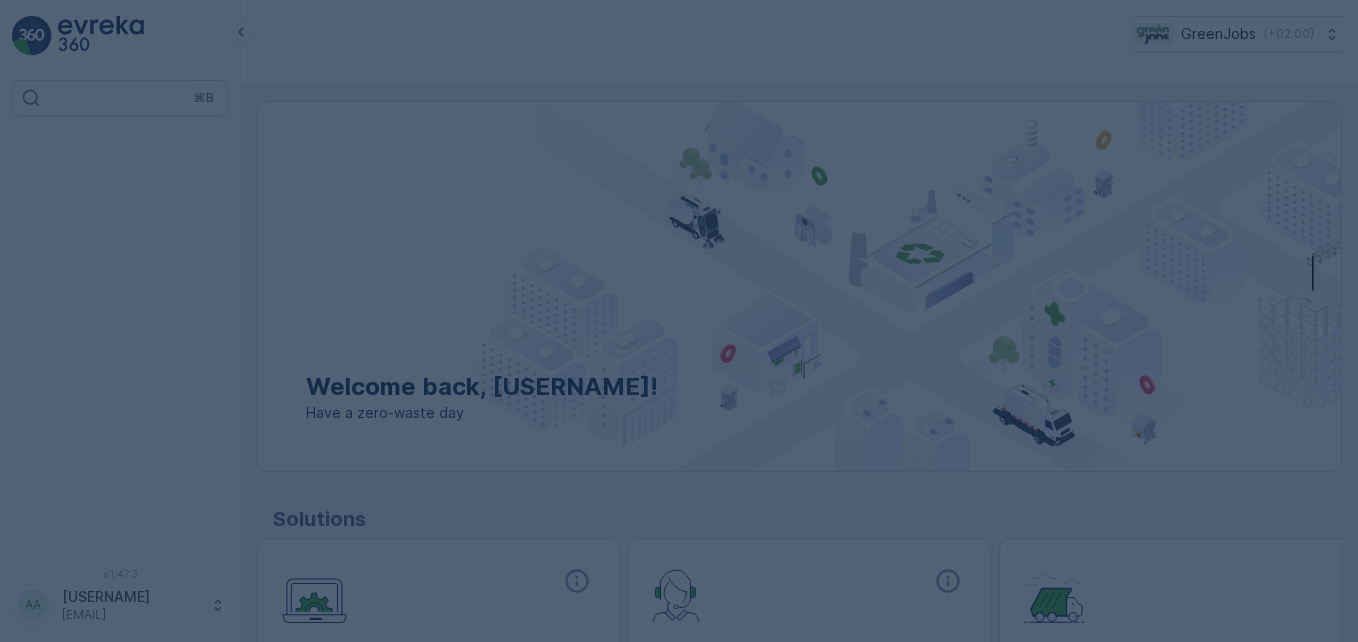 scroll, scrollTop: 0, scrollLeft: 0, axis: both 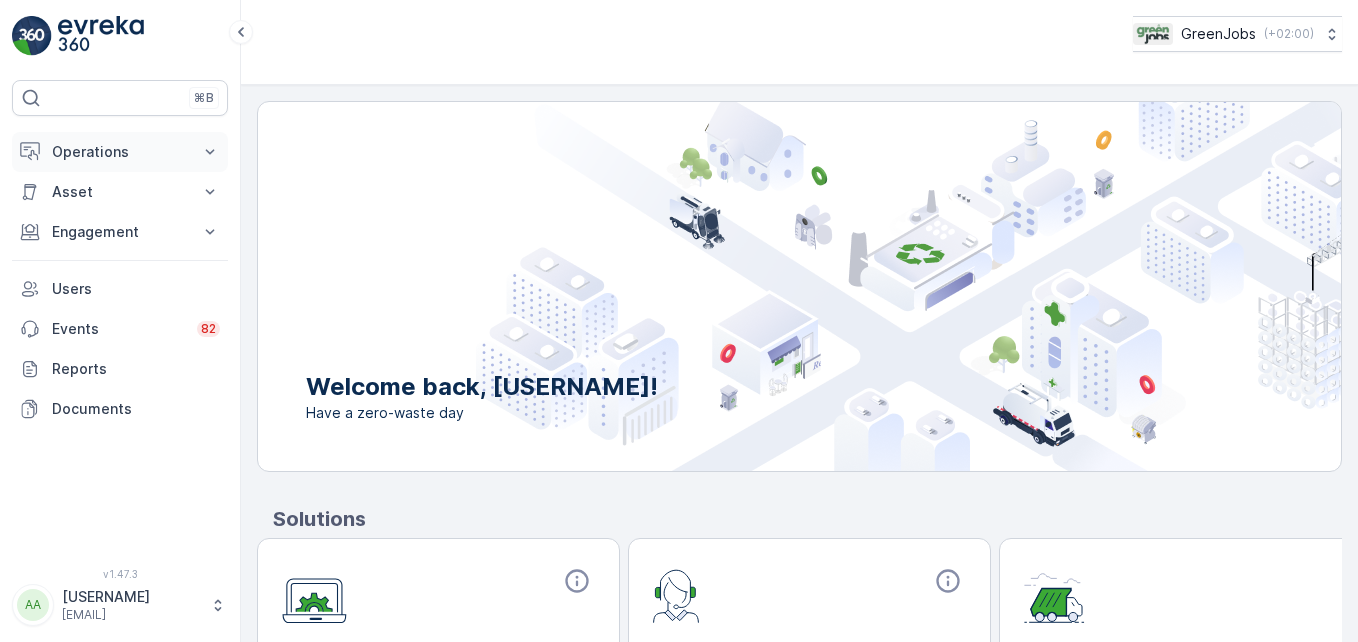 click 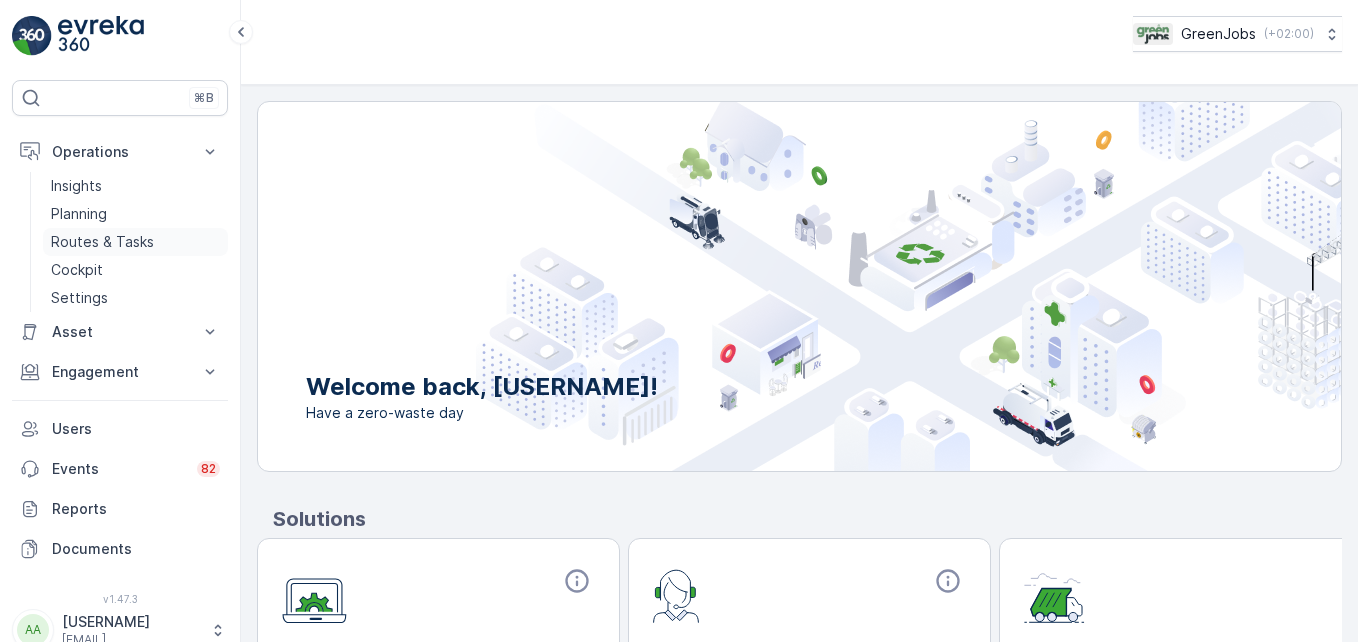 click on "Routes & Tasks" at bounding box center (102, 242) 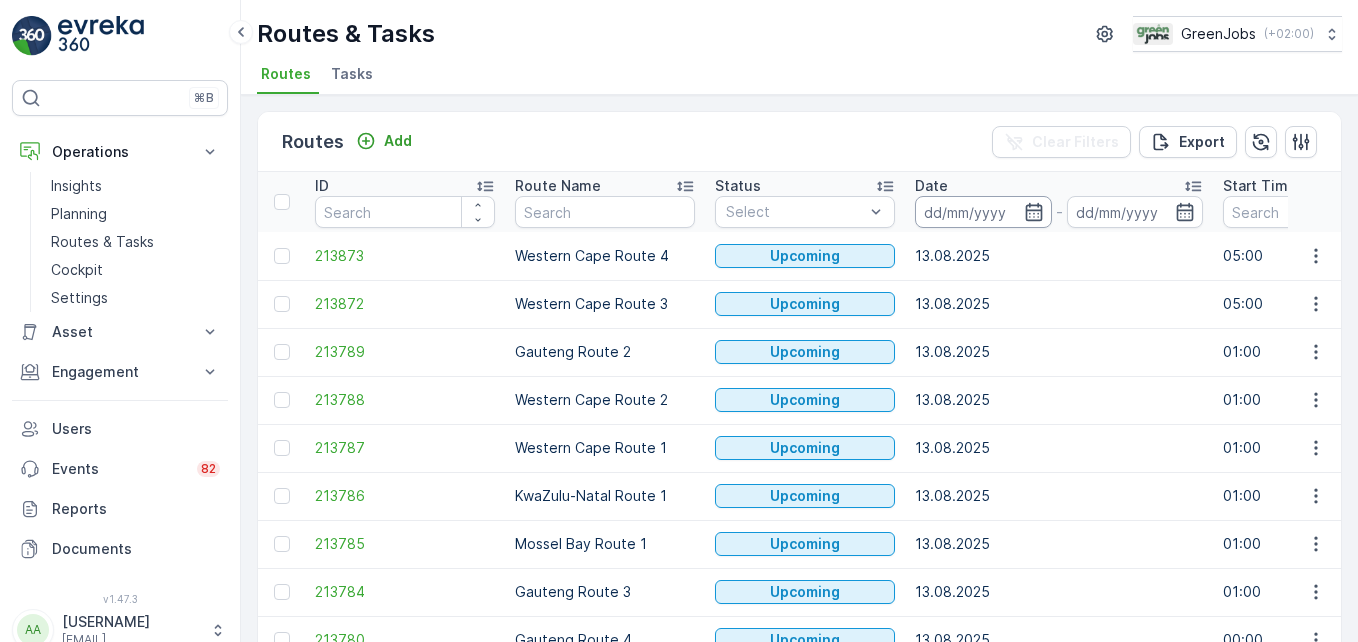 click at bounding box center [983, 212] 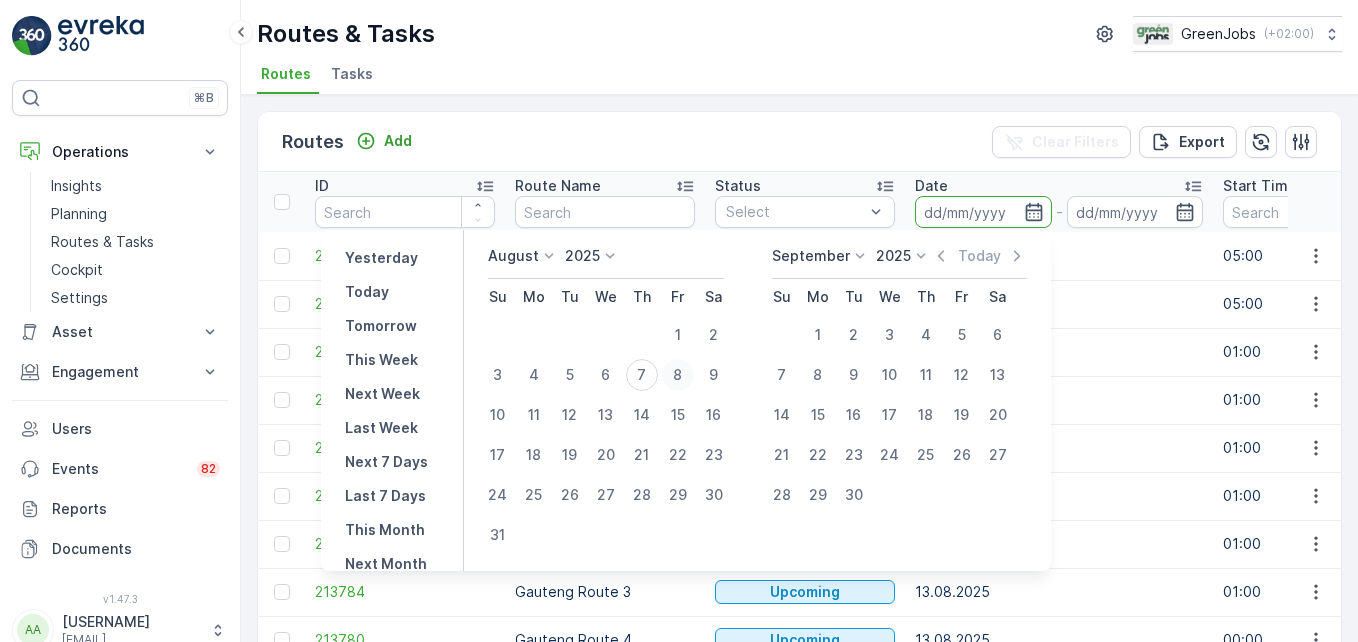 click on "8" at bounding box center [678, 375] 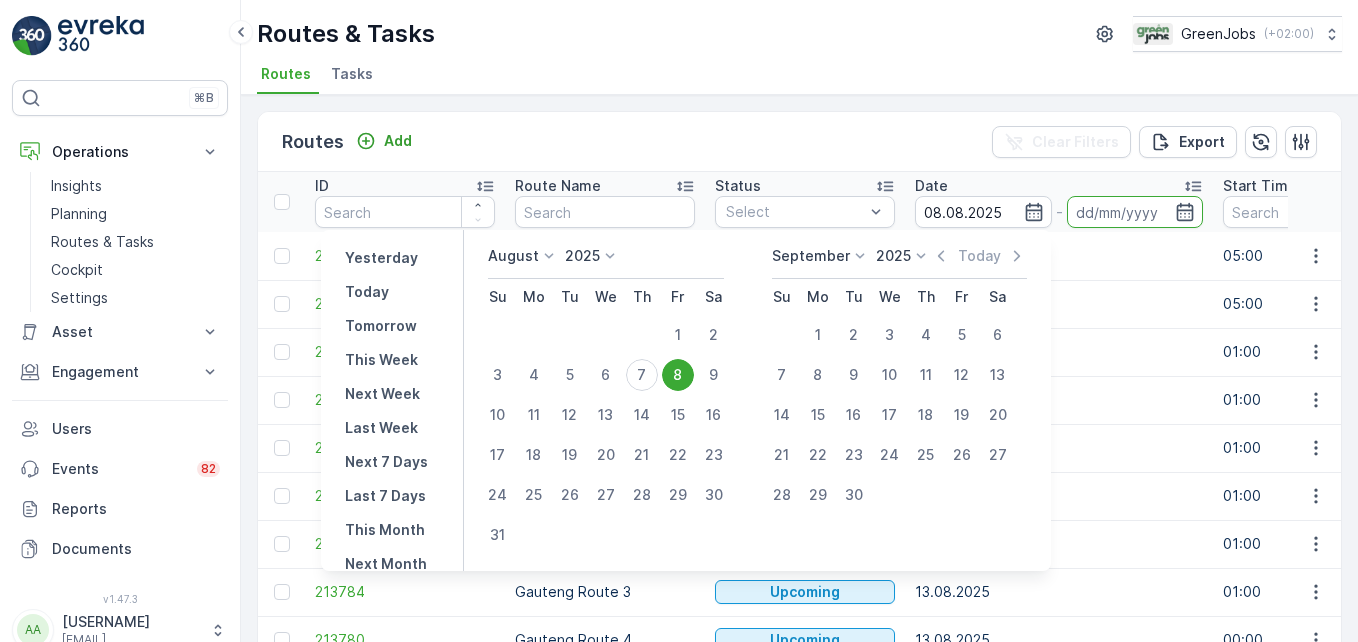 click on "8" at bounding box center (678, 375) 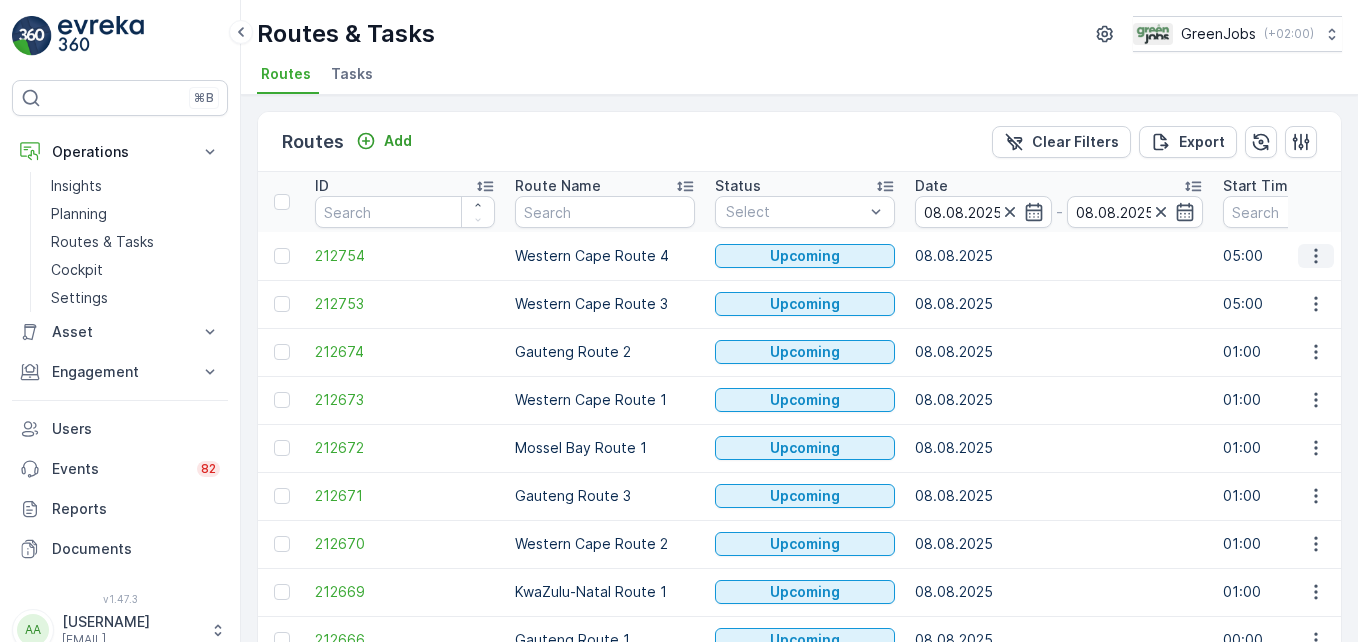 click 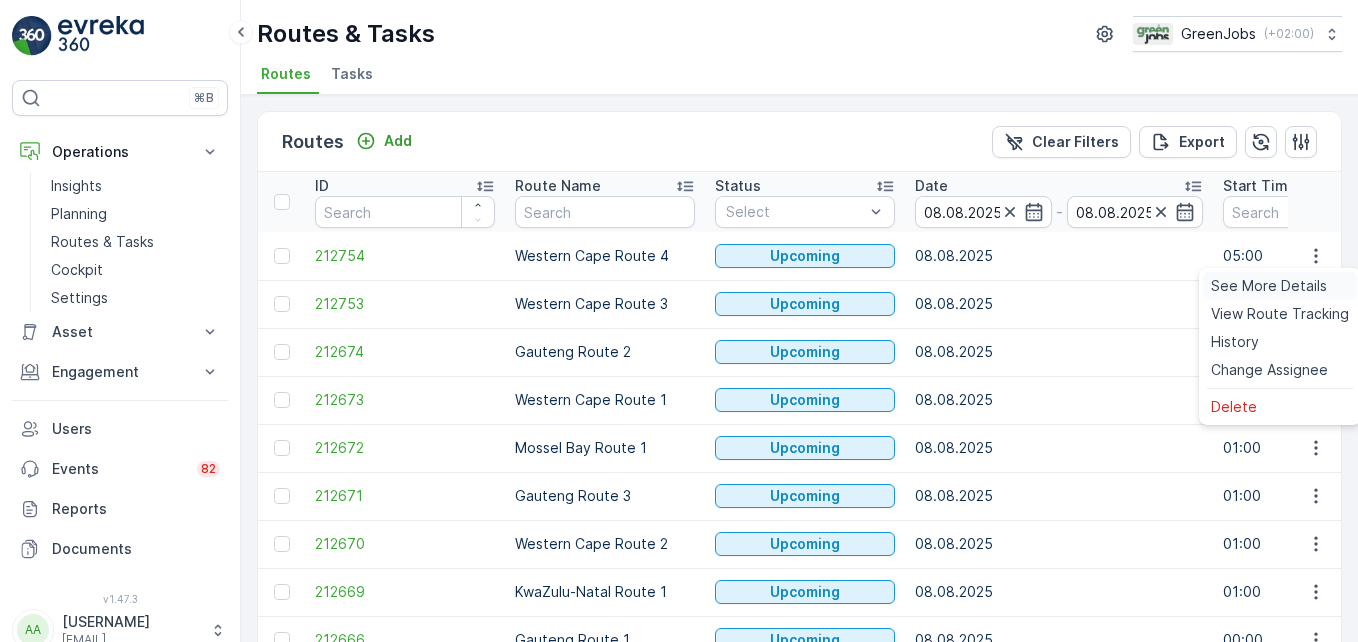 click on "See More Details" at bounding box center [1280, 286] 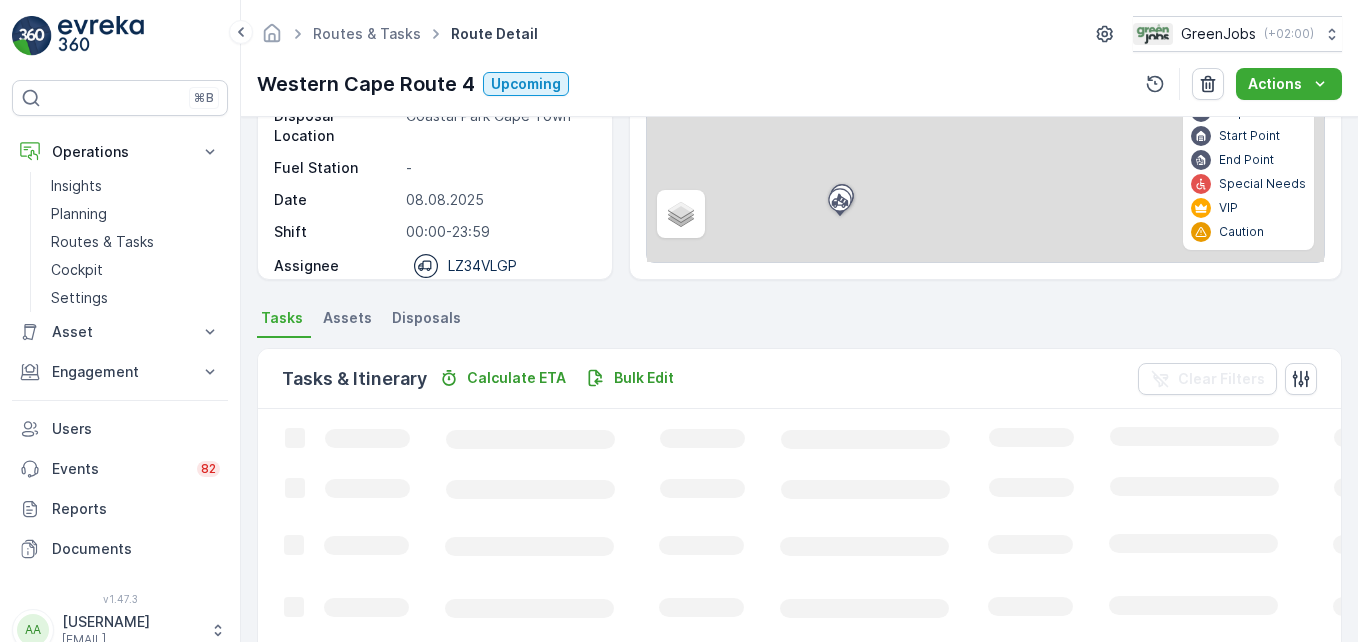 scroll, scrollTop: 300, scrollLeft: 0, axis: vertical 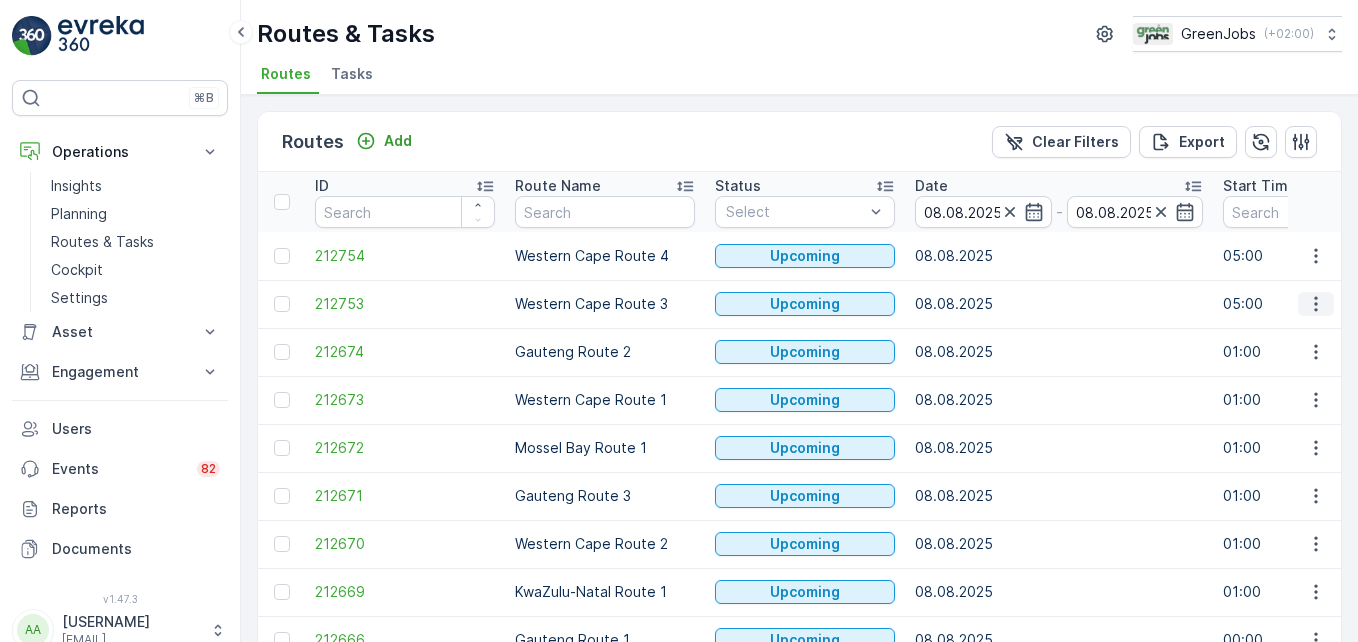 click 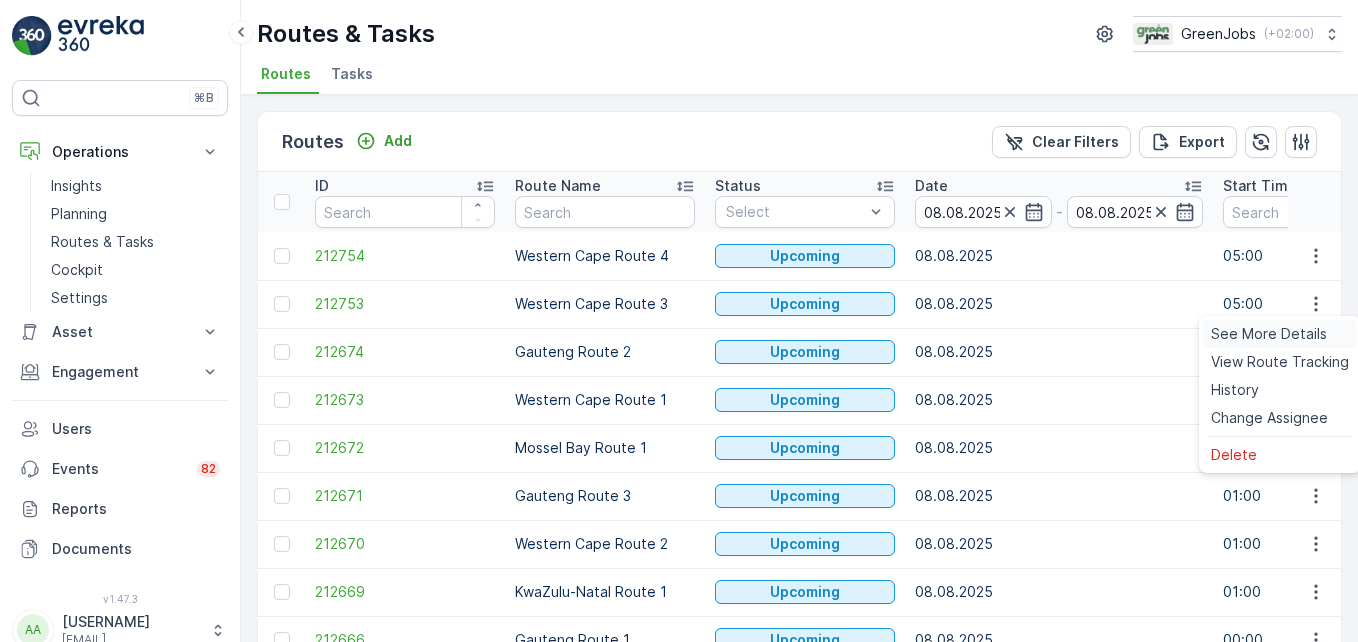 click on "See More Details" at bounding box center [1269, 334] 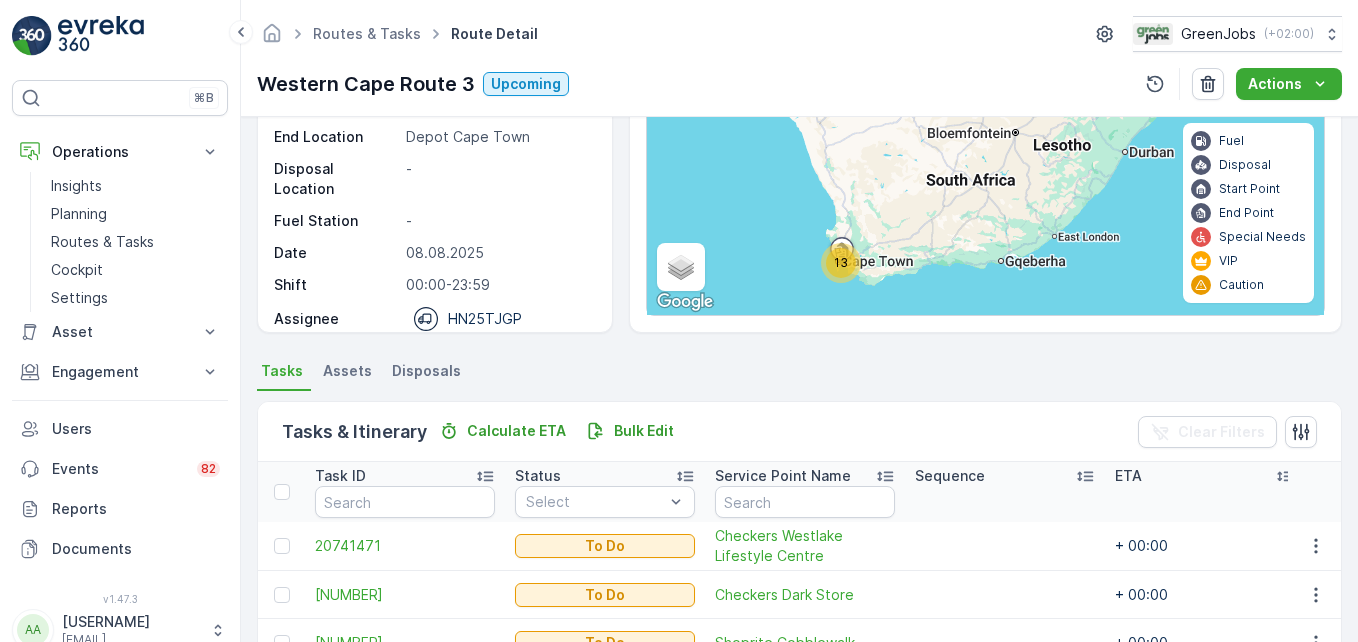 scroll, scrollTop: 600, scrollLeft: 0, axis: vertical 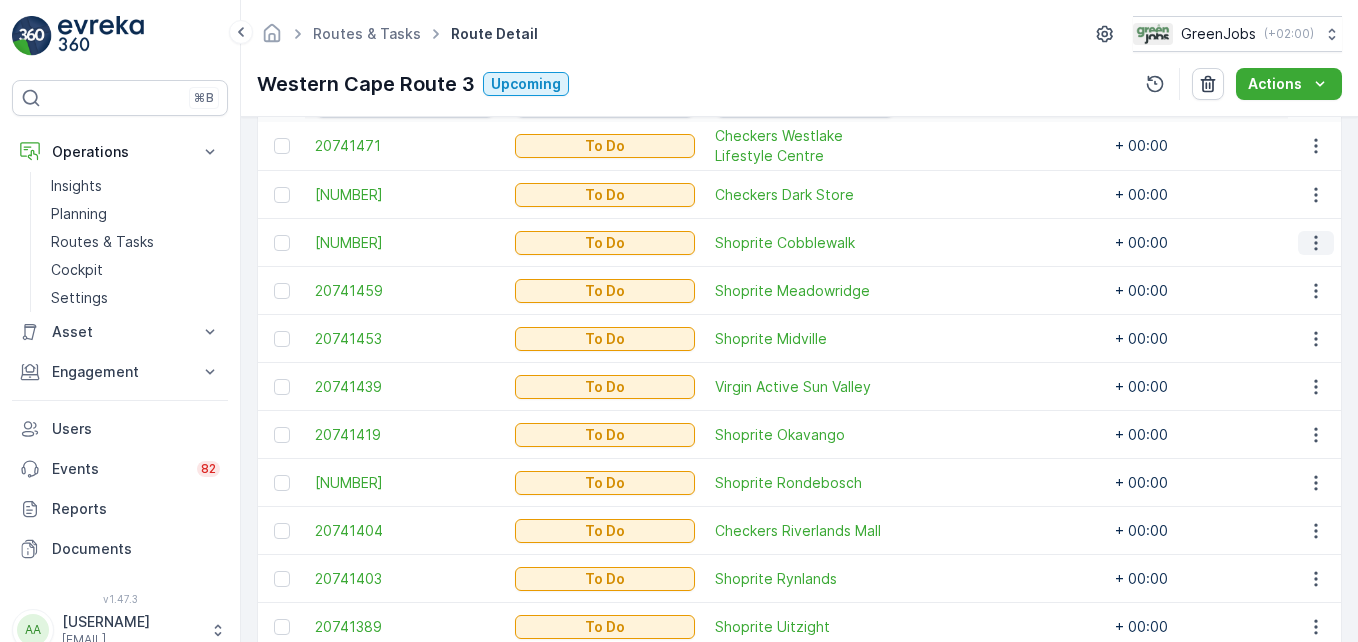 click 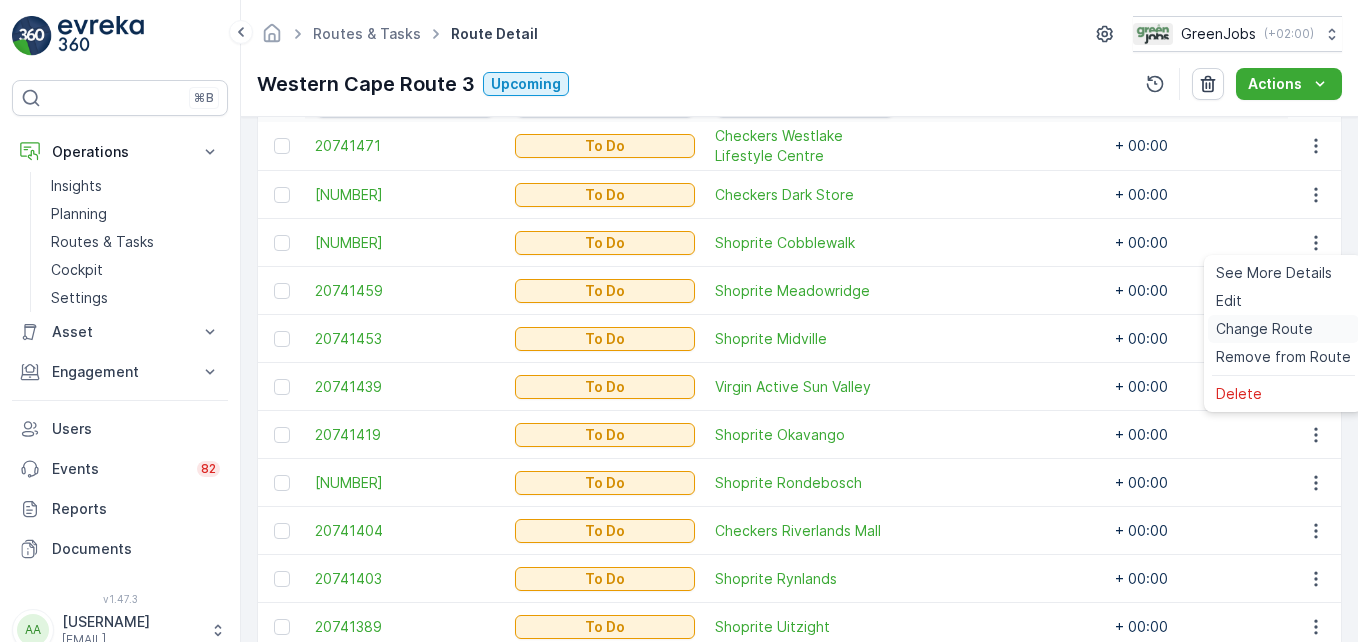 click on "Change Route" at bounding box center (1264, 329) 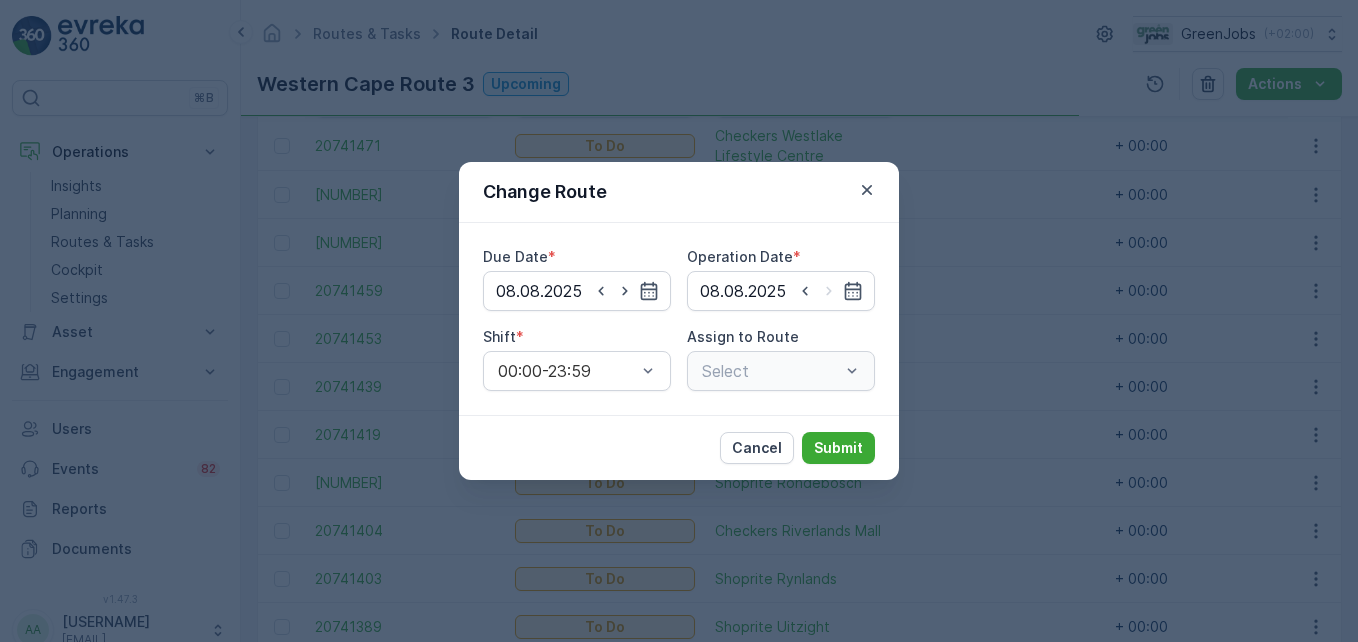 type on "08.08.2025" 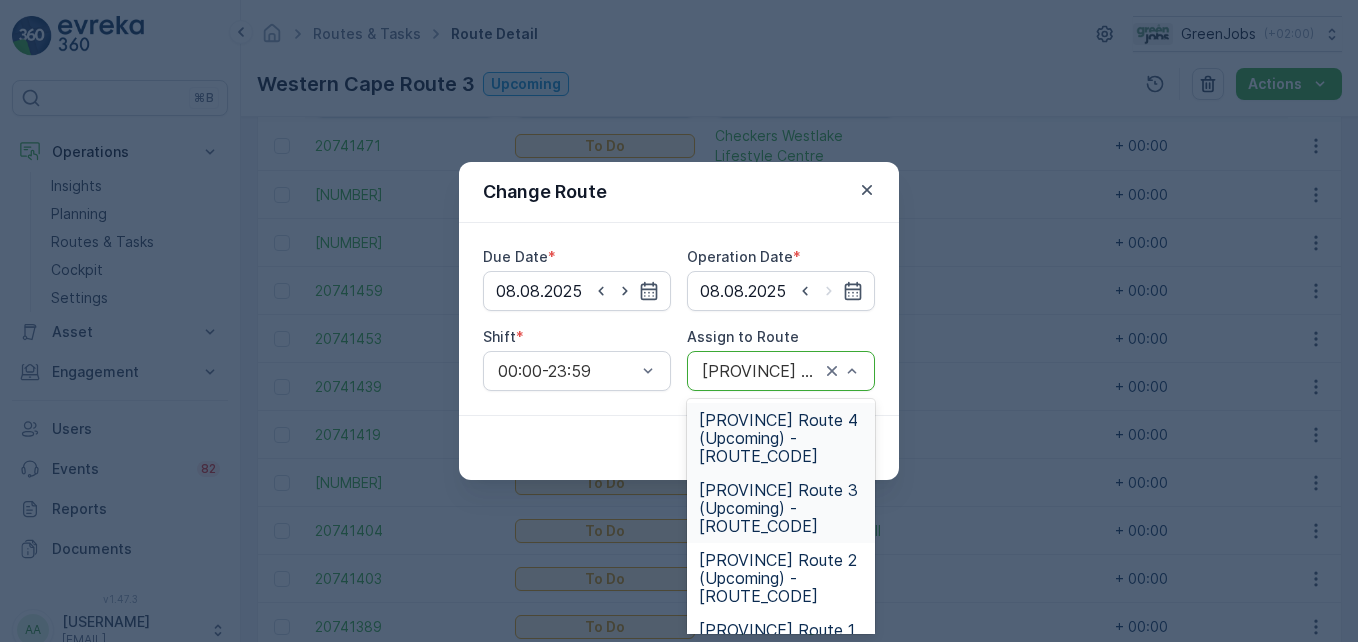 click on "[PROVINCE] Route 4 (Upcoming) - [ROUTE_CODE]" at bounding box center [781, 438] 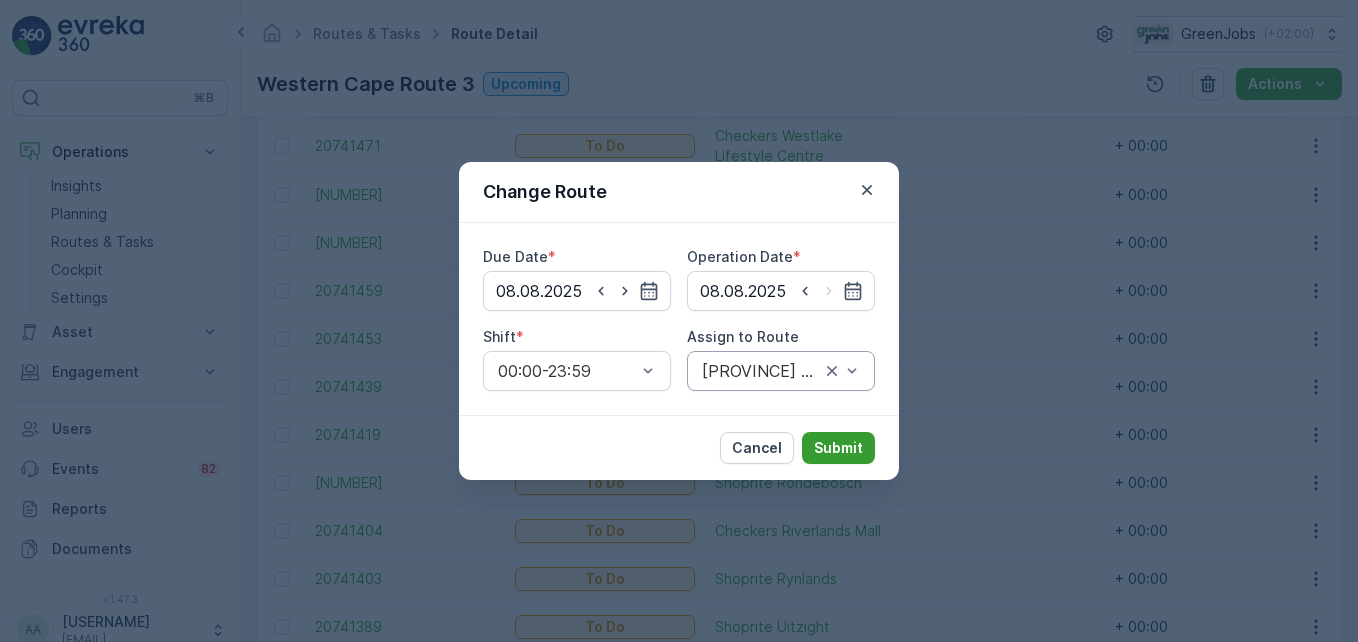 click on "Submit" at bounding box center [838, 448] 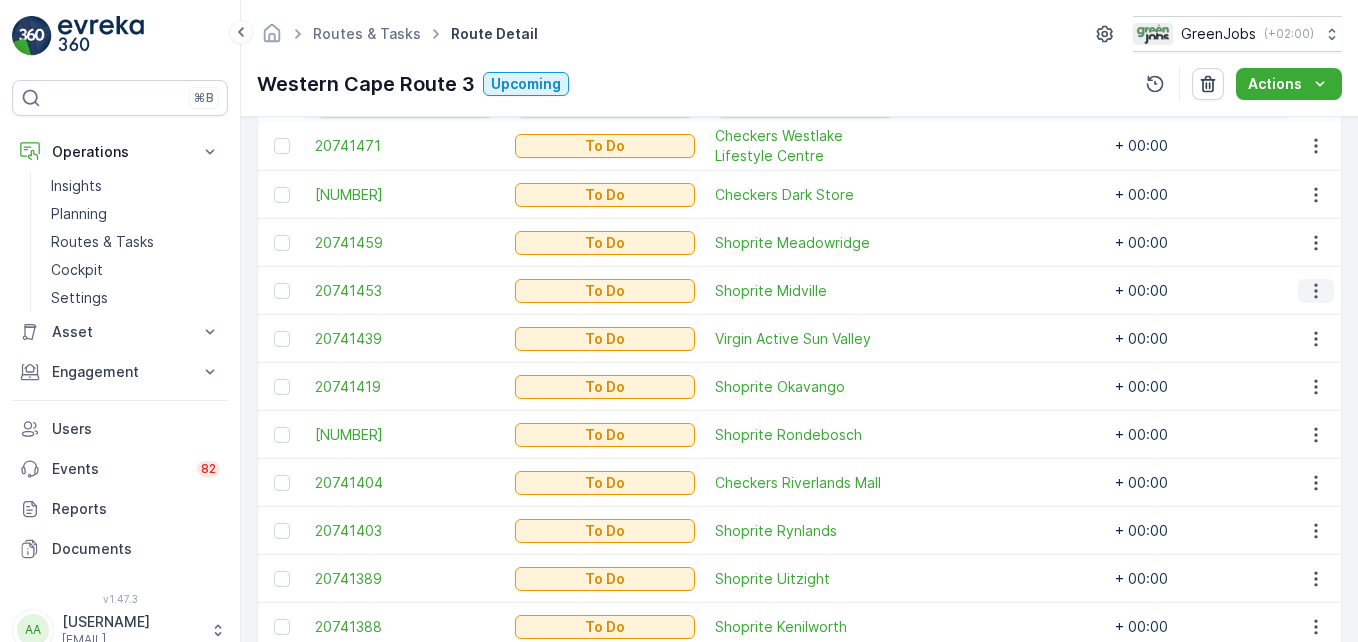 click 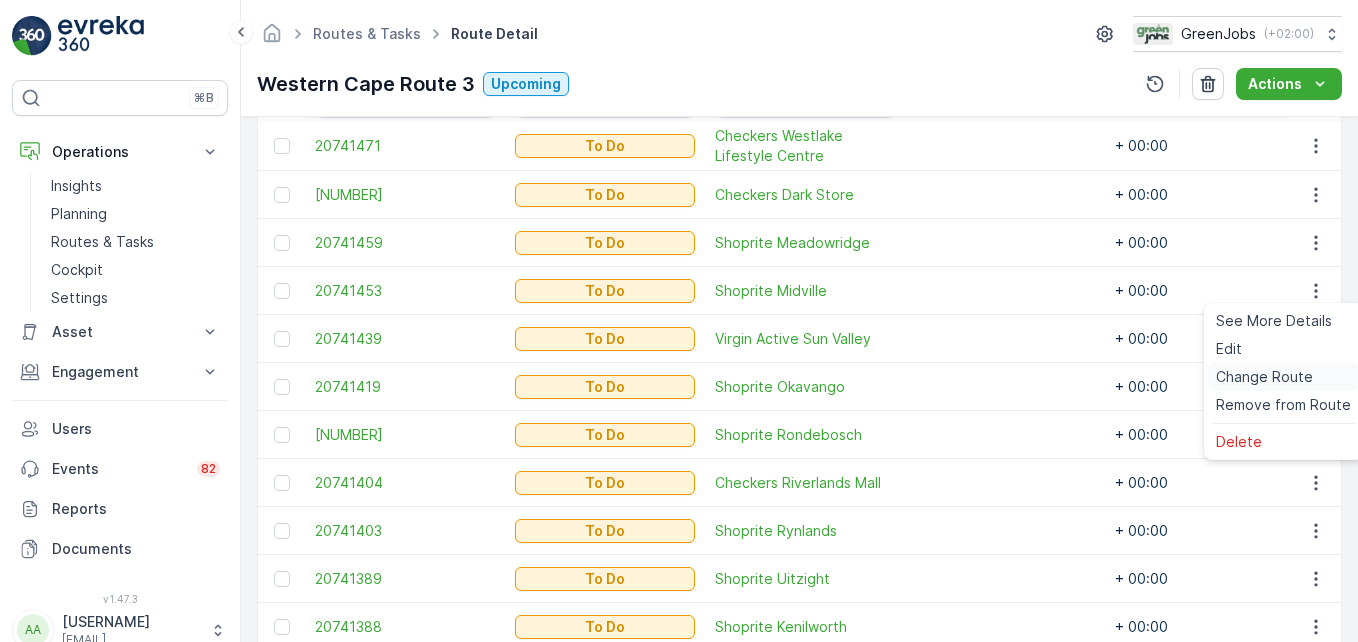 click on "Change Route" at bounding box center (1264, 377) 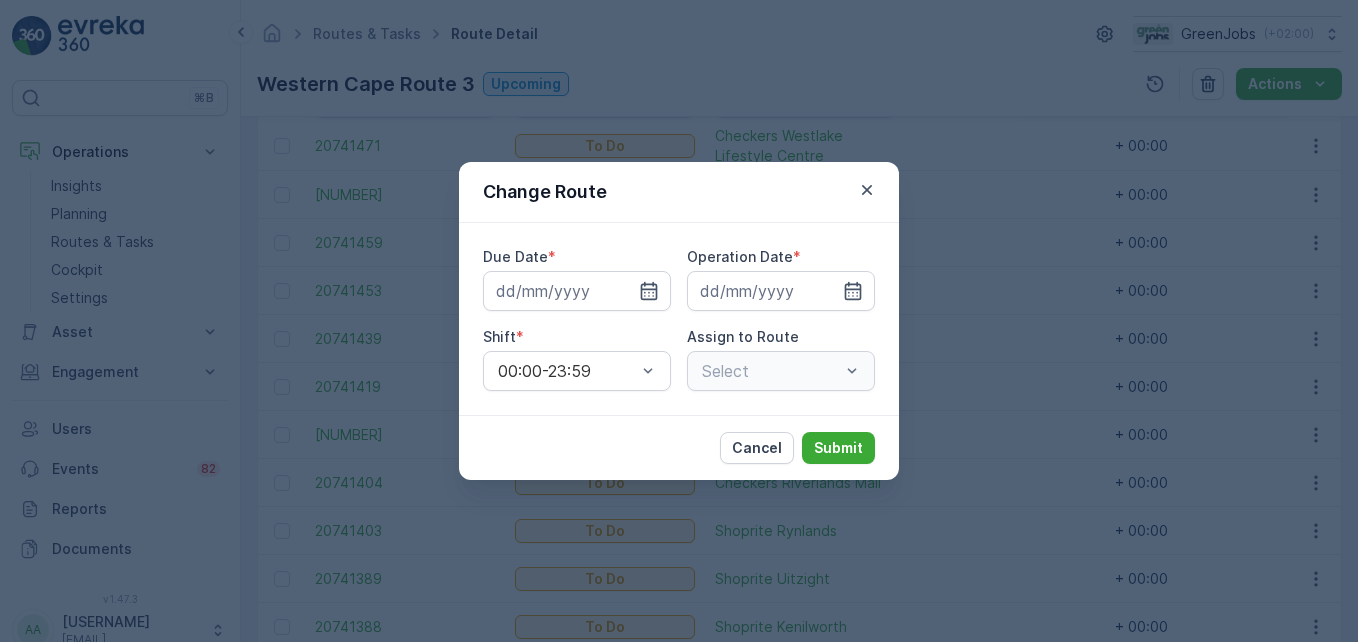 type on "08.08.2025" 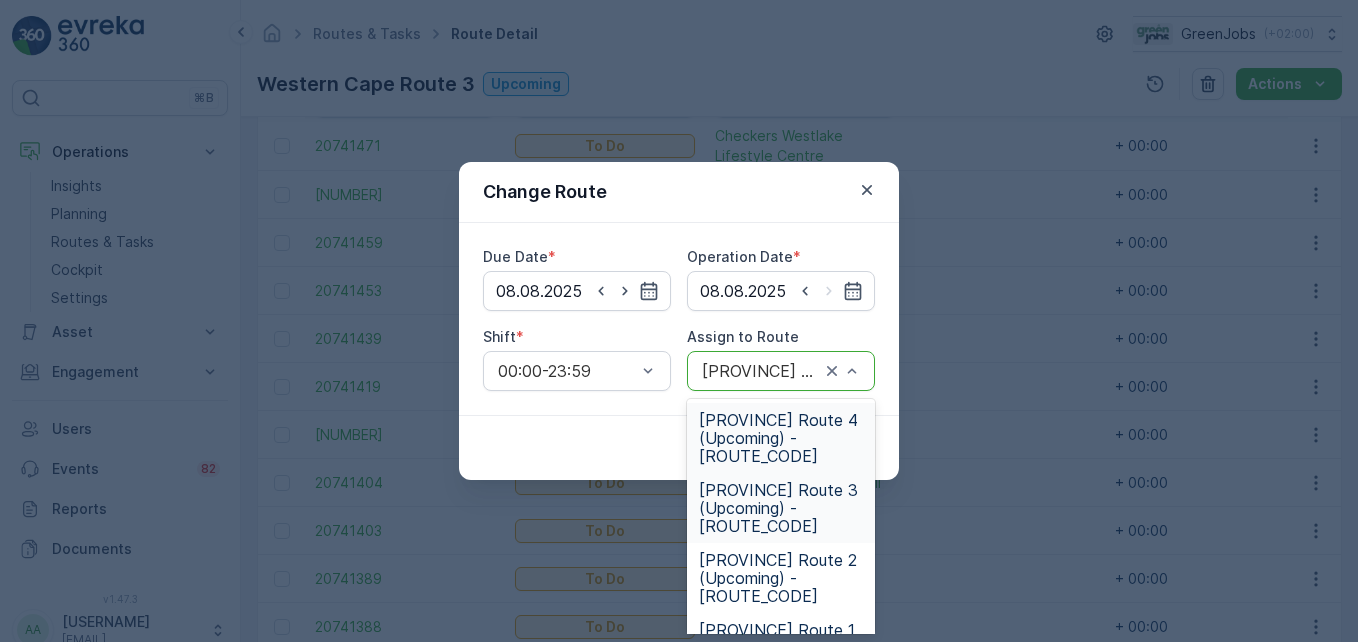 click on "[PROVINCE] Route 4 (Upcoming) - [ROUTE_CODE]" at bounding box center (781, 438) 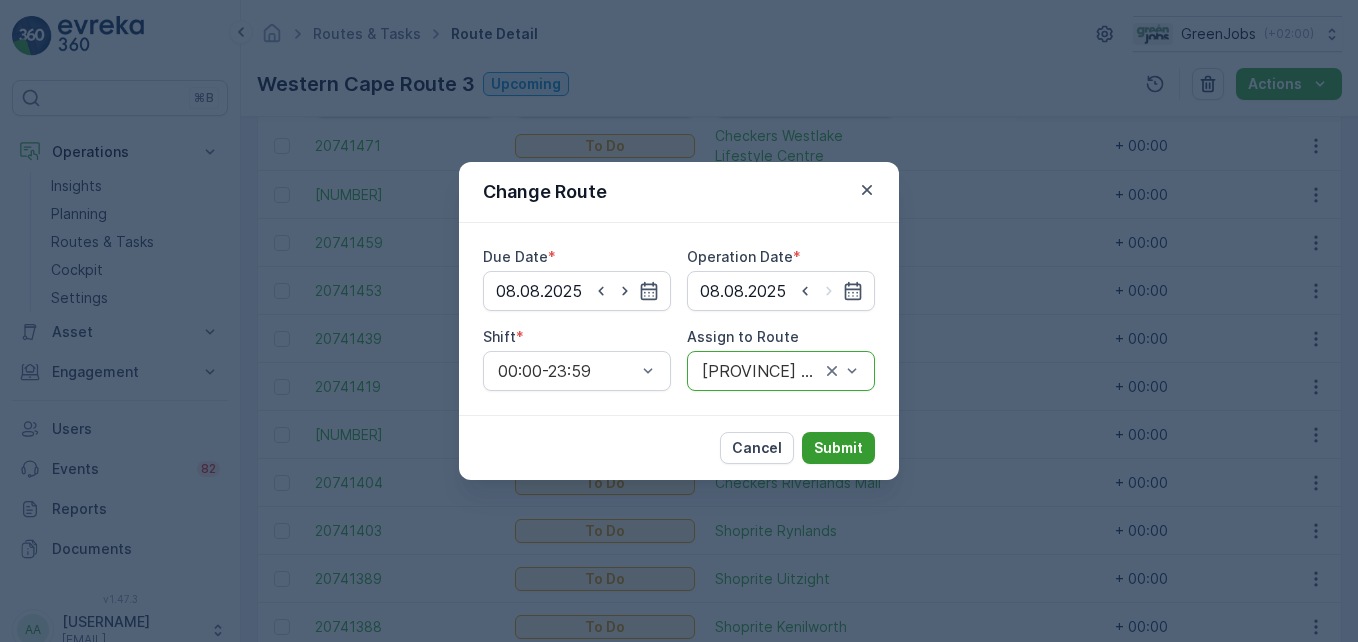 click on "Submit" at bounding box center [838, 448] 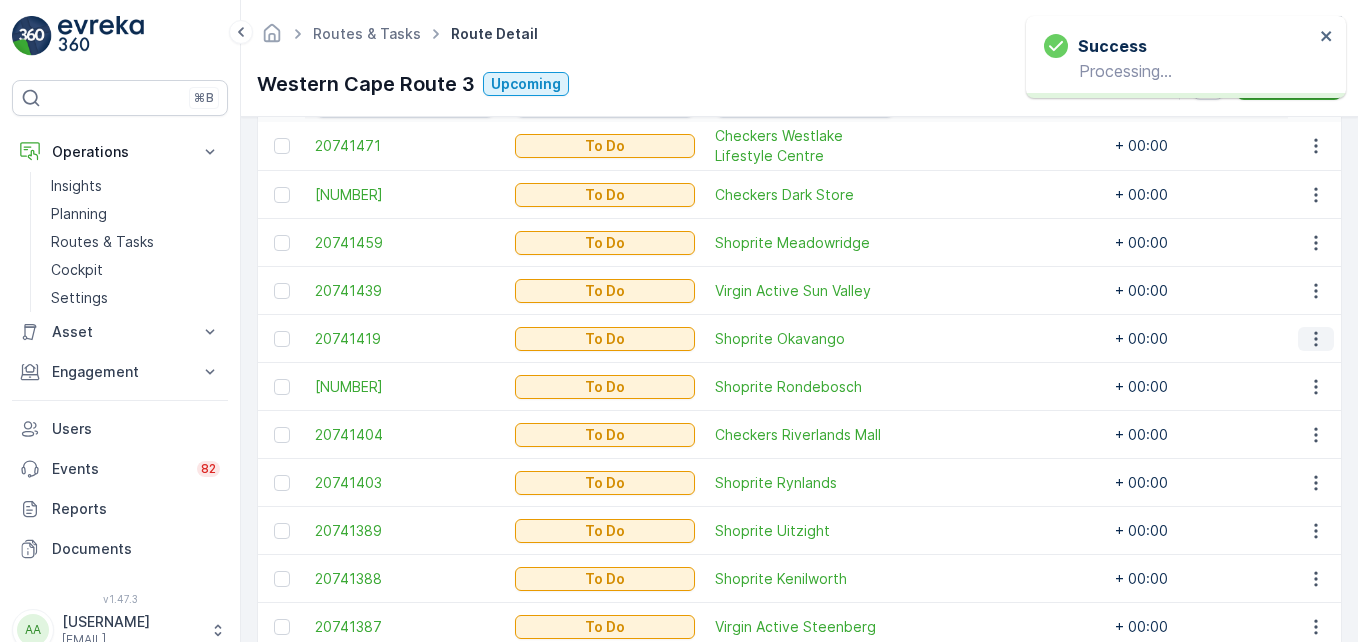 click 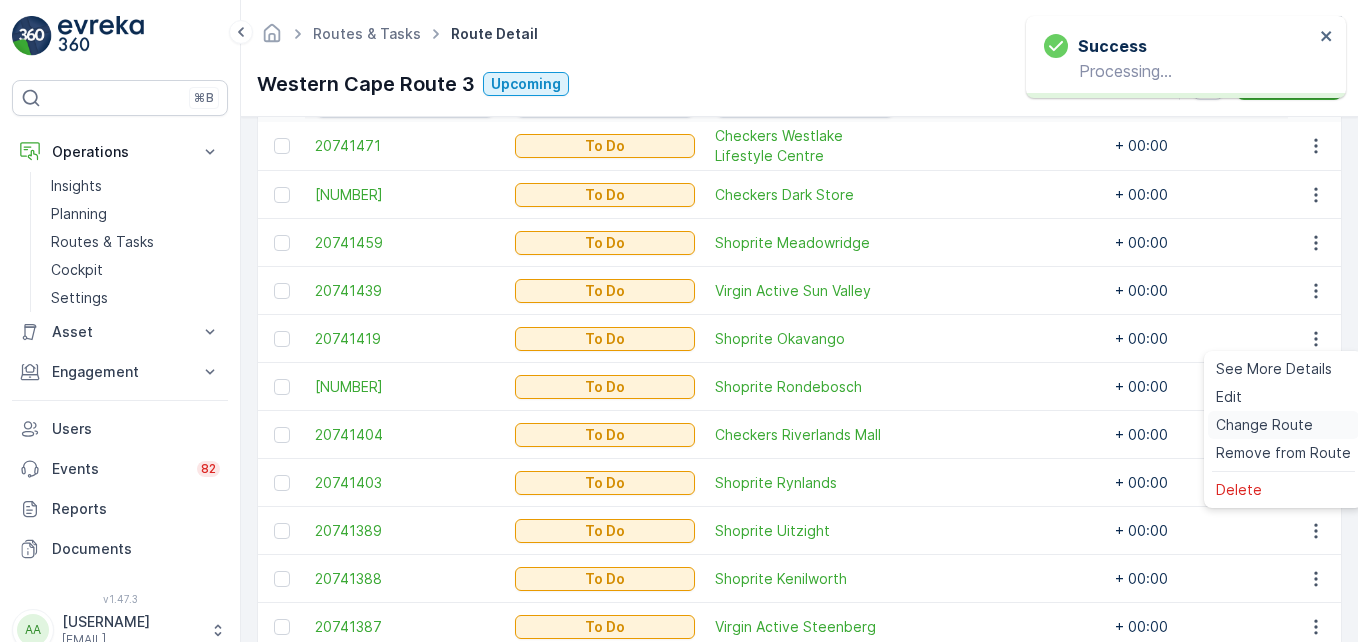 click on "Change Route" at bounding box center (1264, 425) 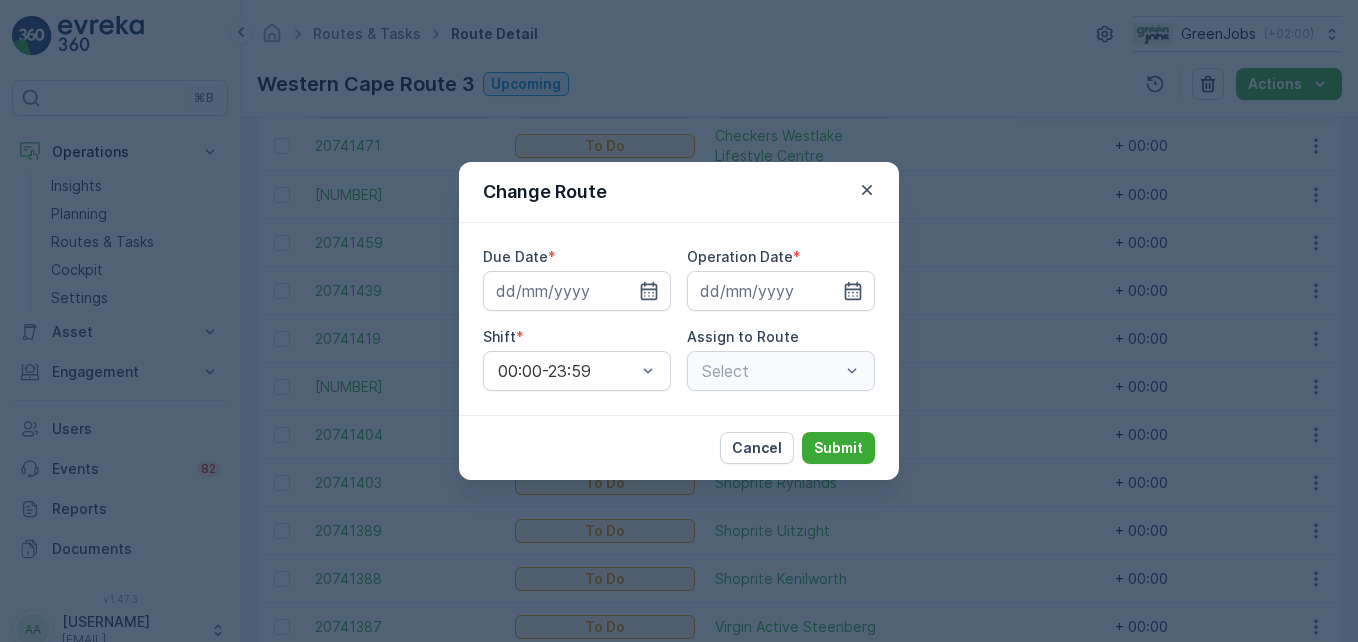 type on "08.08.2025" 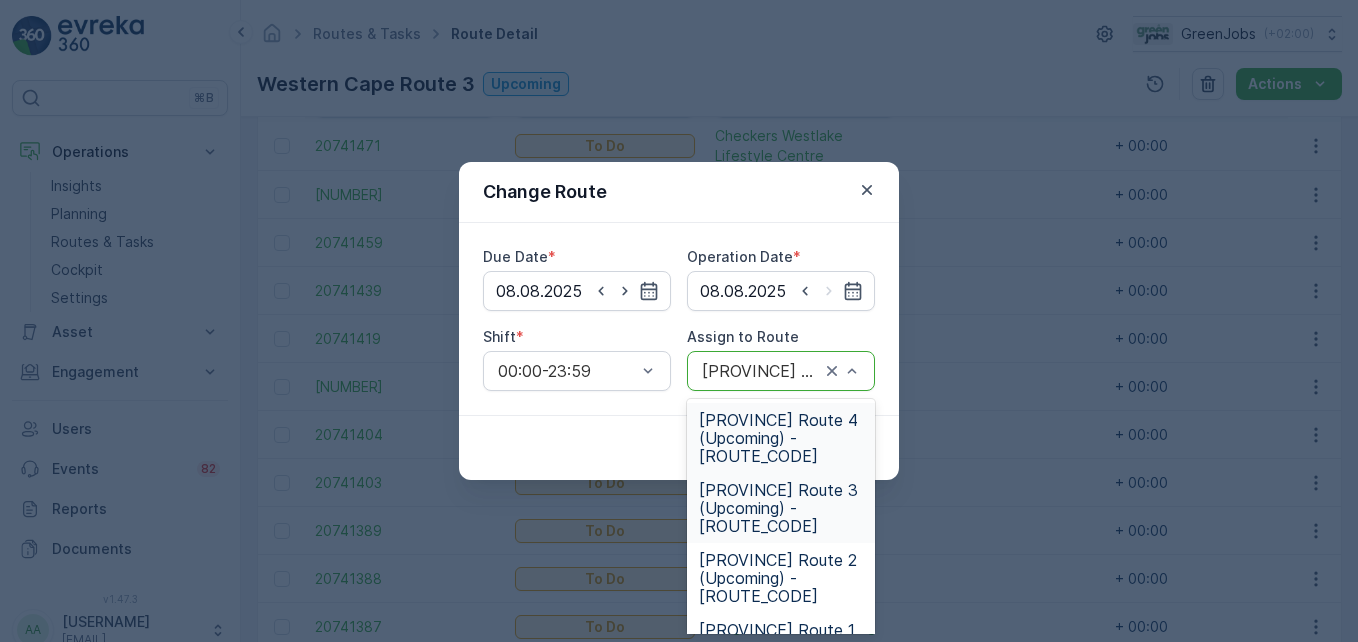 drag, startPoint x: 758, startPoint y: 443, endPoint x: 864, endPoint y: 480, distance: 112.27199 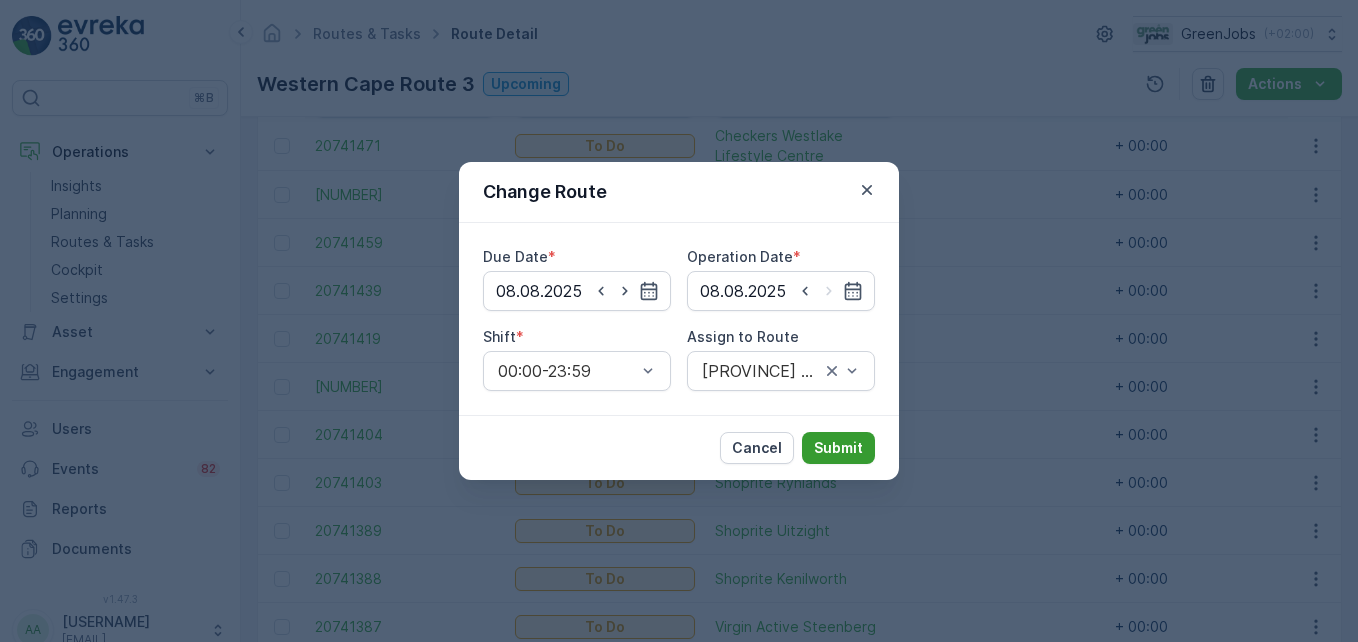click on "Submit" at bounding box center (838, 448) 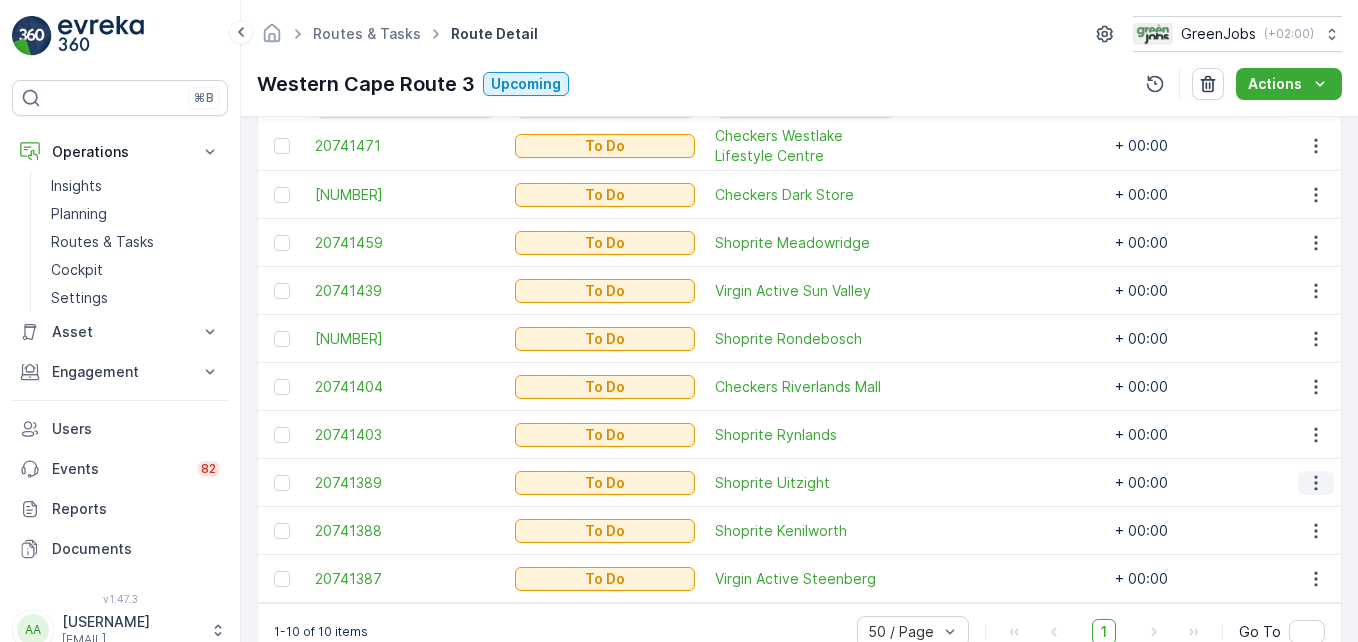 click 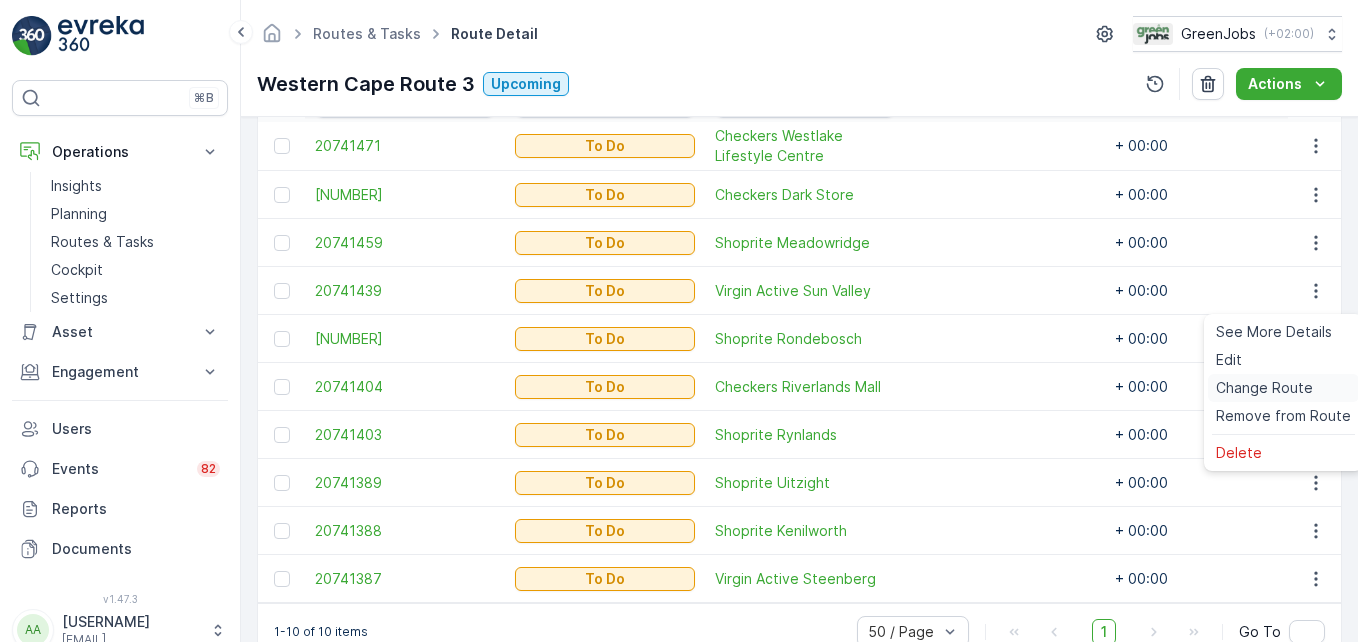 click on "Change Route" at bounding box center (1264, 388) 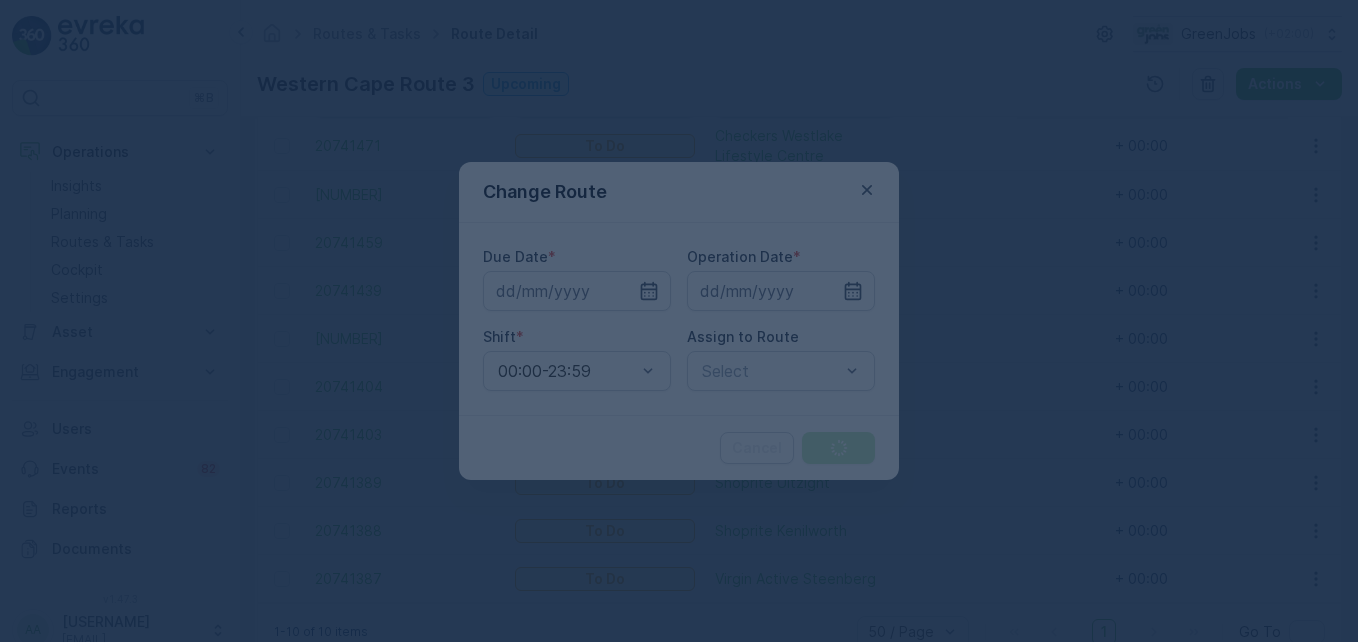 type on "08.08.2025" 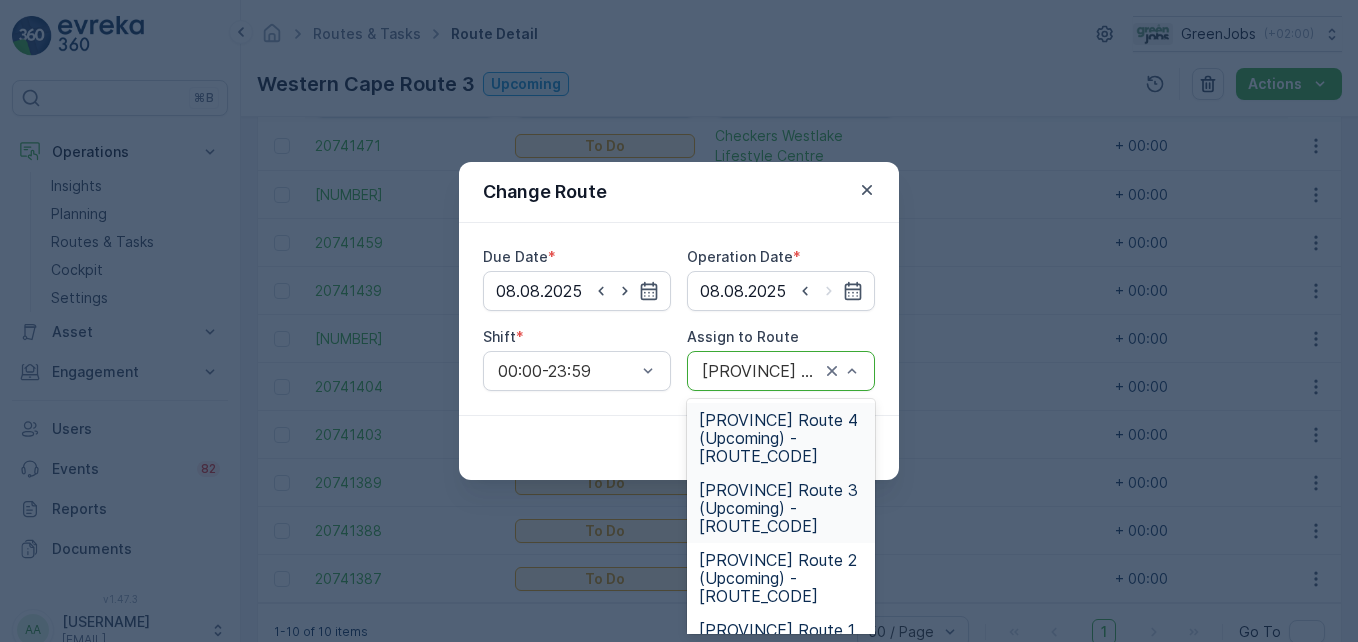 click on "[PROVINCE] Route 4 (Upcoming) - [ROUTE_CODE]" at bounding box center [781, 438] 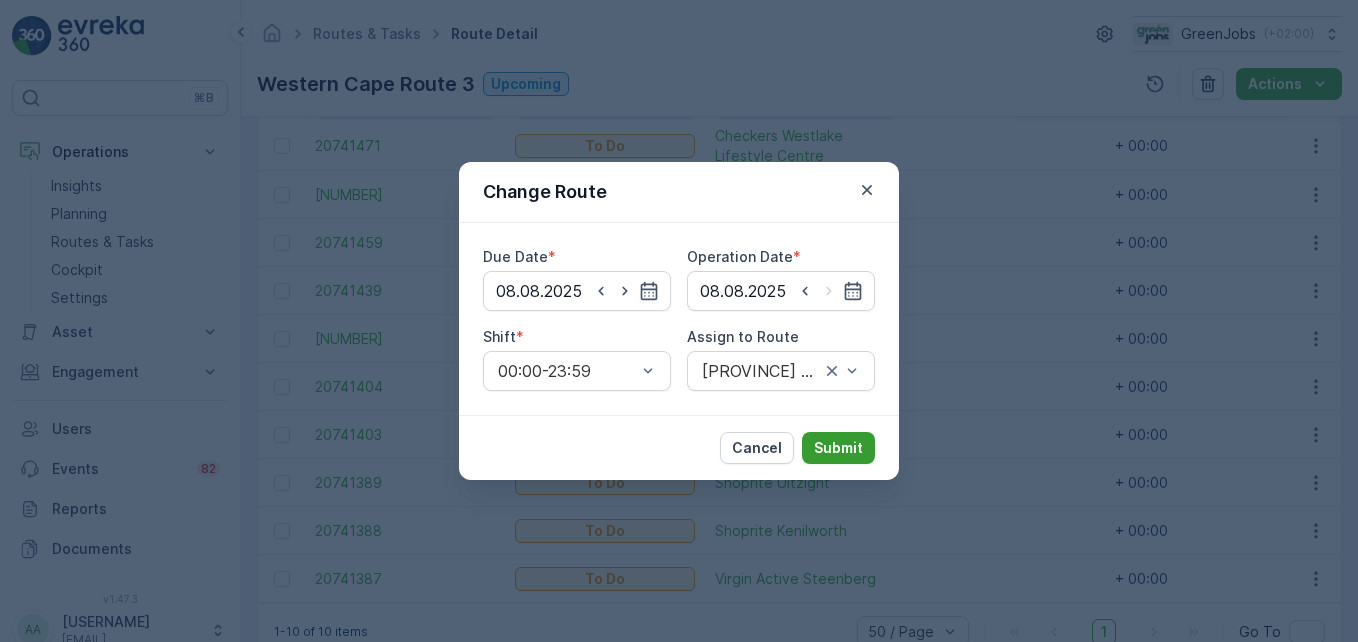 click on "Submit" at bounding box center [838, 448] 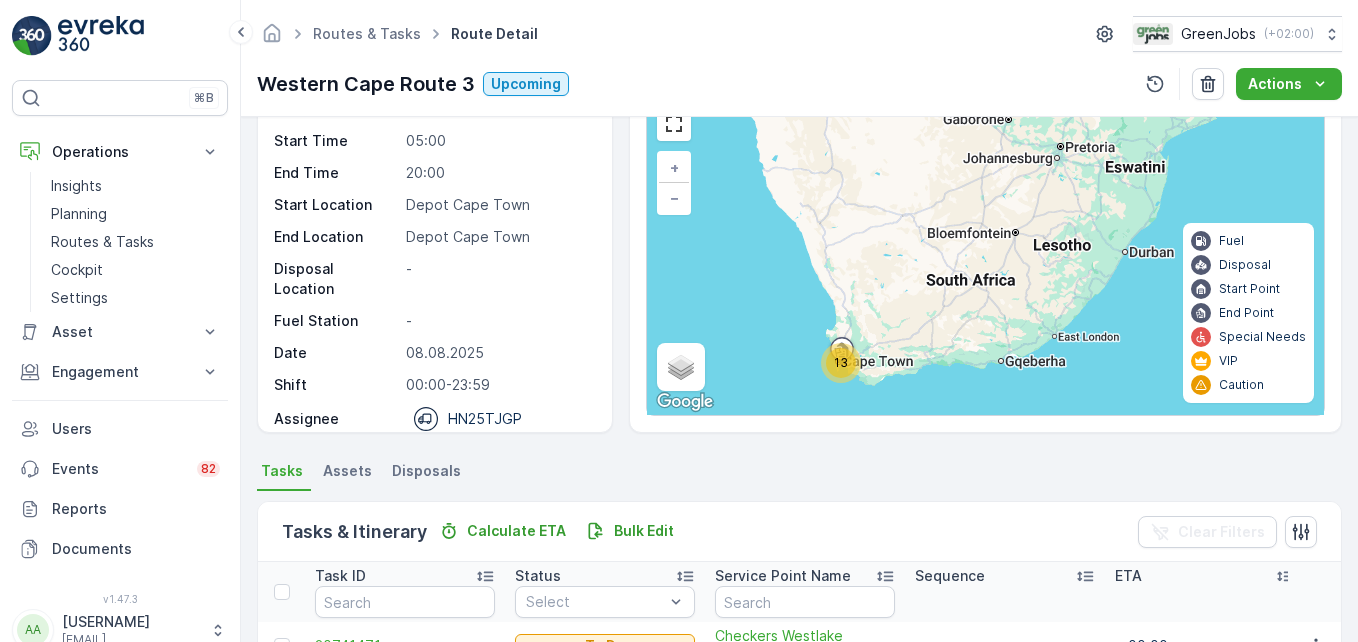 scroll, scrollTop: 607, scrollLeft: 0, axis: vertical 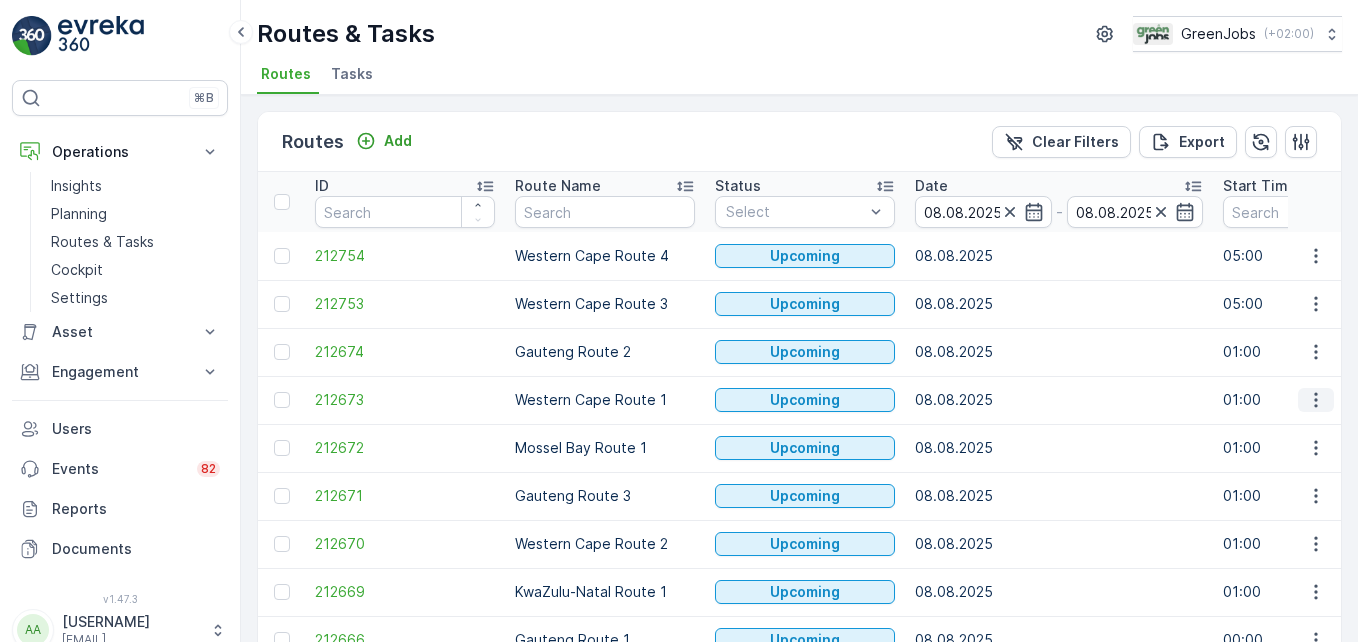click 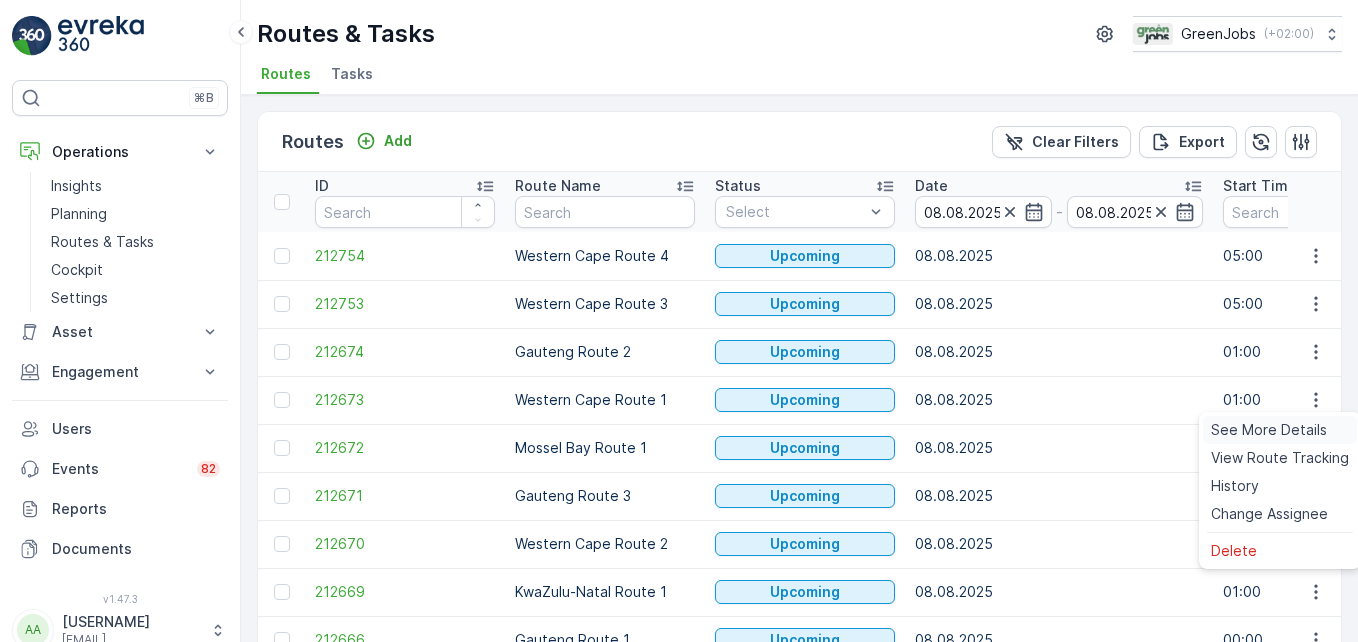 click on "See More Details" at bounding box center (1269, 430) 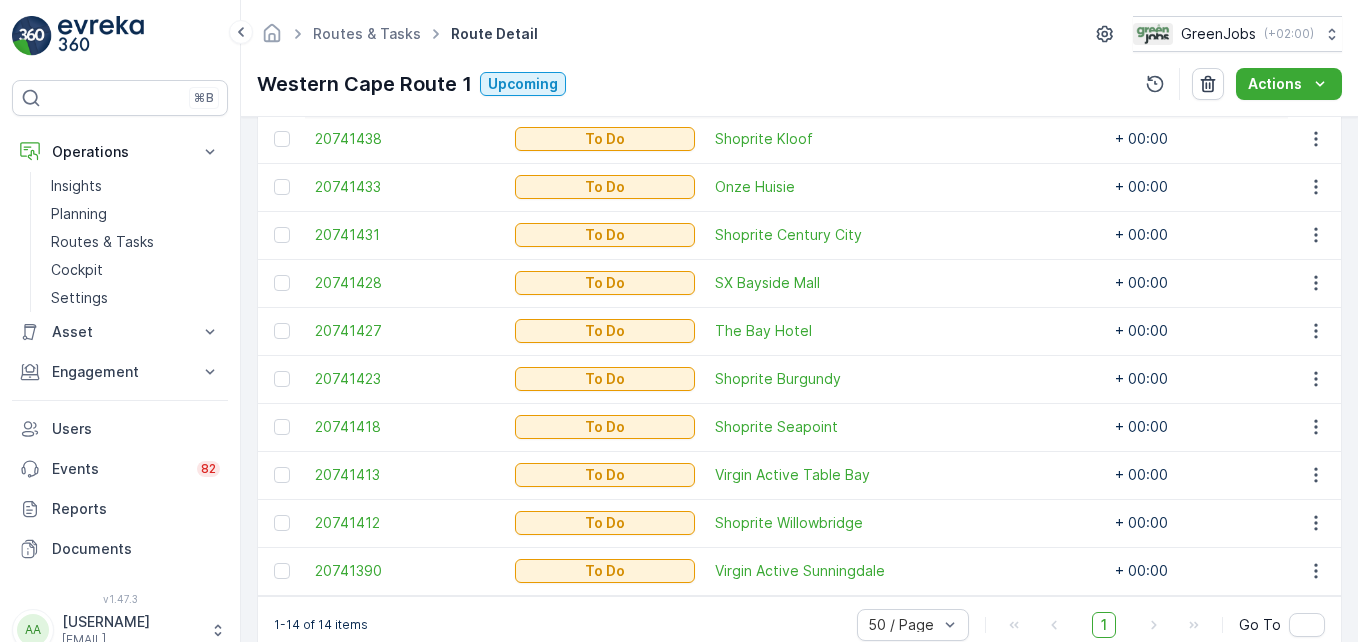 scroll, scrollTop: 847, scrollLeft: 0, axis: vertical 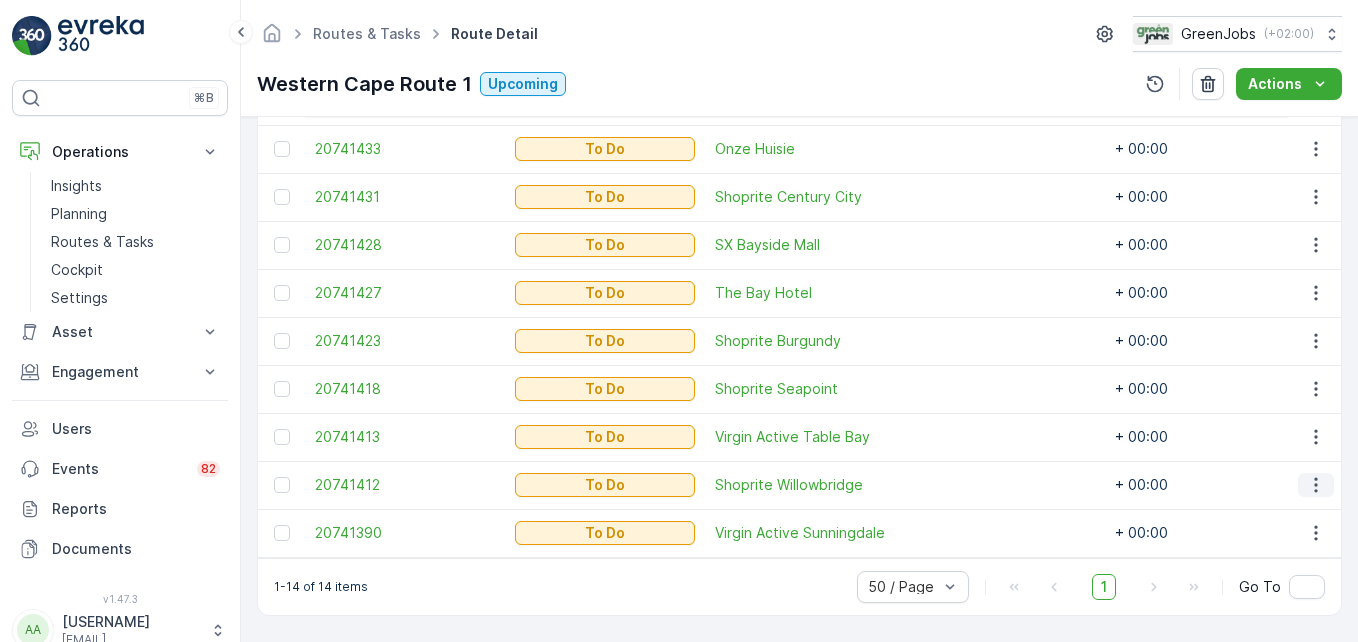 click 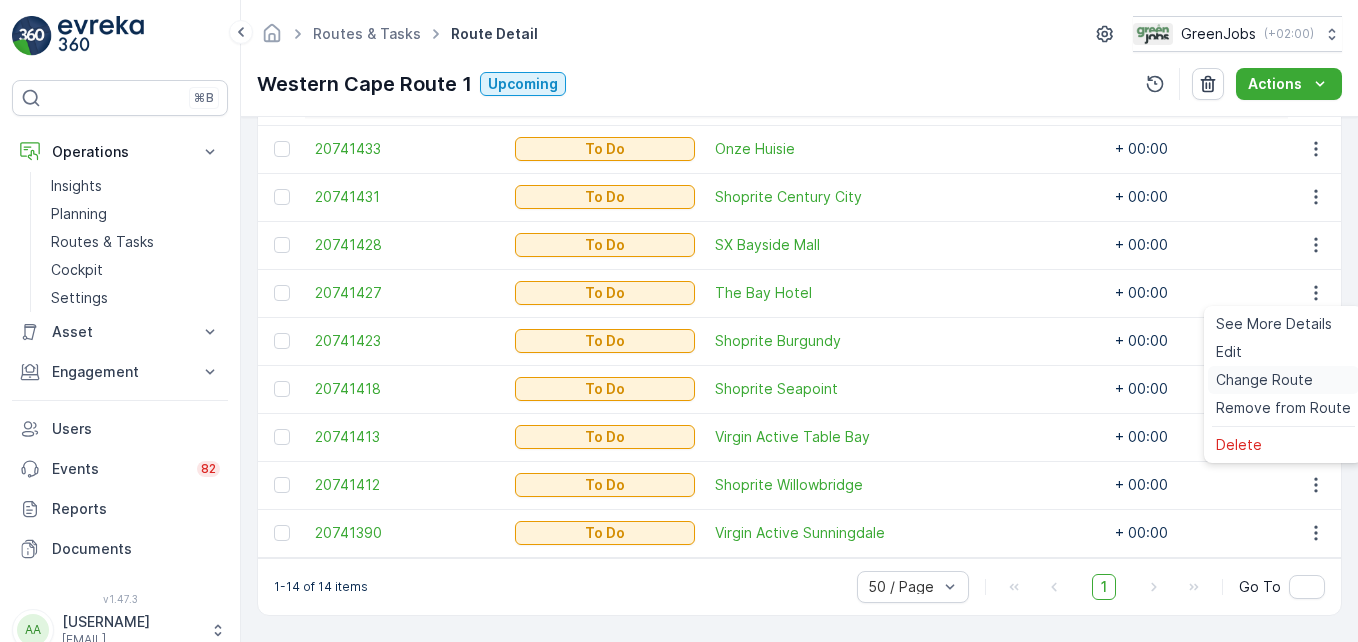 click on "Change Route" at bounding box center (1264, 380) 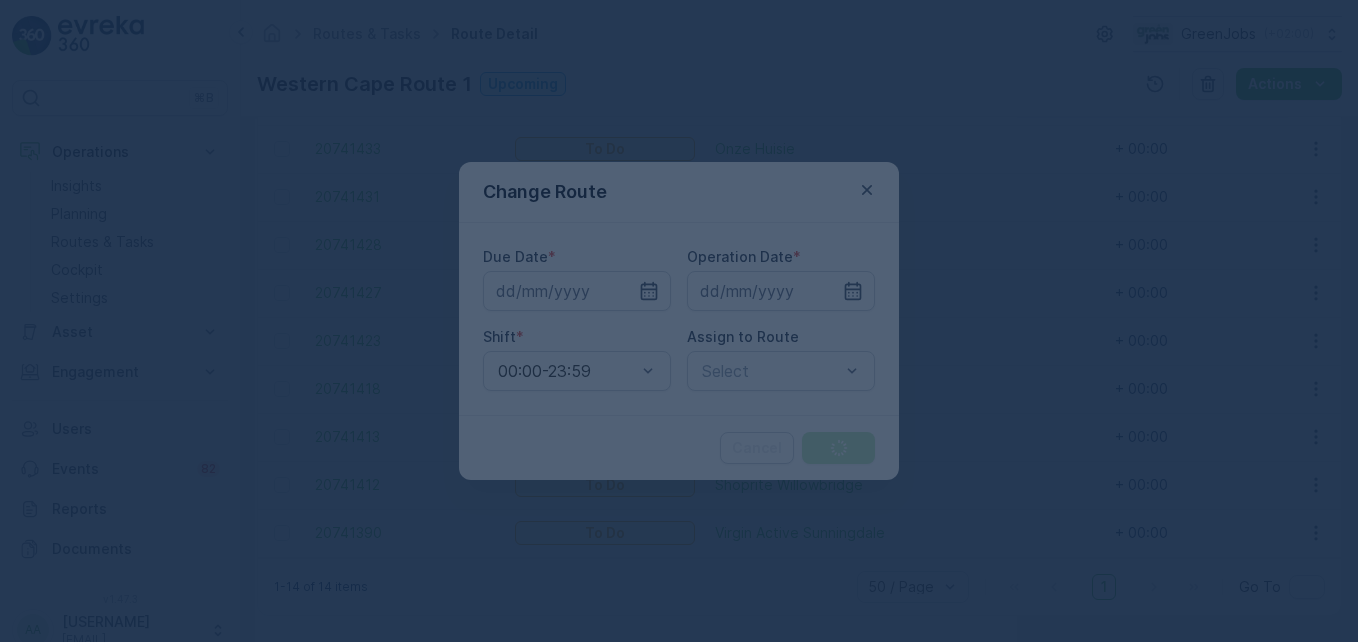 type on "08.08.2025" 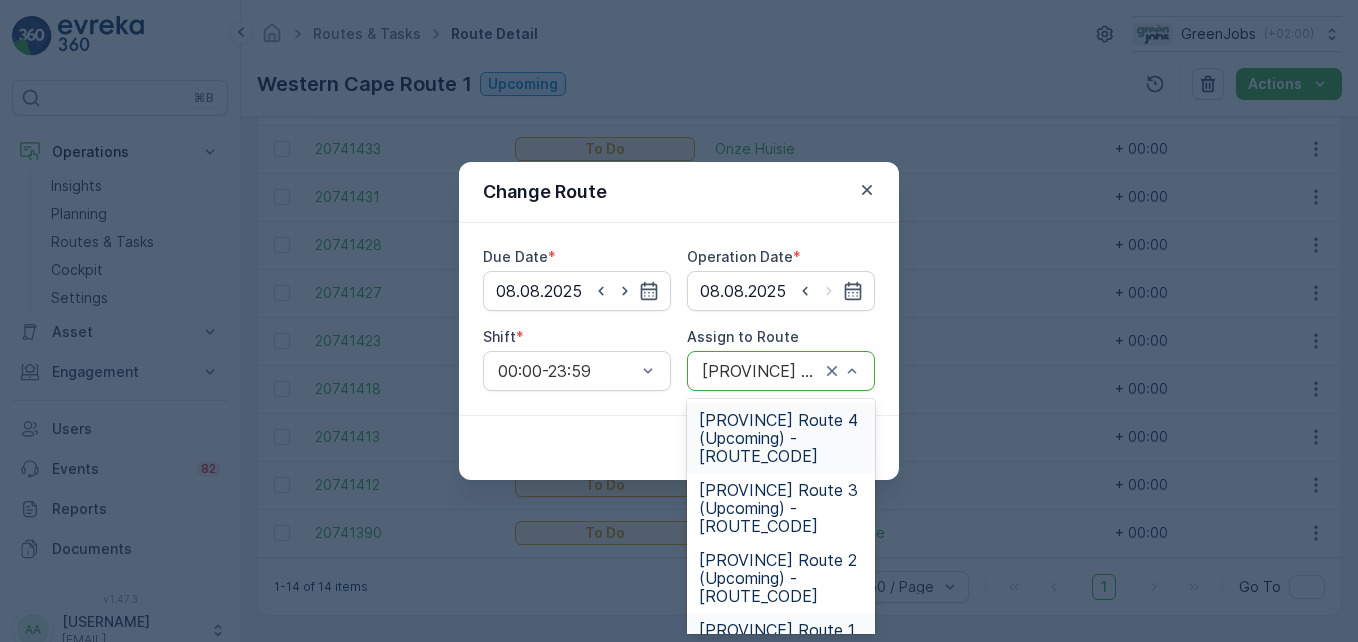 click on "[PROVINCE] Route 4 (Upcoming) - [ROUTE_CODE]" at bounding box center (781, 438) 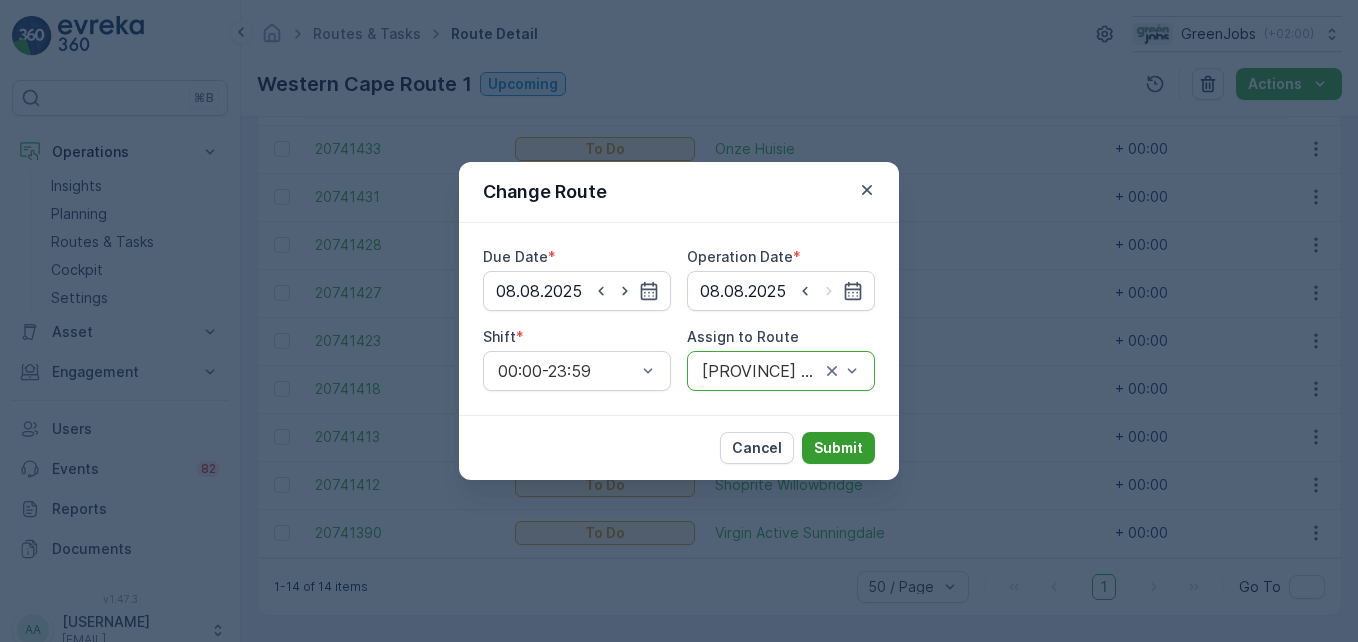 click on "Submit" at bounding box center [838, 448] 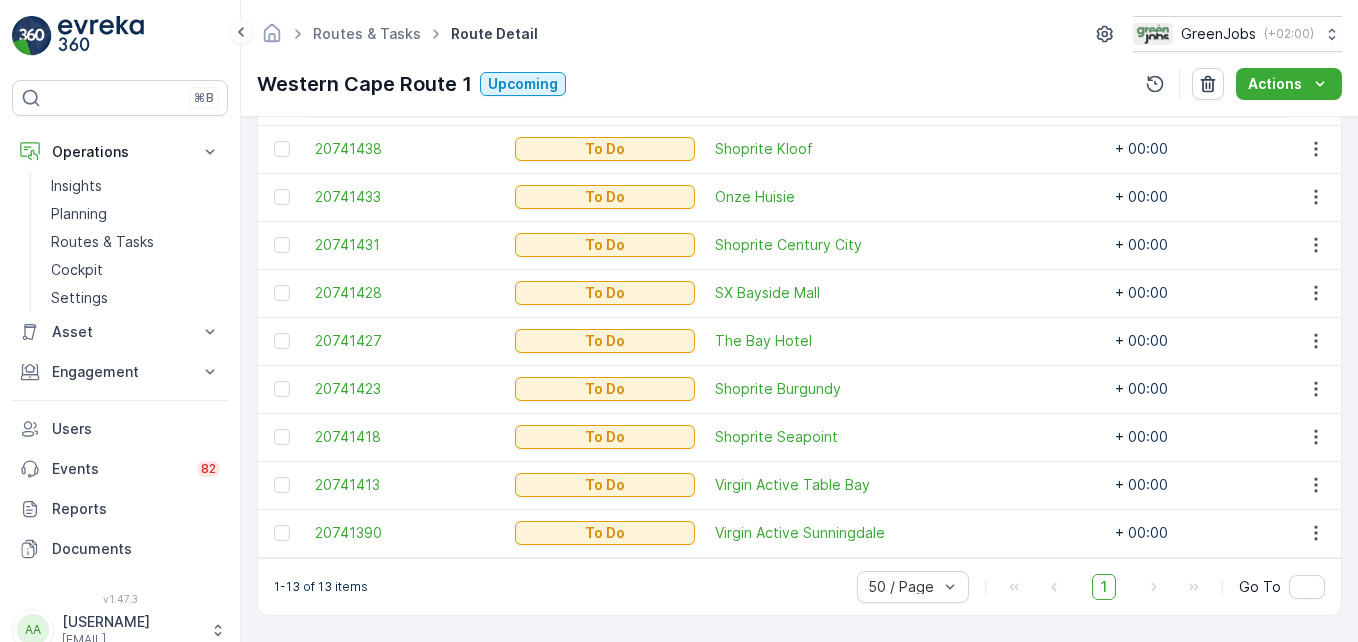 scroll, scrollTop: 699, scrollLeft: 0, axis: vertical 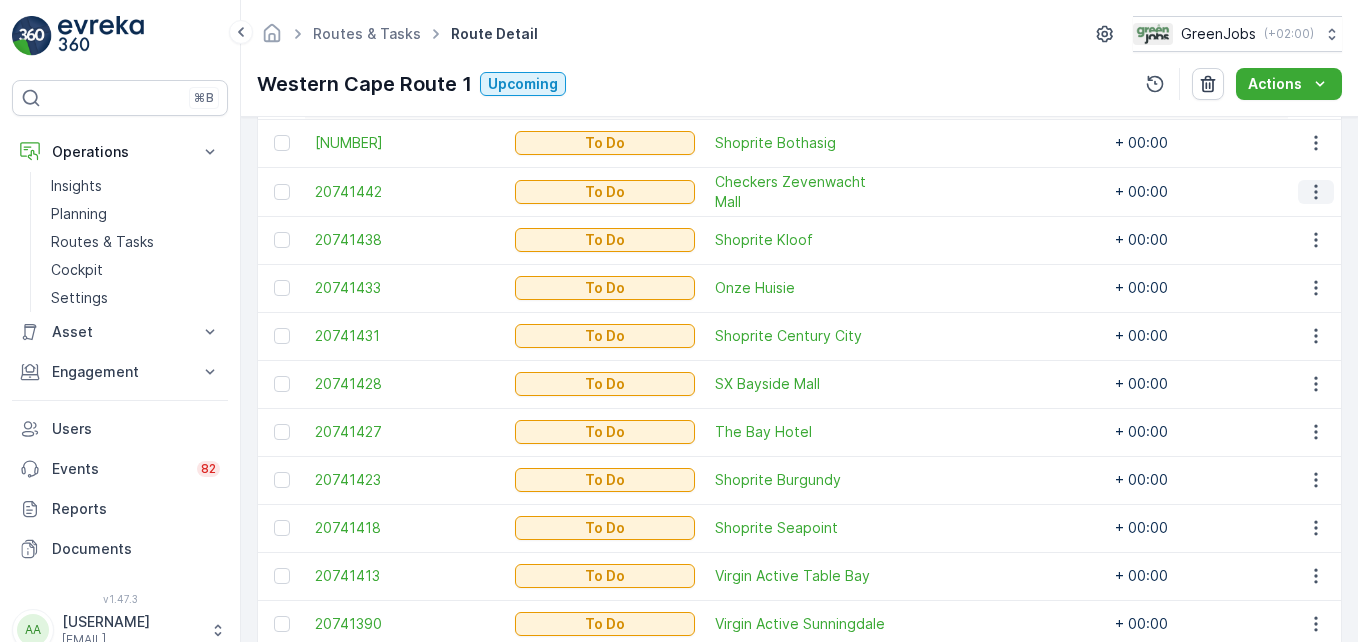 click 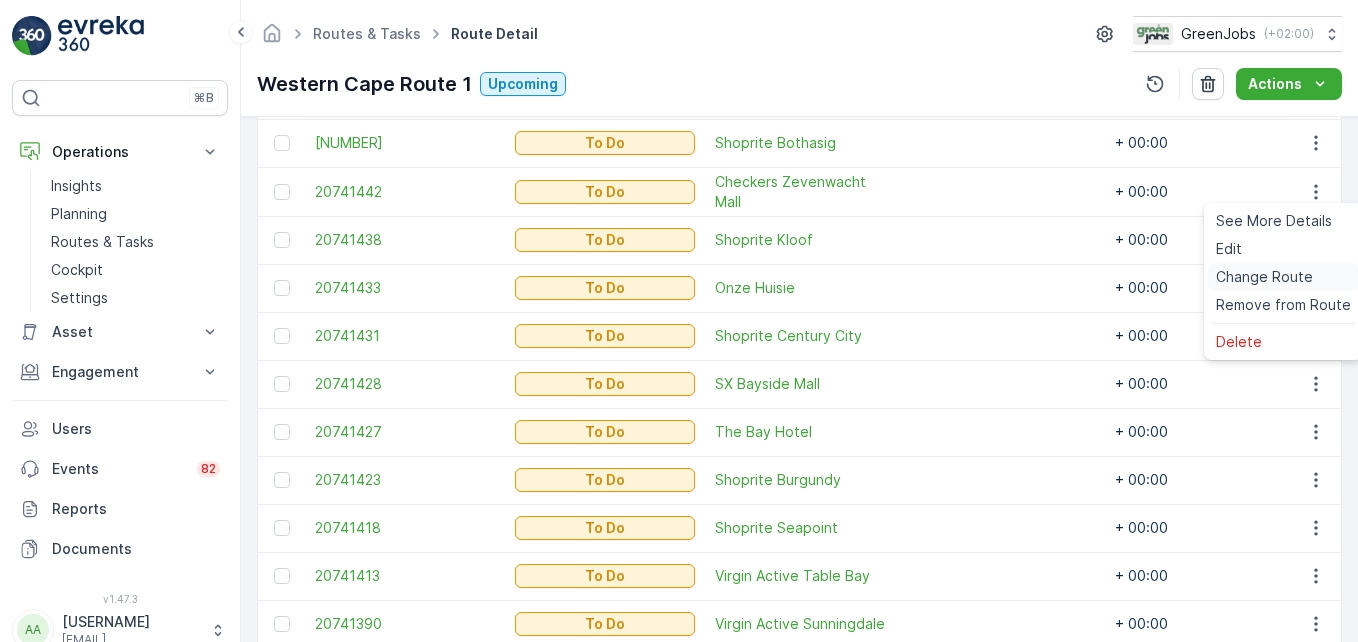click on "Change Route" at bounding box center [1264, 277] 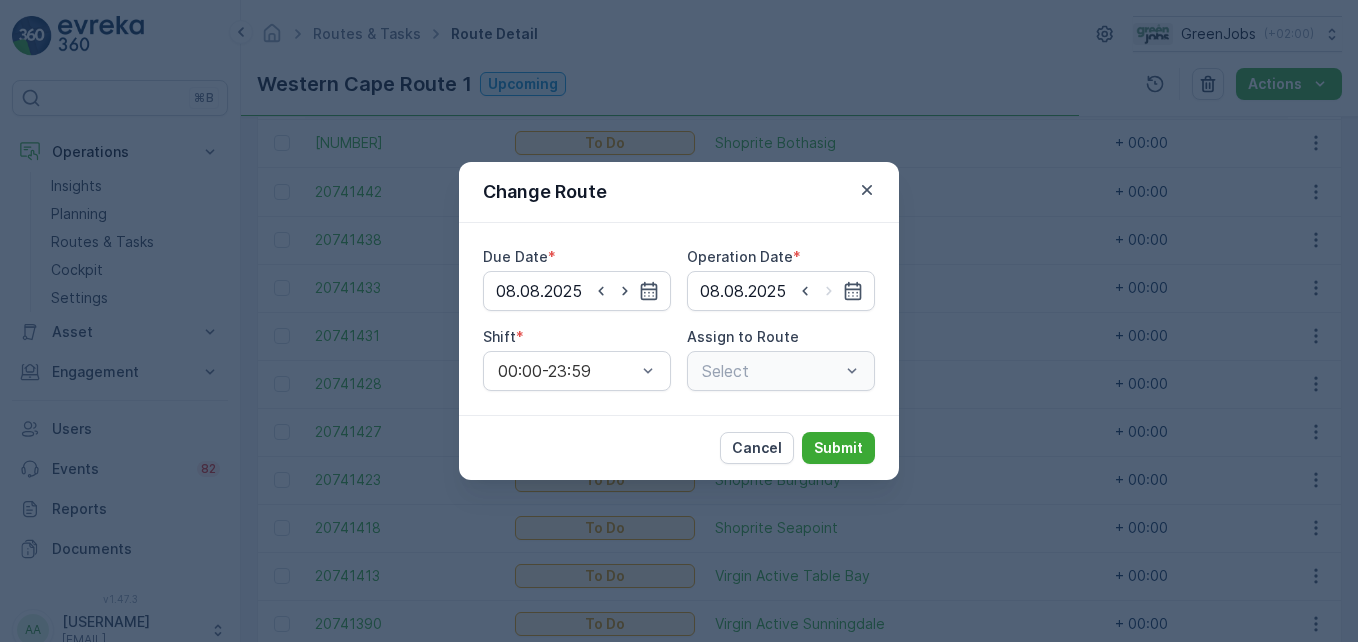 type on "08.08.2025" 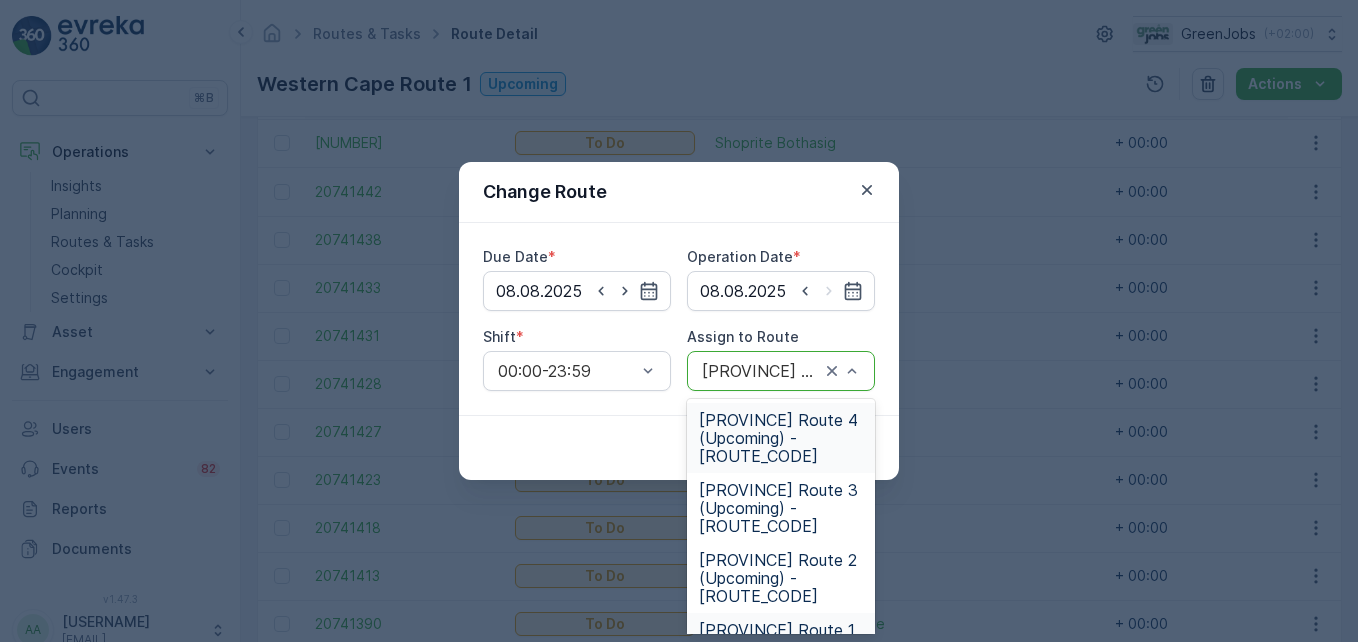 click on "[PROVINCE] Route 4 (Upcoming) - [ROUTE_CODE]" at bounding box center [781, 438] 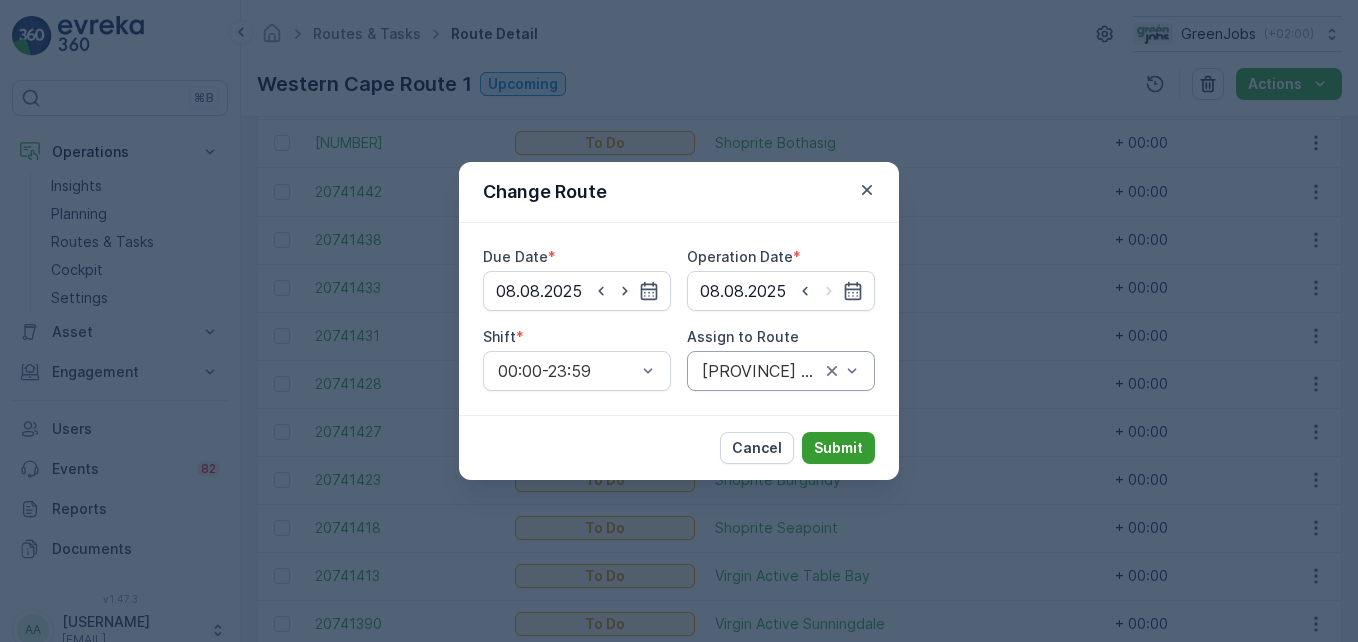 click on "Submit" at bounding box center [838, 448] 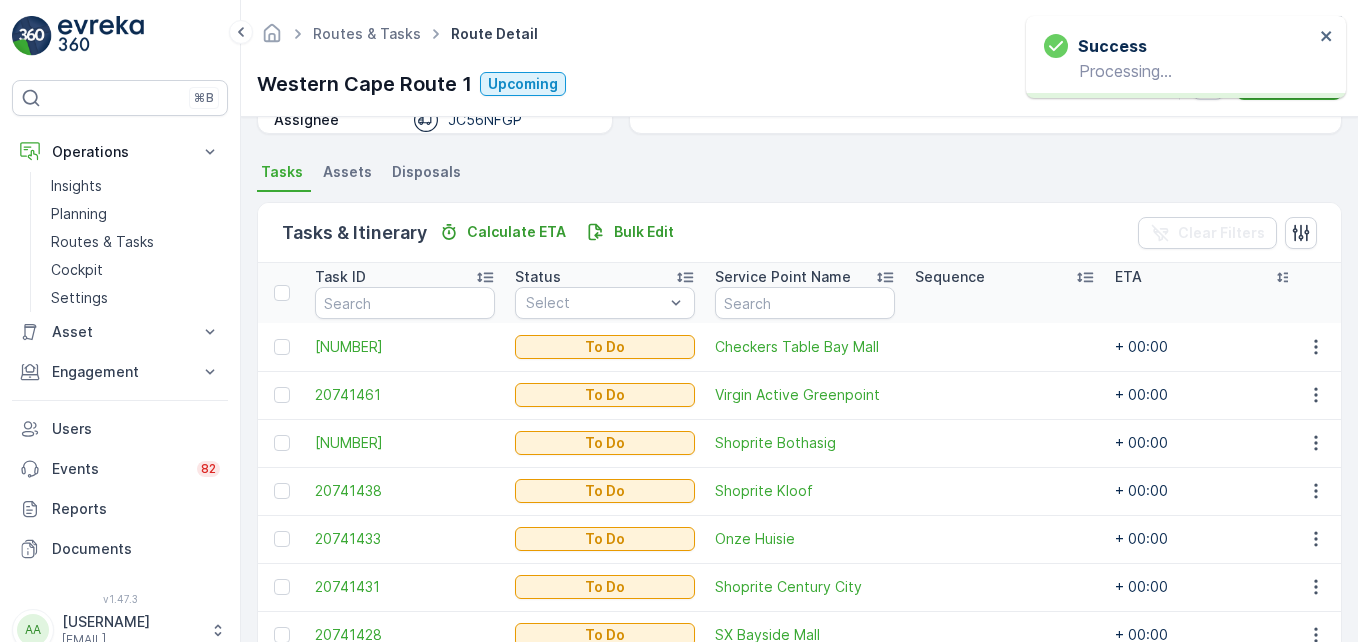 scroll, scrollTop: 751, scrollLeft: 0, axis: vertical 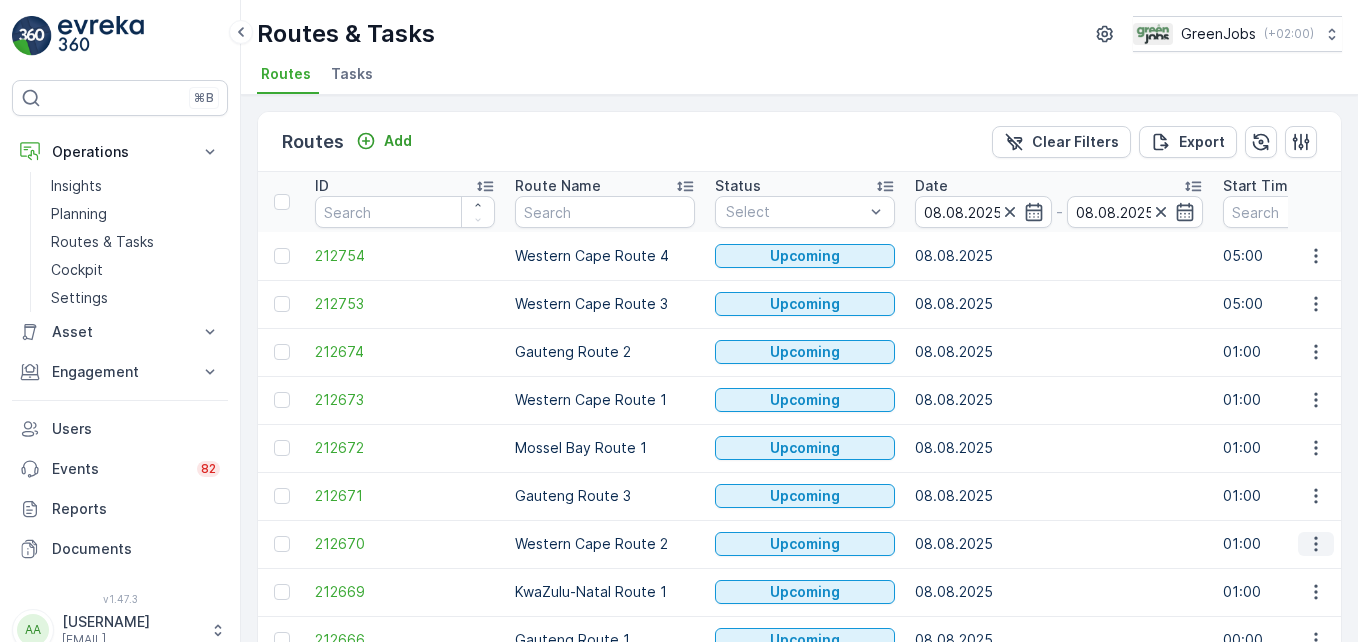 click 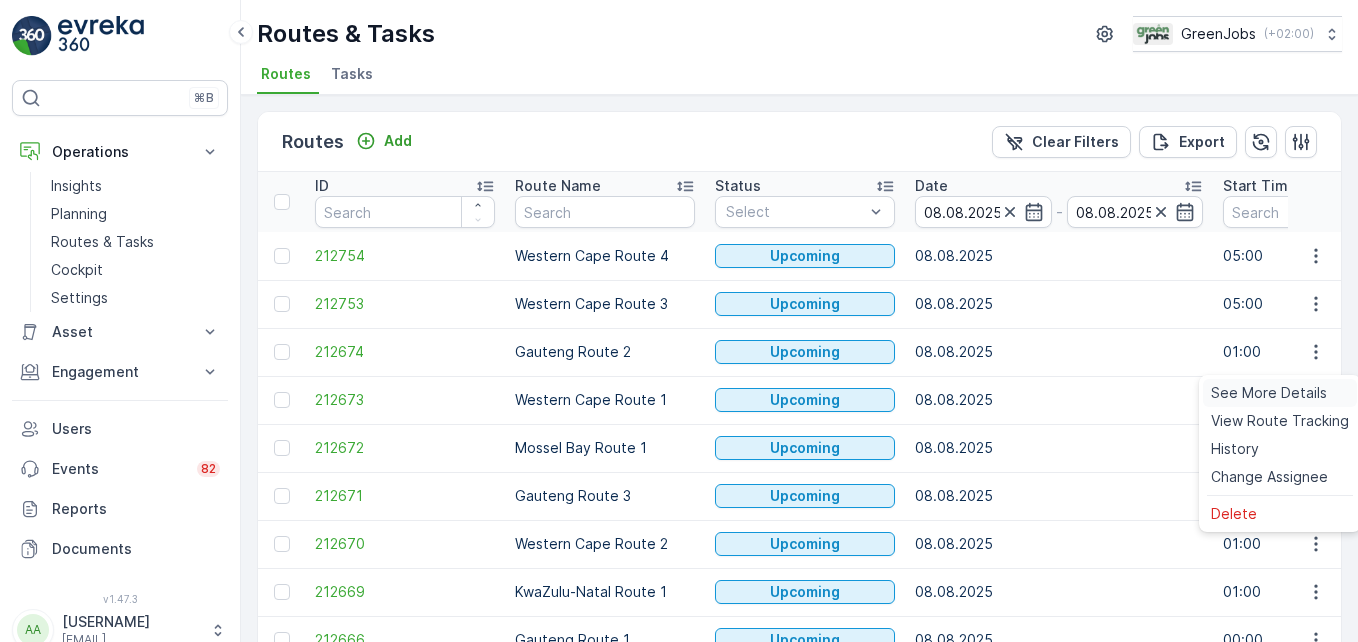click on "See More Details" at bounding box center [1269, 393] 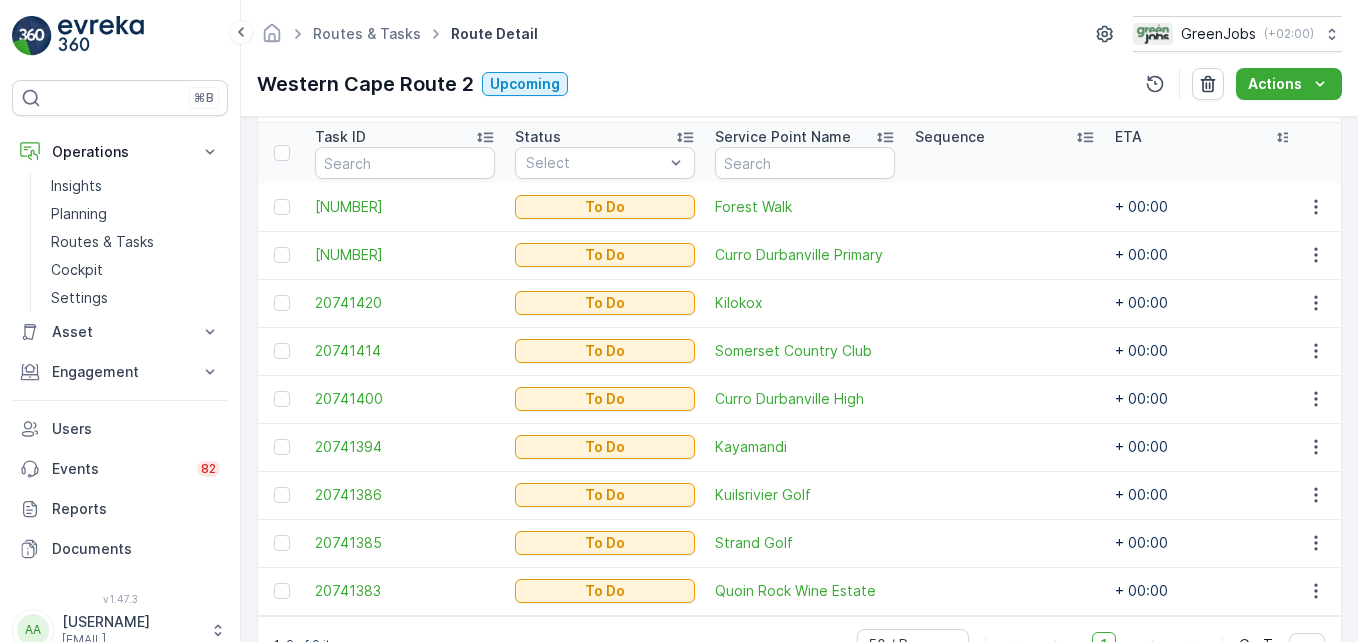 scroll, scrollTop: 607, scrollLeft: 0, axis: vertical 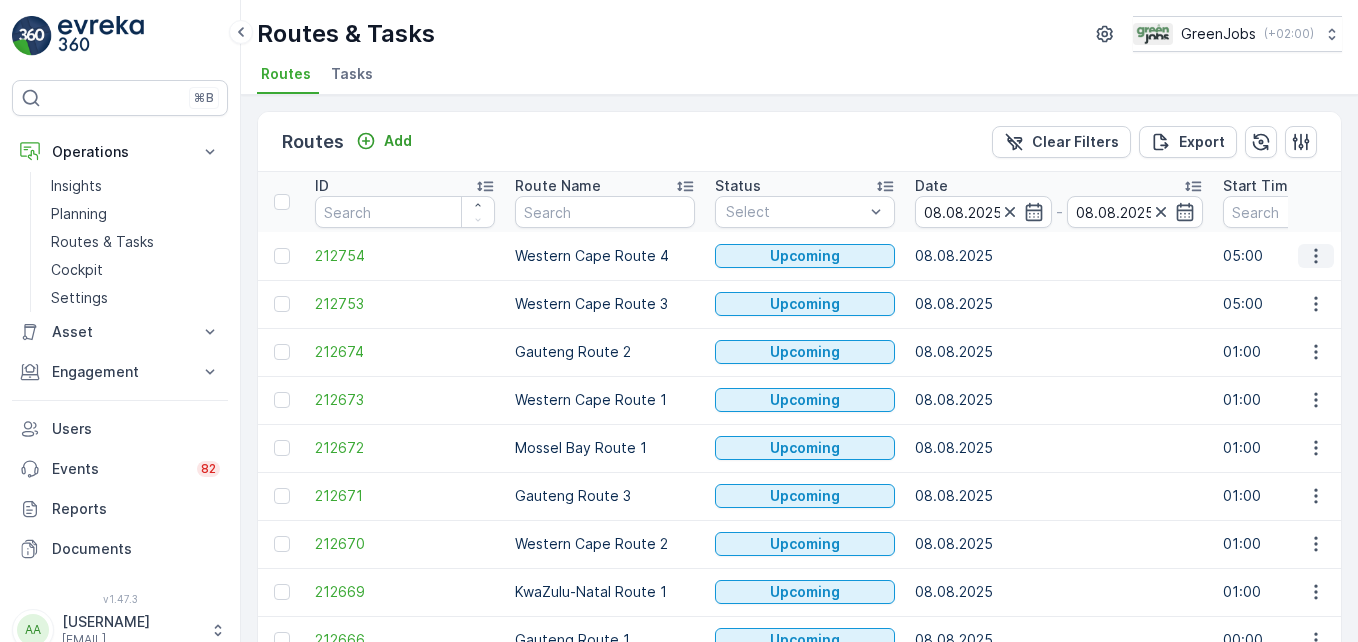 click 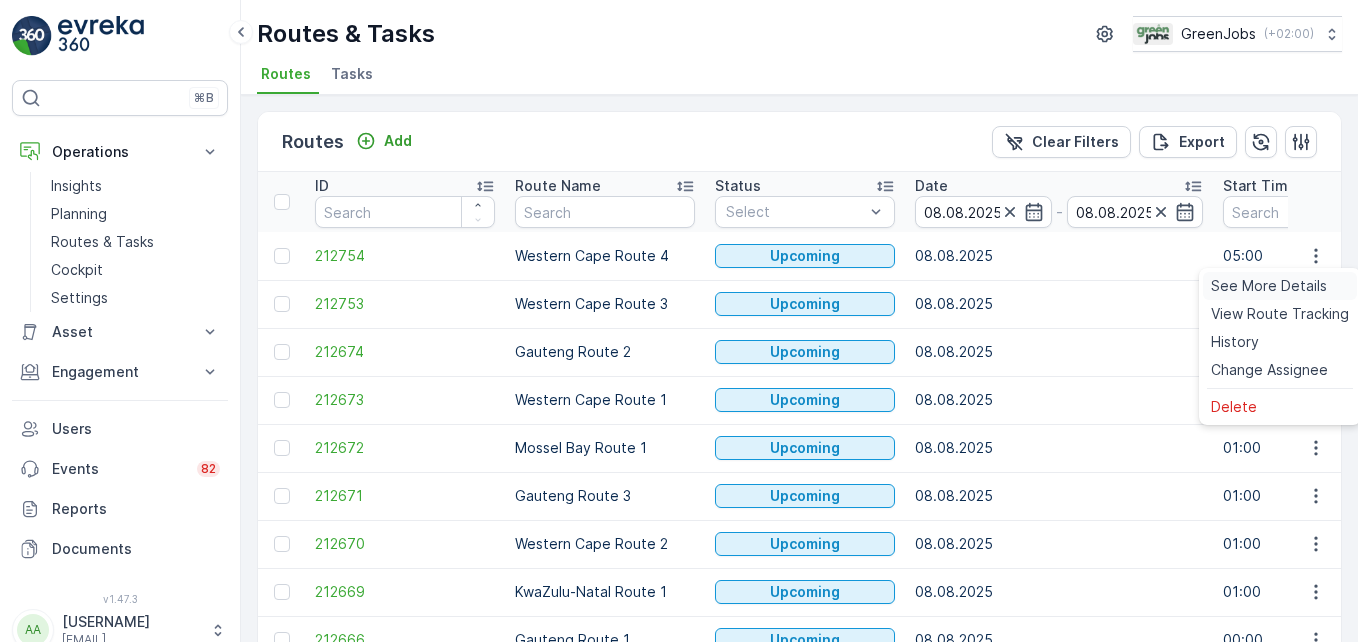 click on "See More Details" at bounding box center (1269, 286) 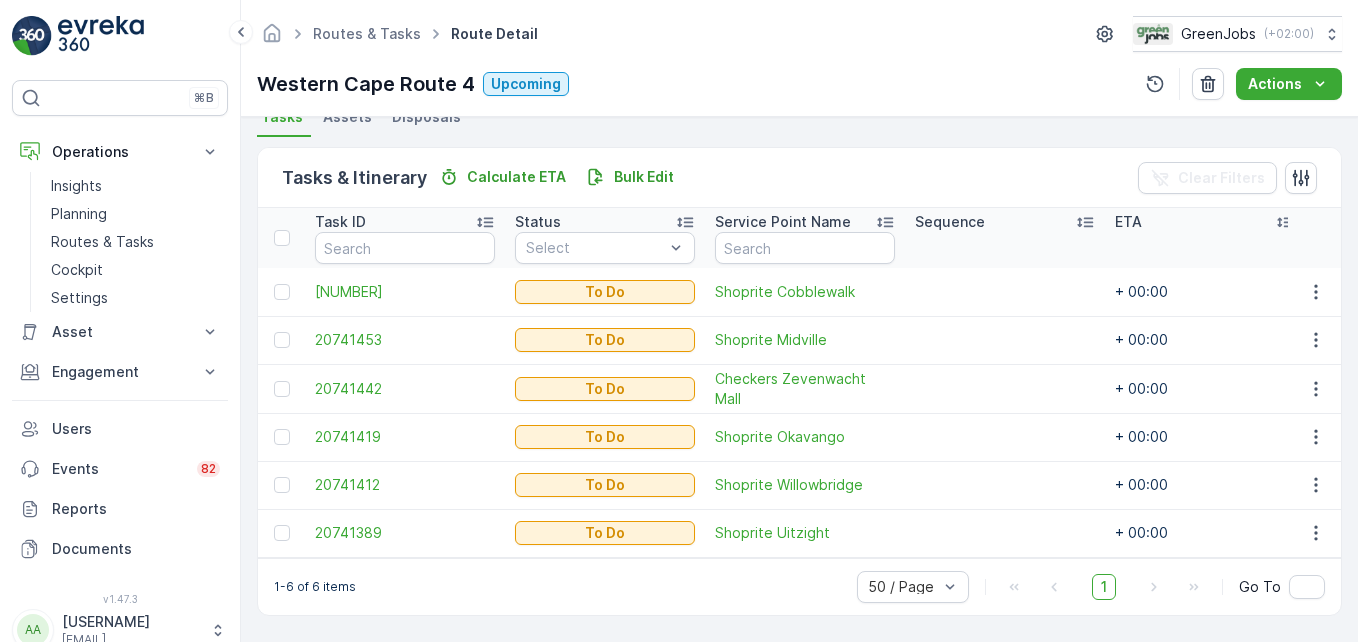 scroll, scrollTop: 463, scrollLeft: 0, axis: vertical 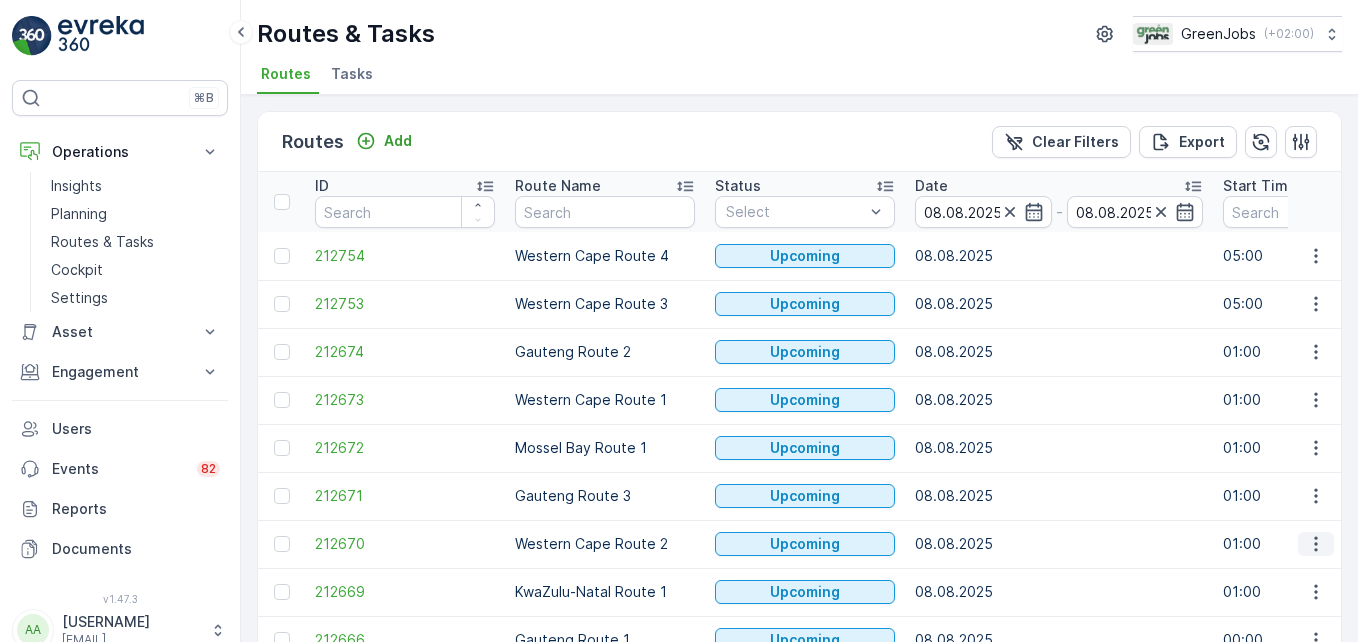 click 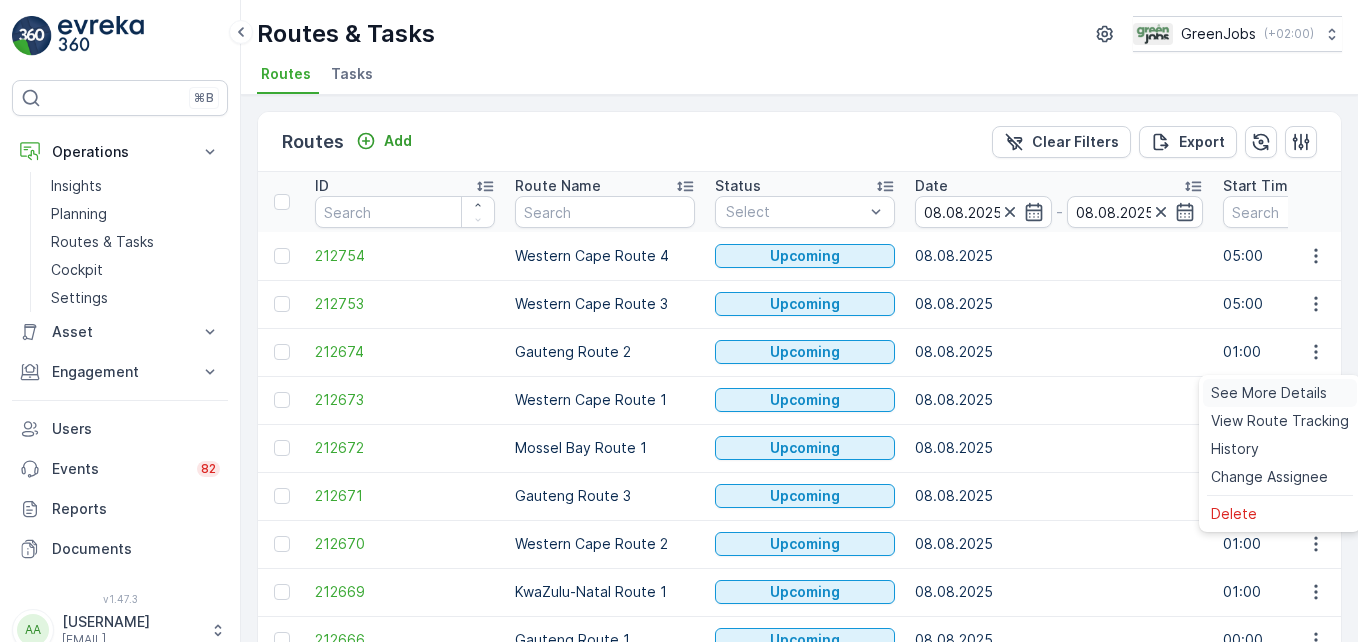 click on "See More Details" at bounding box center (1269, 393) 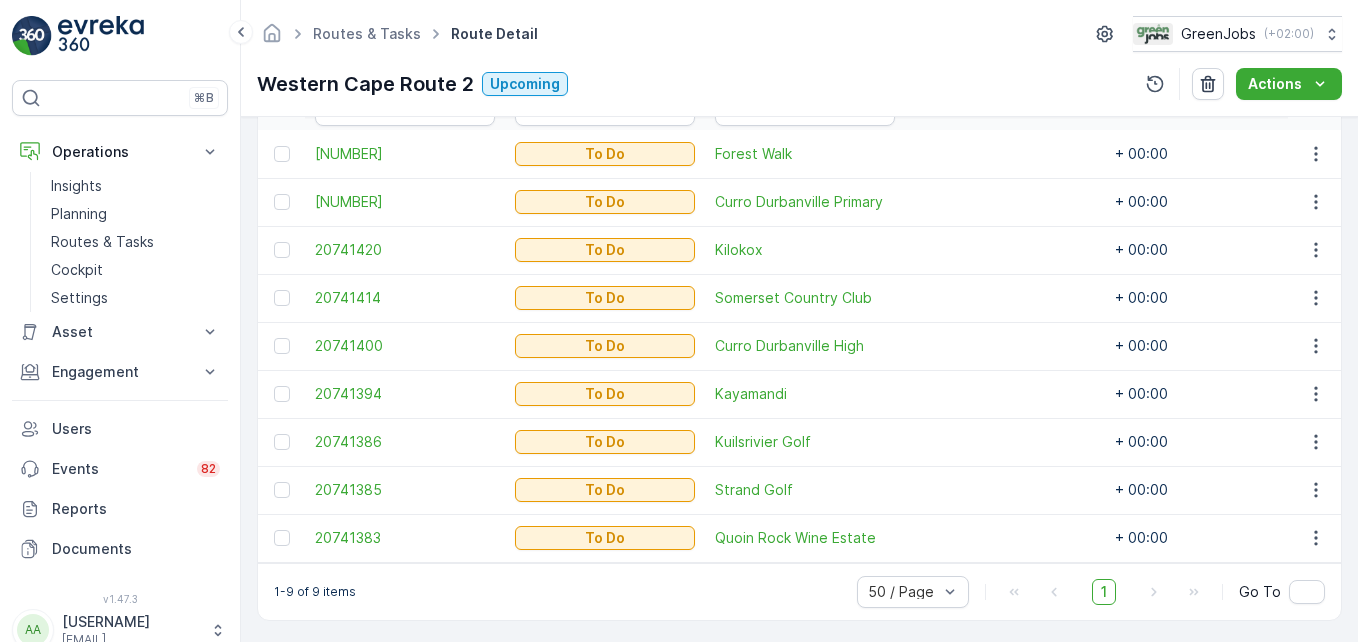 scroll, scrollTop: 607, scrollLeft: 0, axis: vertical 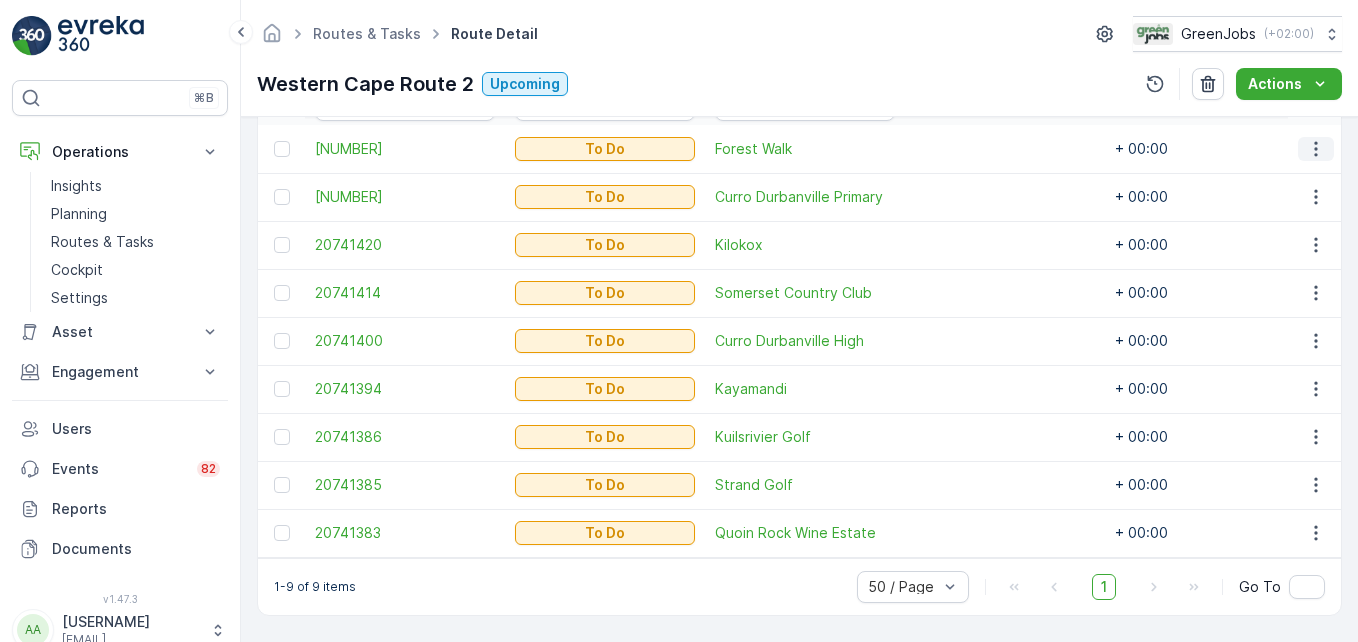 click 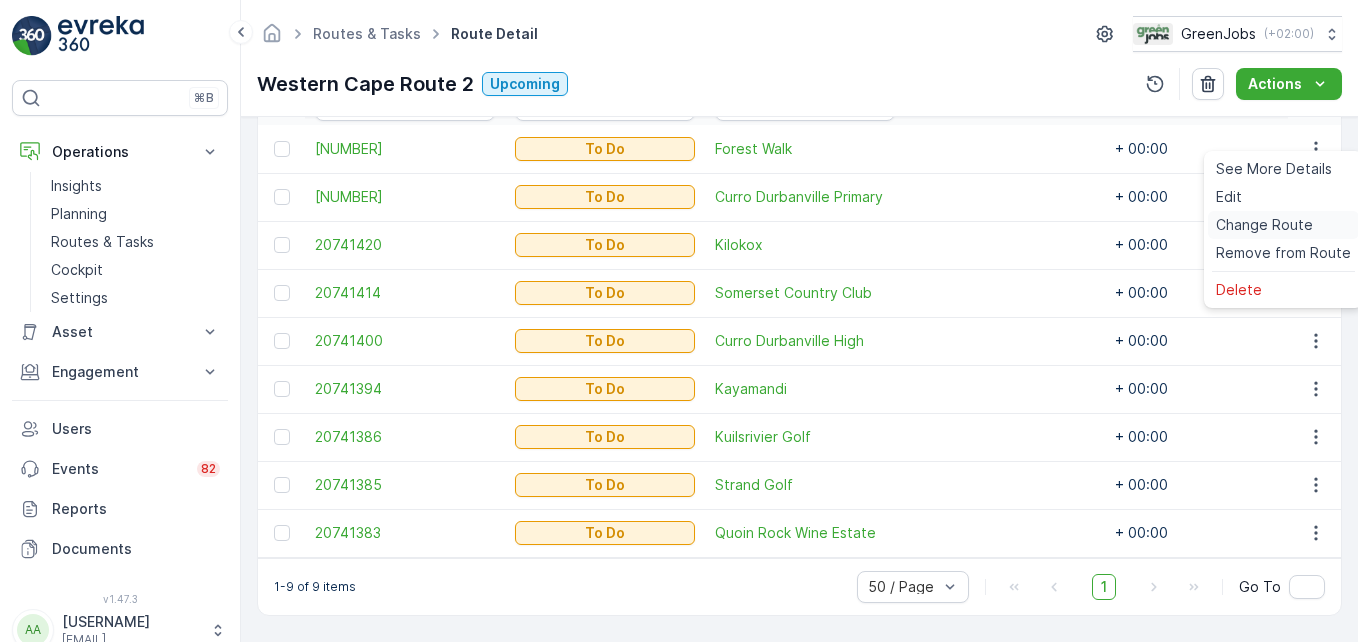 click on "Change Route" at bounding box center [1264, 225] 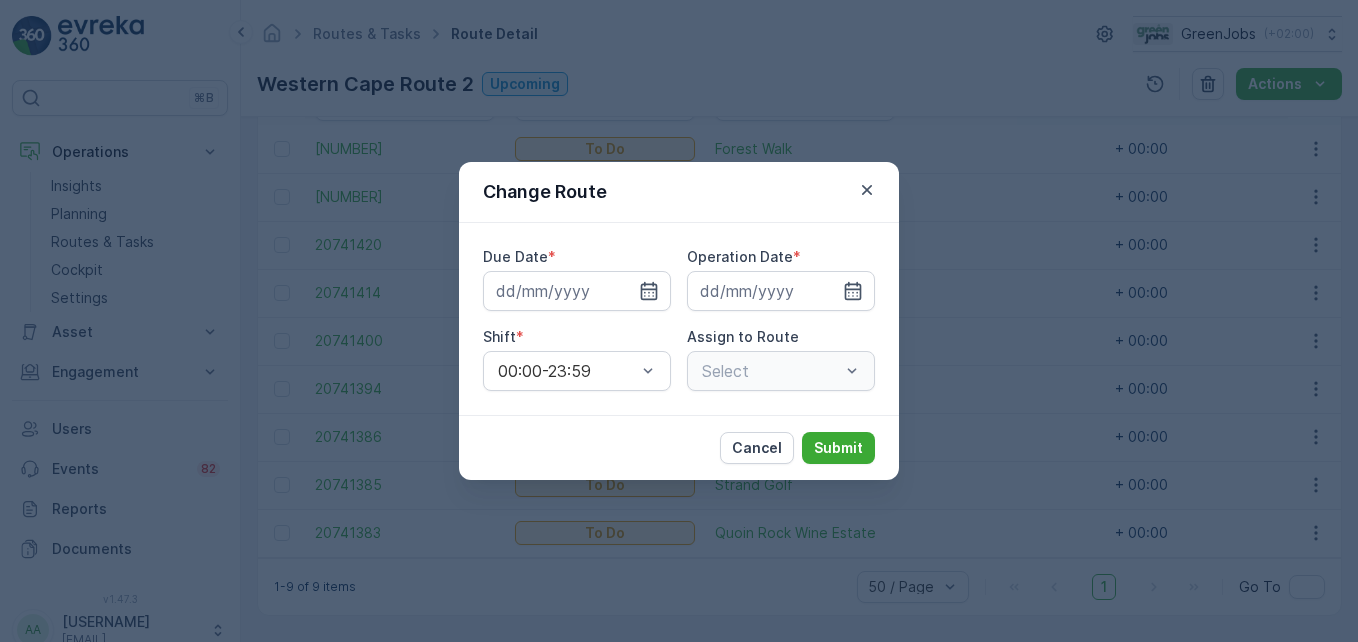 type on "08.08.2025" 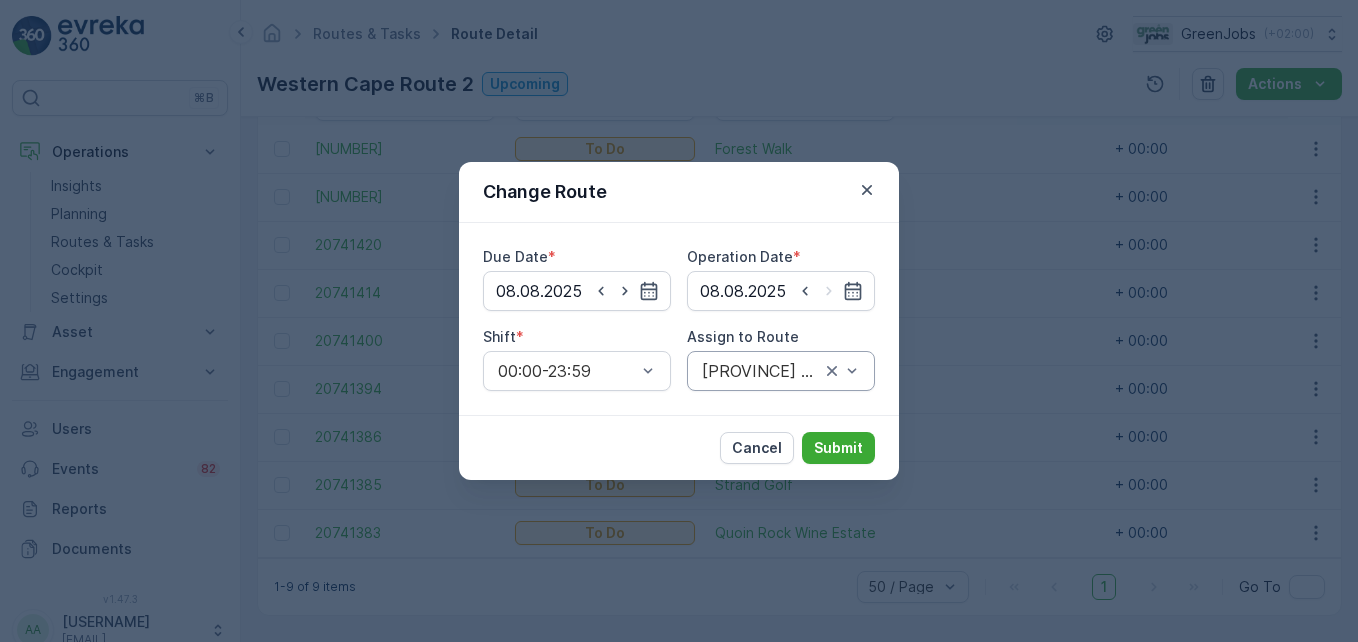 click on "[PROVINCE] Route 2 (Upcoming) - [ROUTE_CODE]" at bounding box center (781, 371) 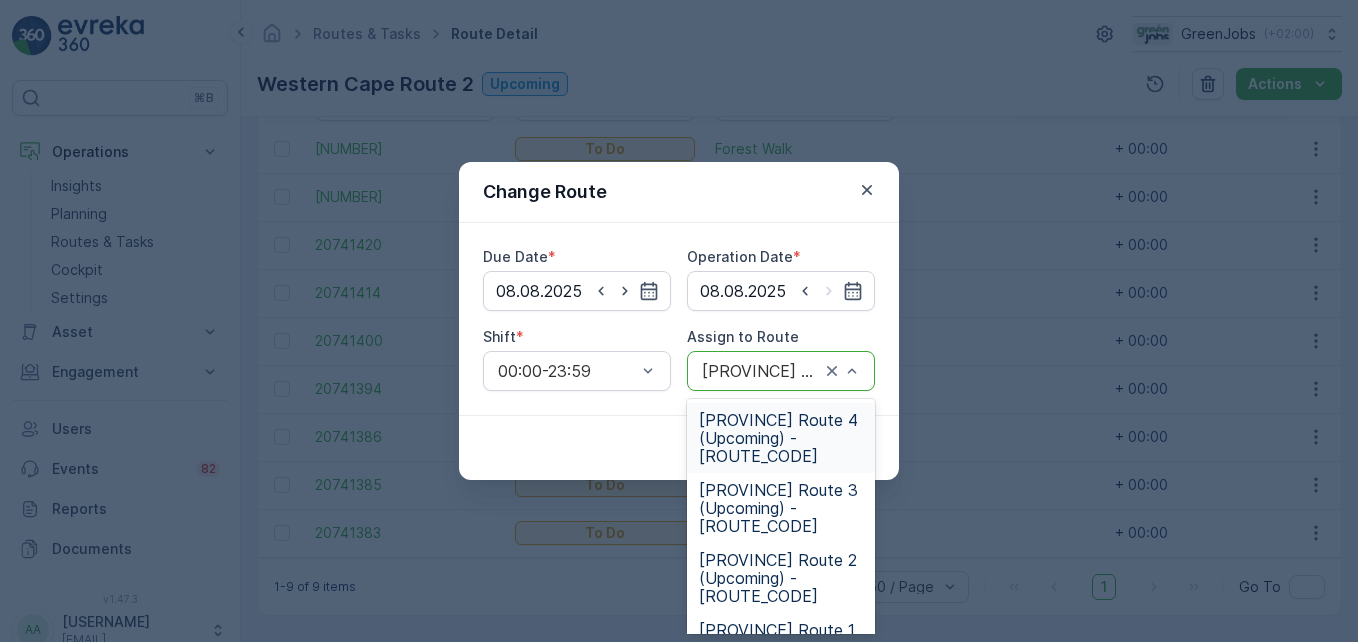 click on "[PROVINCE] Route 4 (Upcoming) - [ROUTE_CODE]" at bounding box center (781, 438) 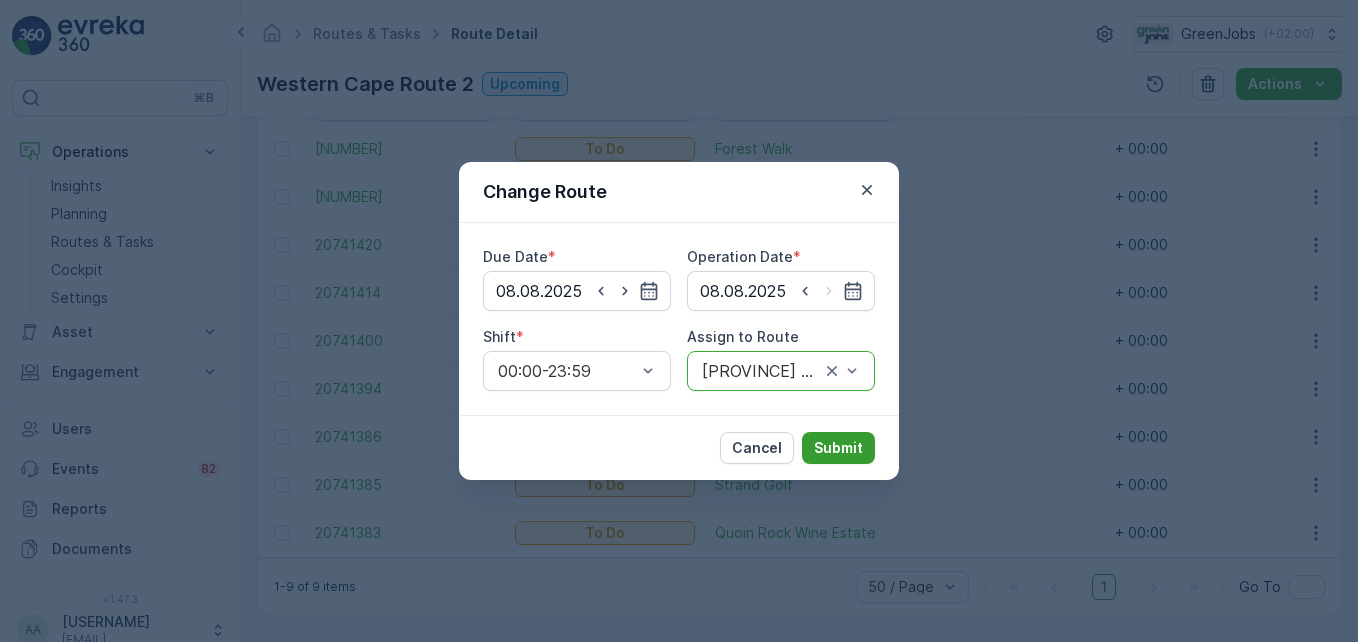 click on "Submit" at bounding box center (838, 448) 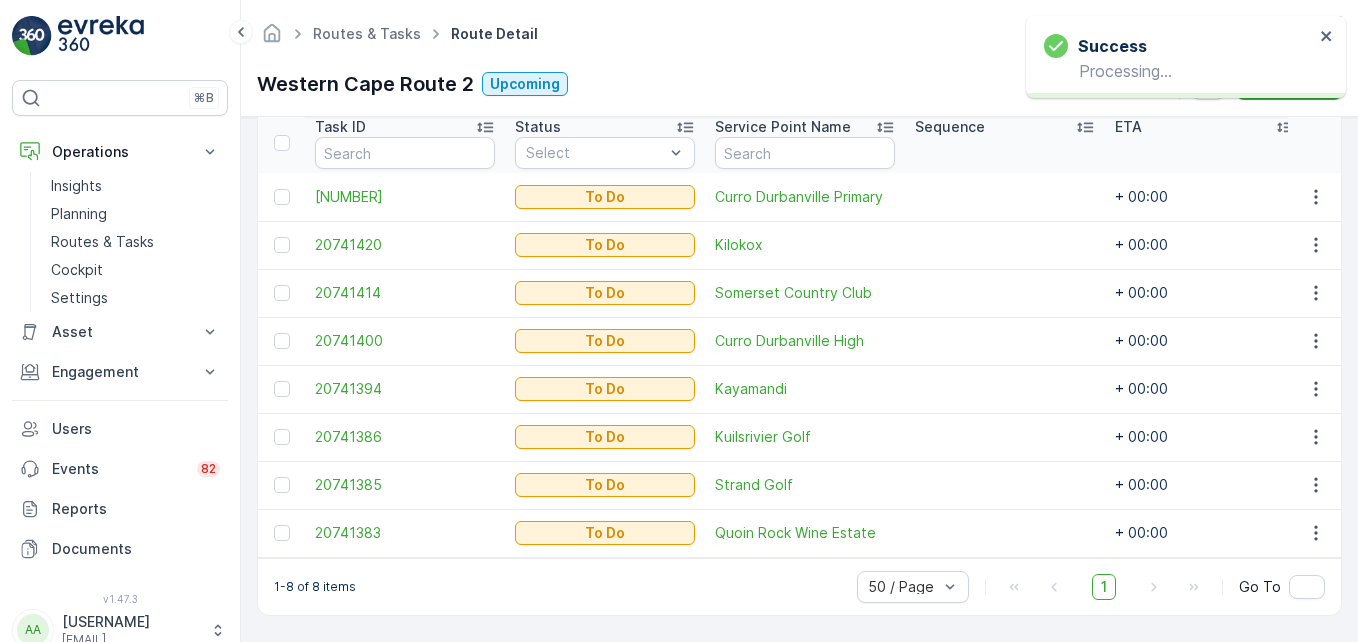 scroll, scrollTop: 559, scrollLeft: 0, axis: vertical 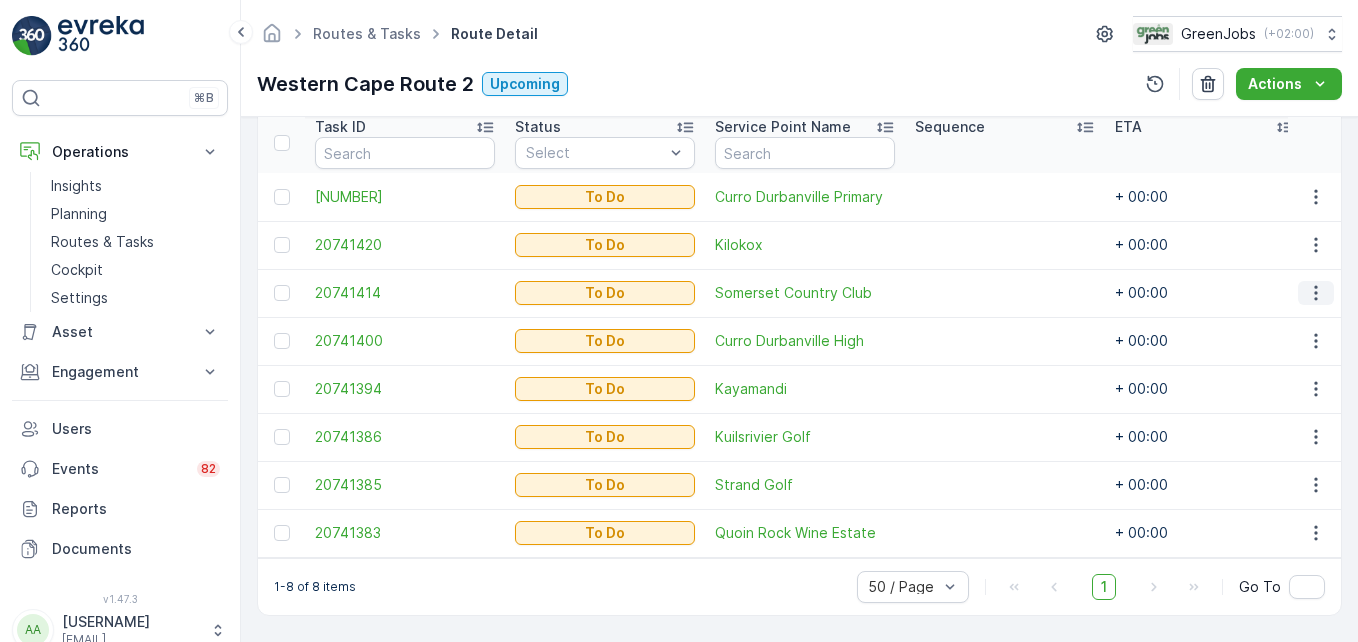 click 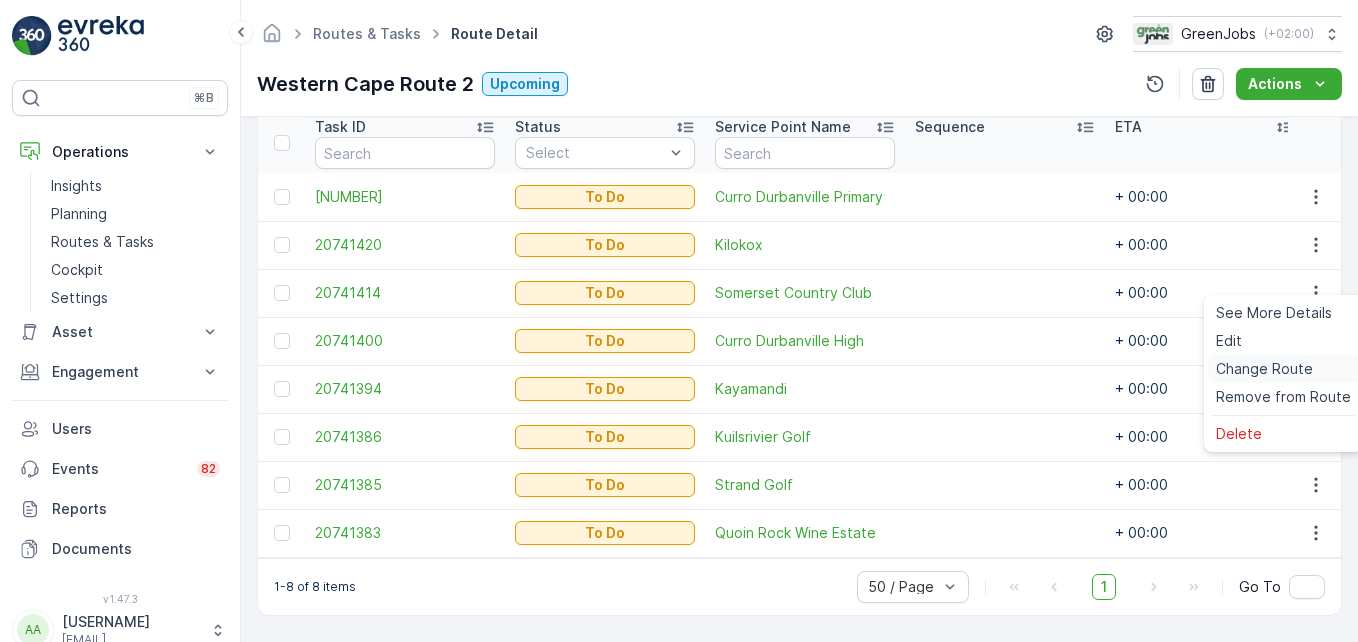 click on "Change Route" at bounding box center [1264, 369] 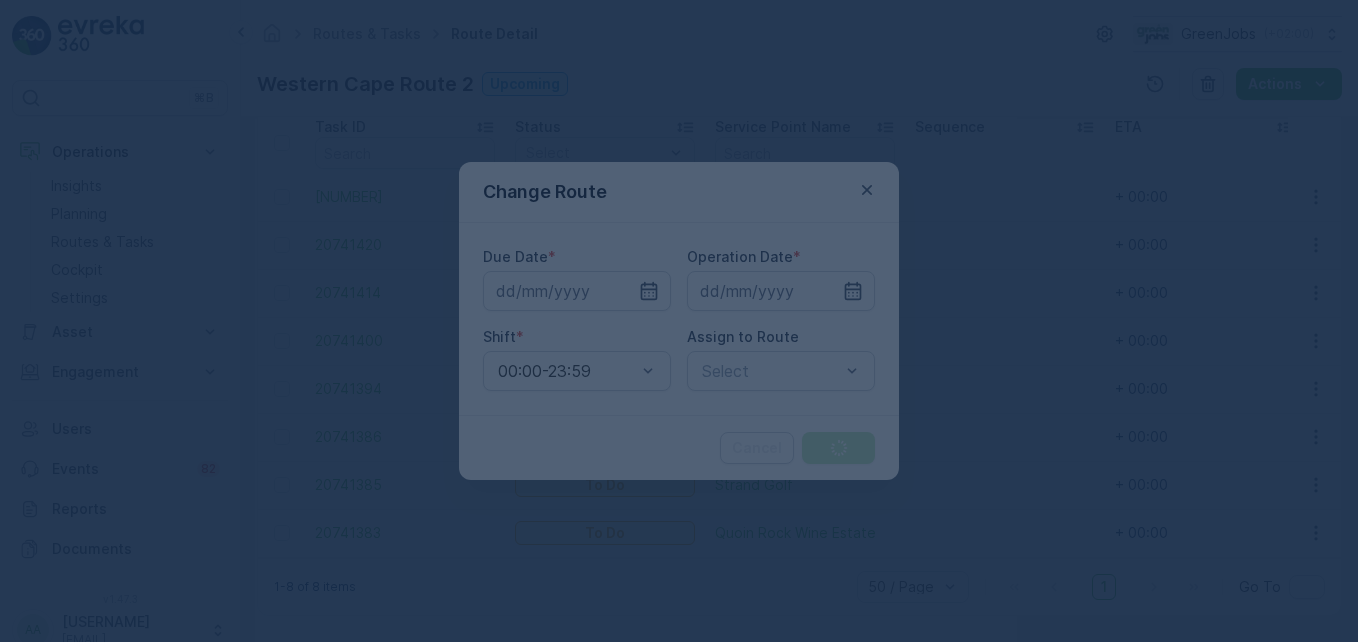 type on "08.08.2025" 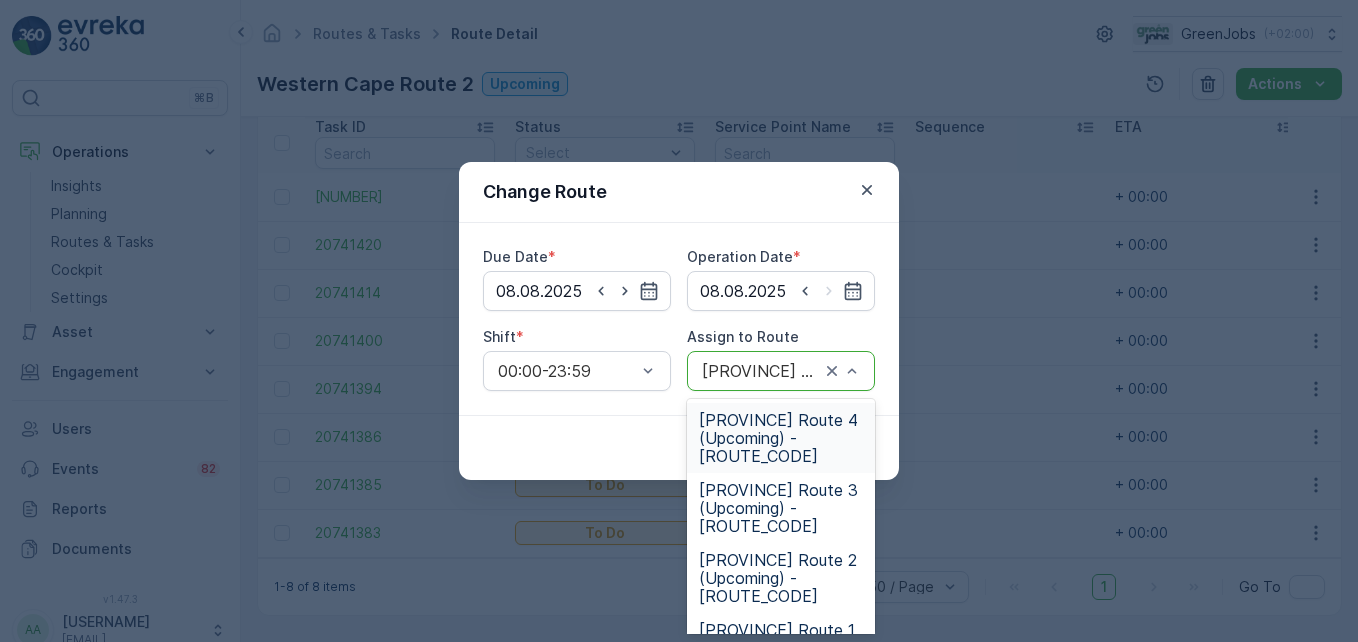 drag, startPoint x: 760, startPoint y: 472, endPoint x: 763, endPoint y: 454, distance: 18.248287 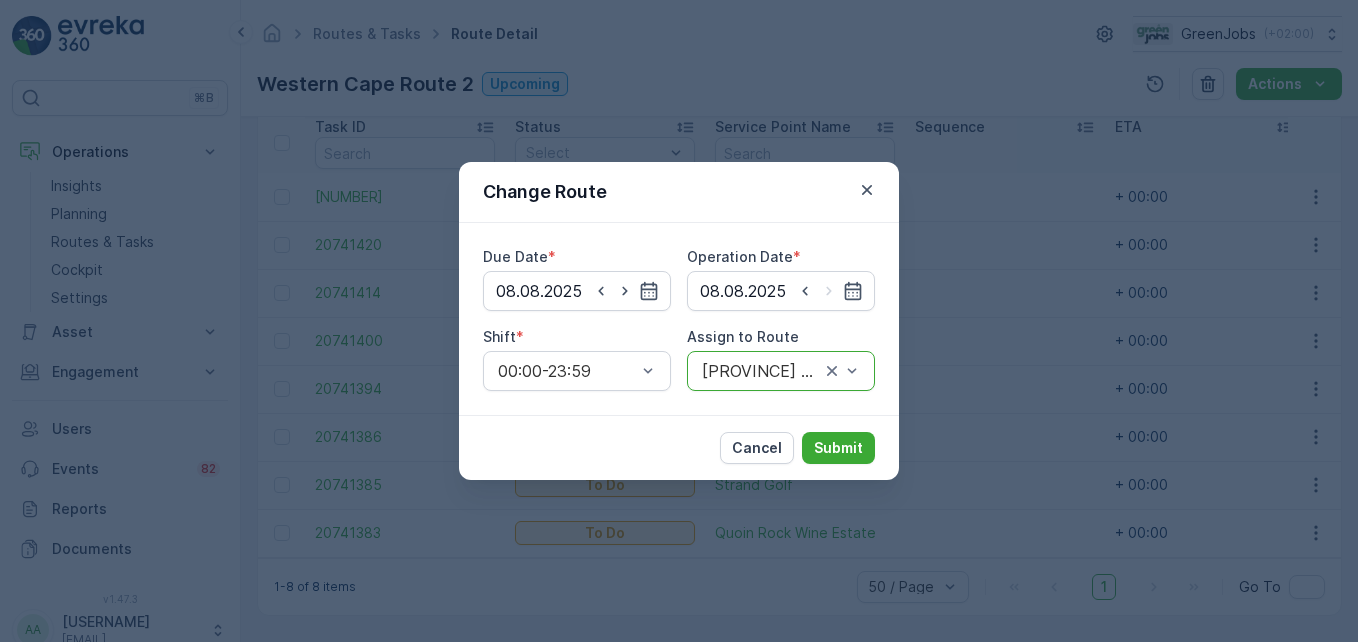 click on "[PROVINCE] Route 4 (Upcoming) - [ROUTE_CODE]" at bounding box center [781, 371] 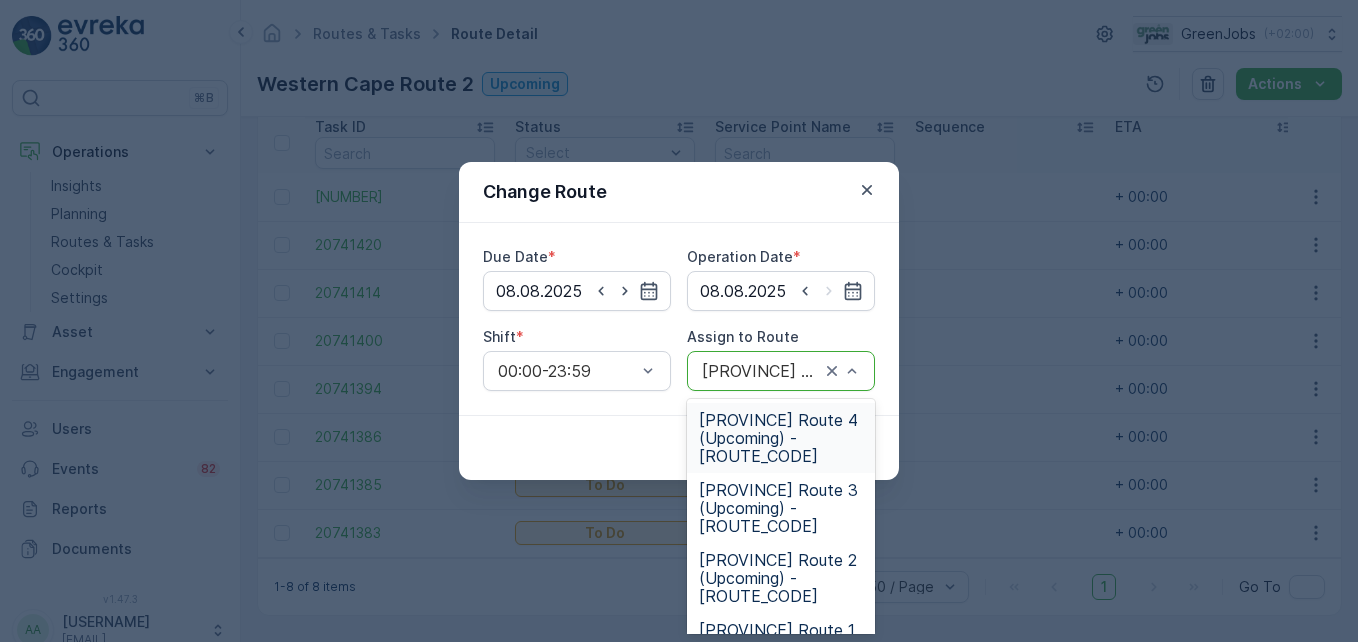 drag, startPoint x: 761, startPoint y: 440, endPoint x: 813, endPoint y: 446, distance: 52.34501 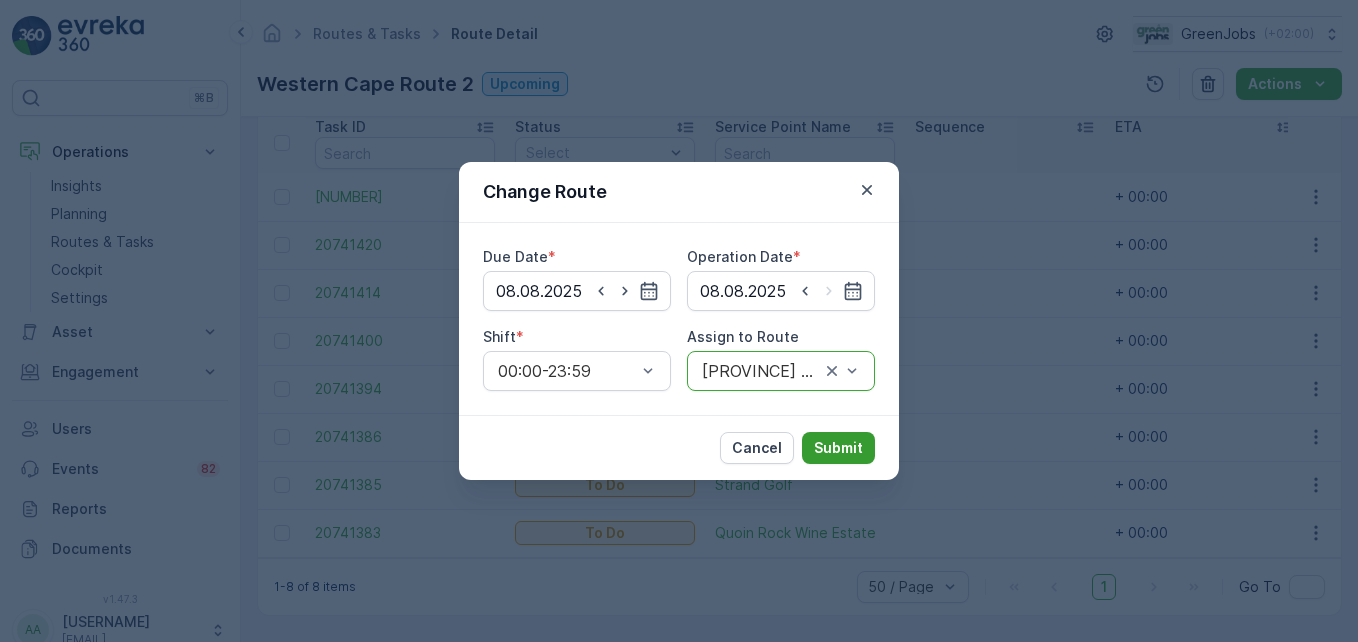click on "Submit" at bounding box center [838, 448] 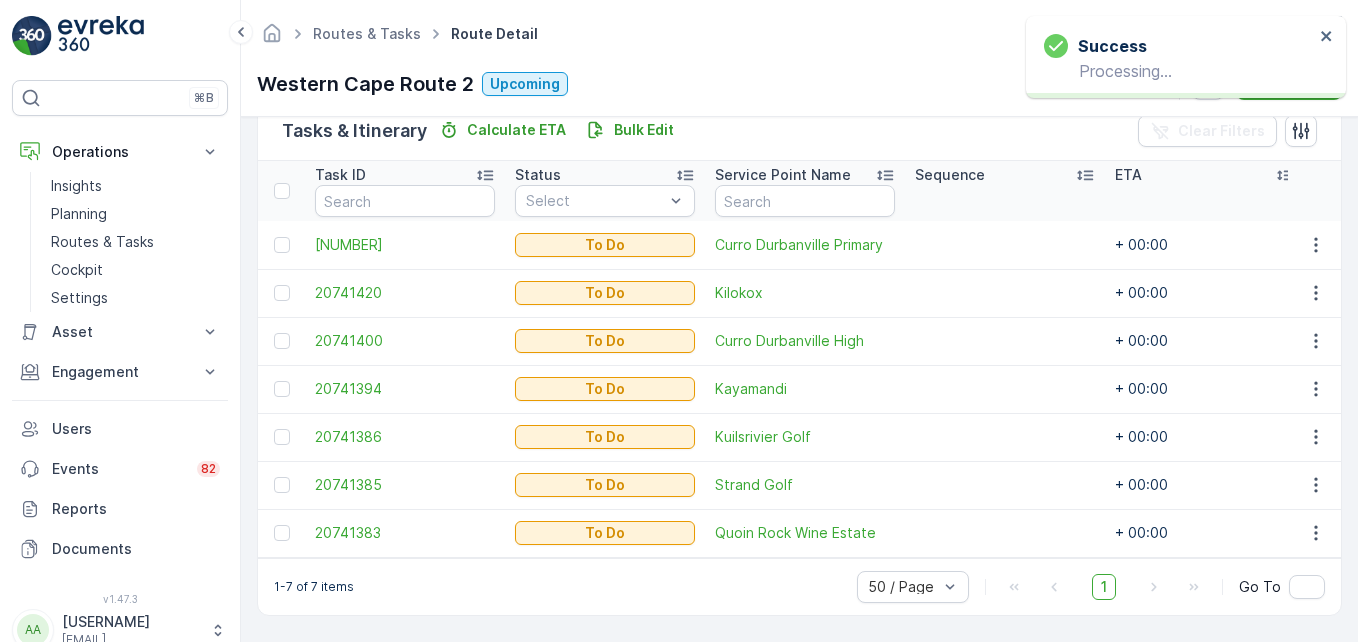 scroll, scrollTop: 511, scrollLeft: 0, axis: vertical 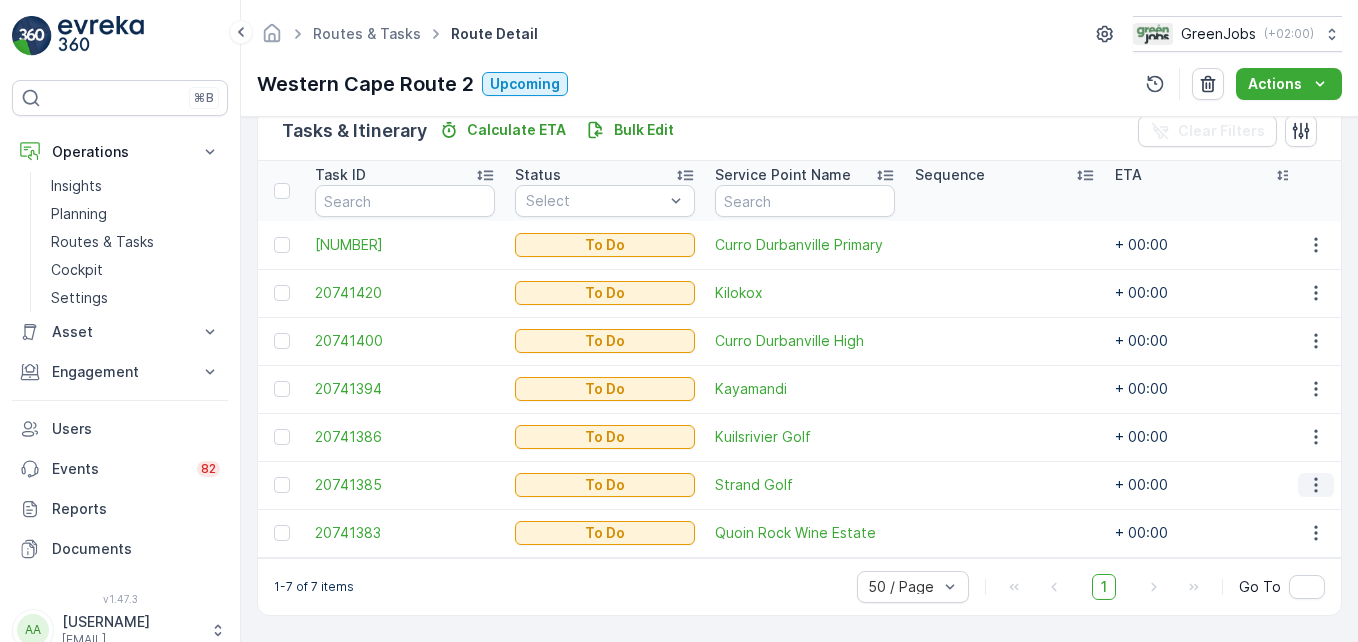 click 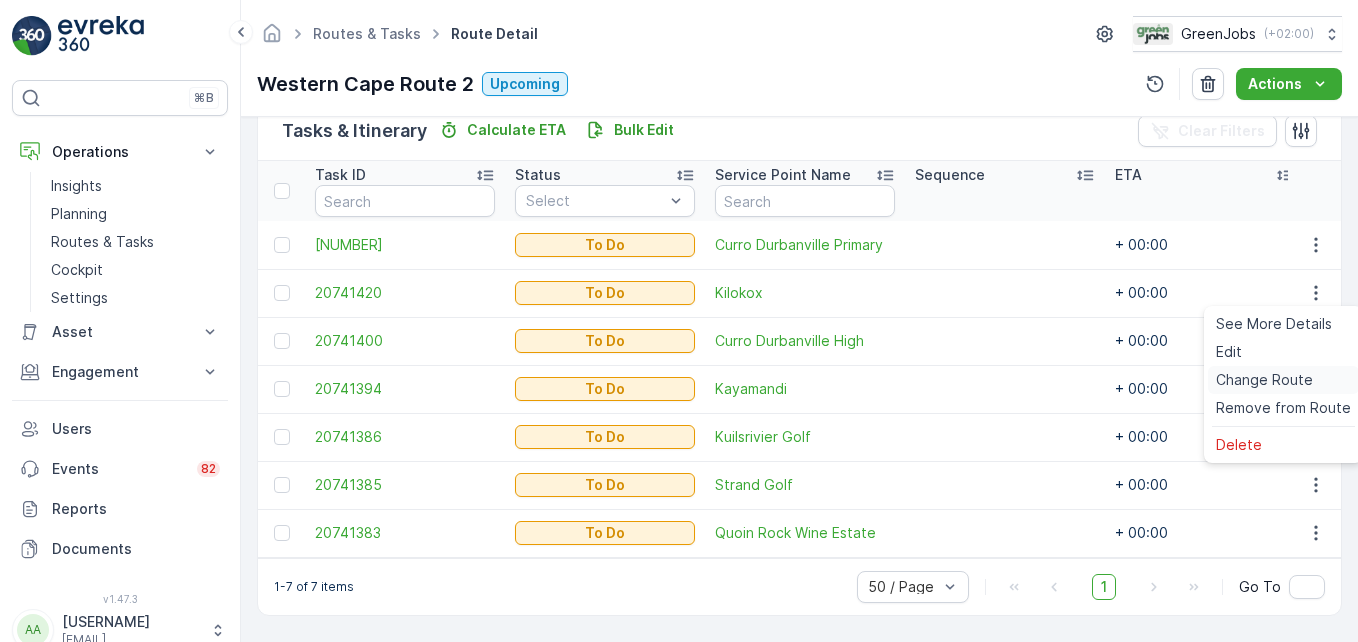 click on "Change Route" at bounding box center [1264, 380] 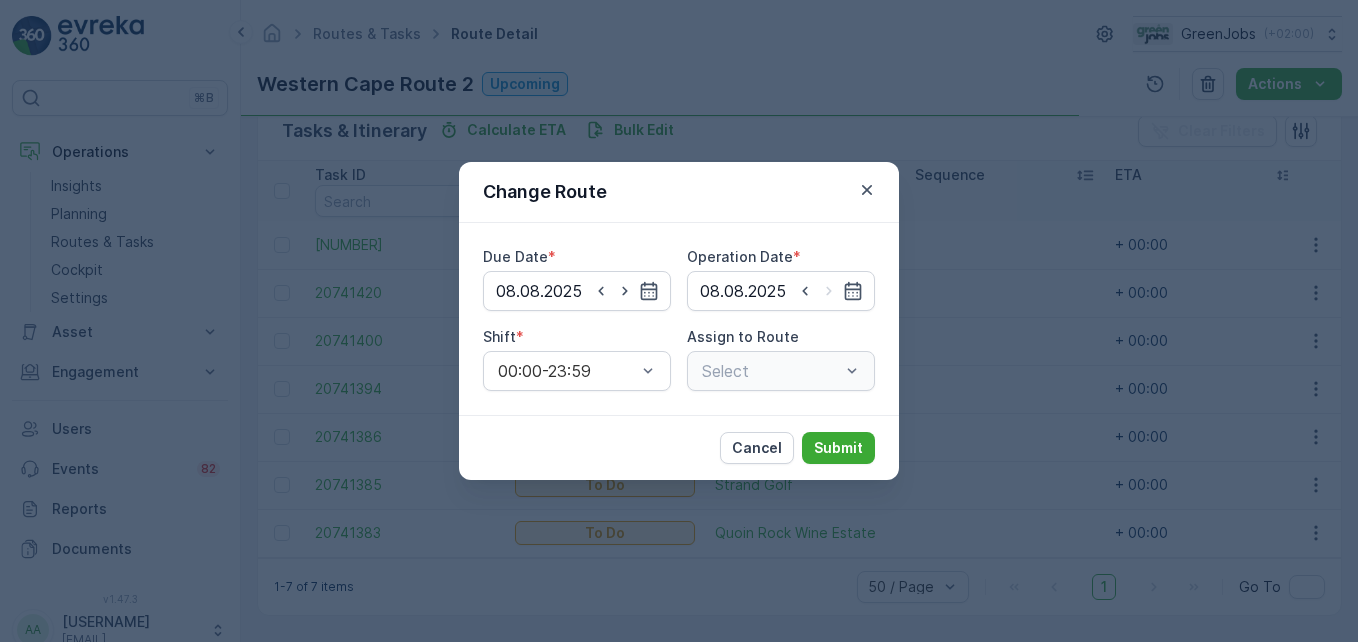 type on "08.08.2025" 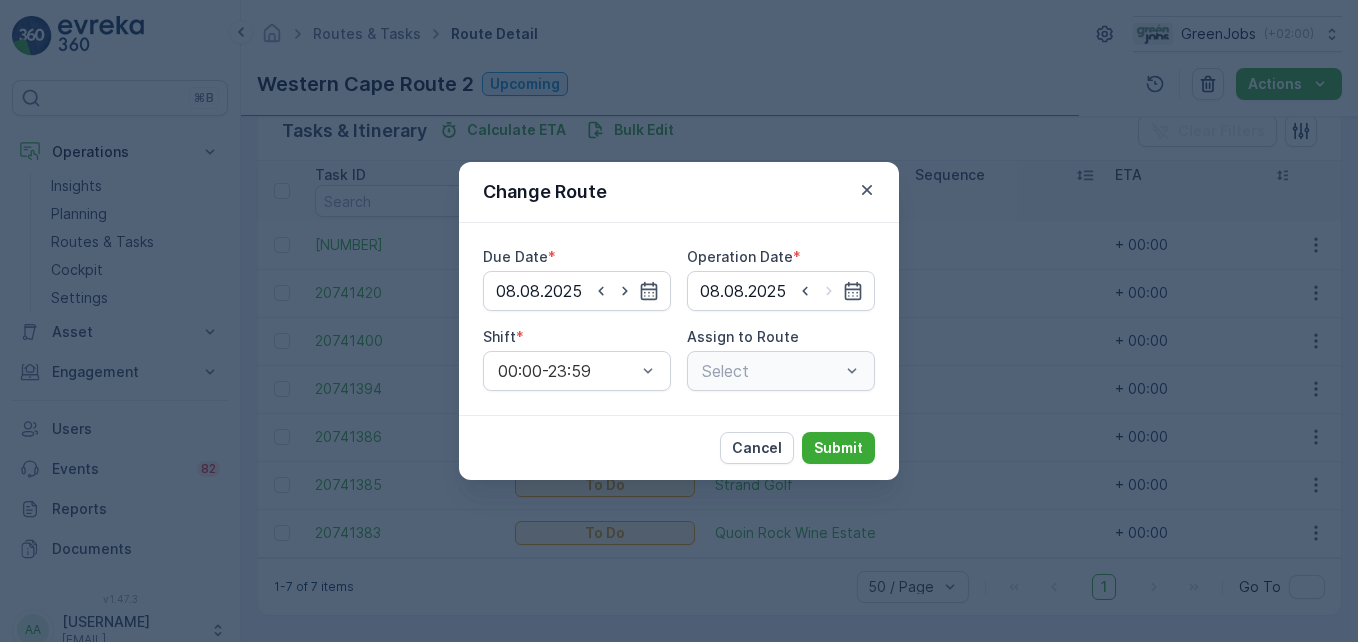 type on "08.08.2025" 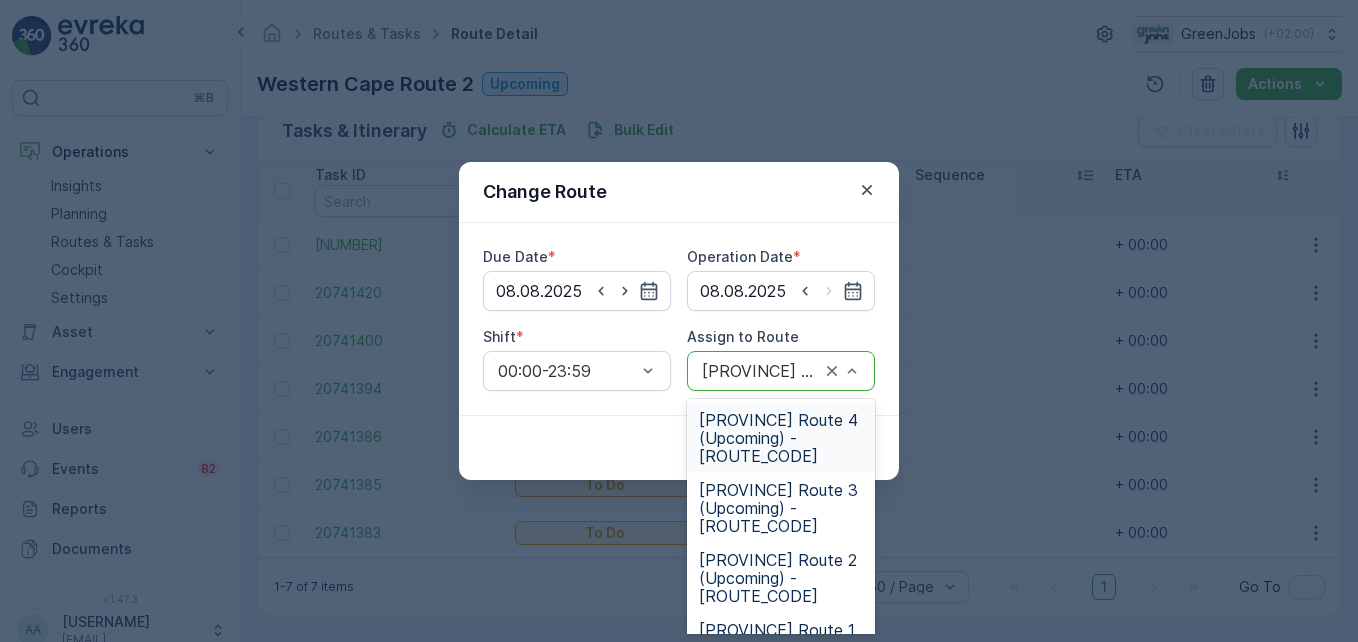 click on "[PROVINCE] Route 4 (Upcoming) - [ROUTE_CODE]" at bounding box center [781, 438] 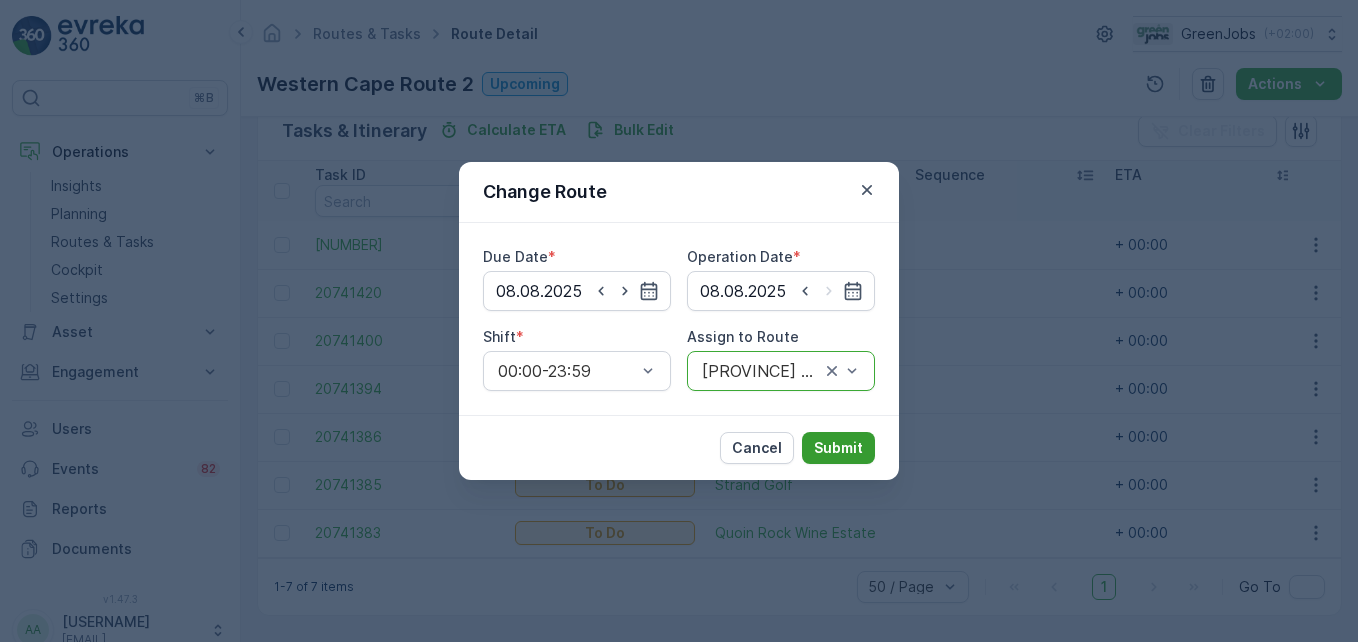 click on "Submit" at bounding box center [838, 448] 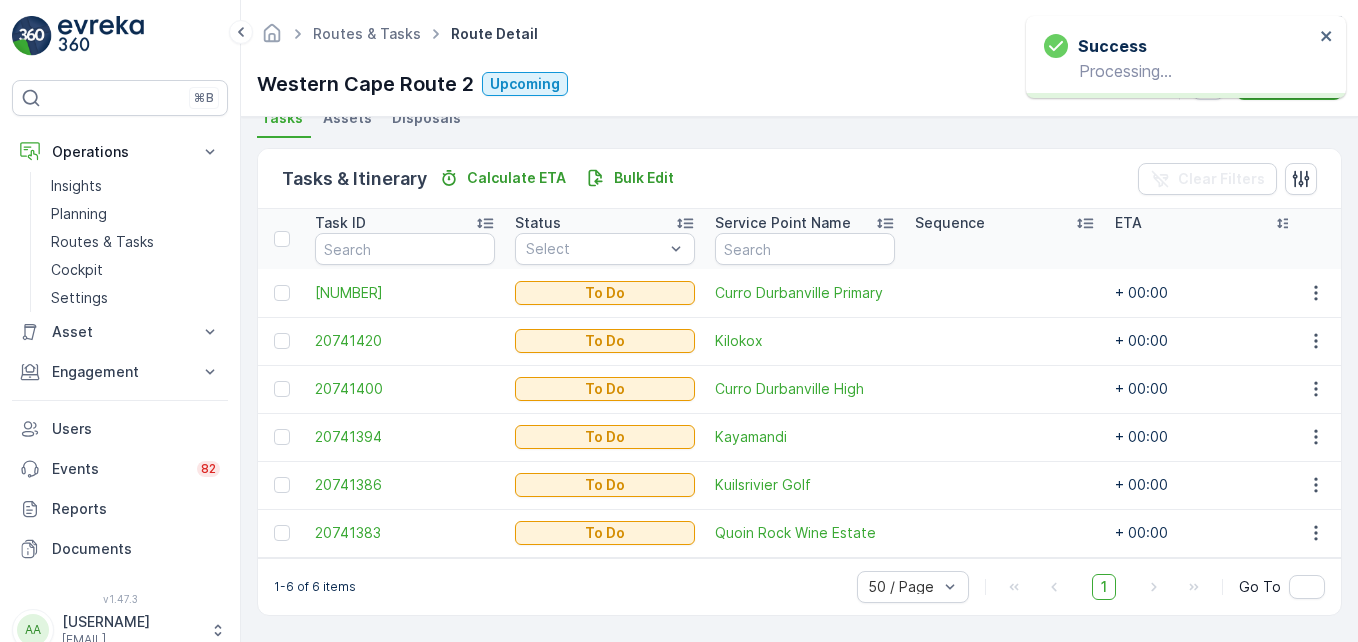 scroll, scrollTop: 463, scrollLeft: 0, axis: vertical 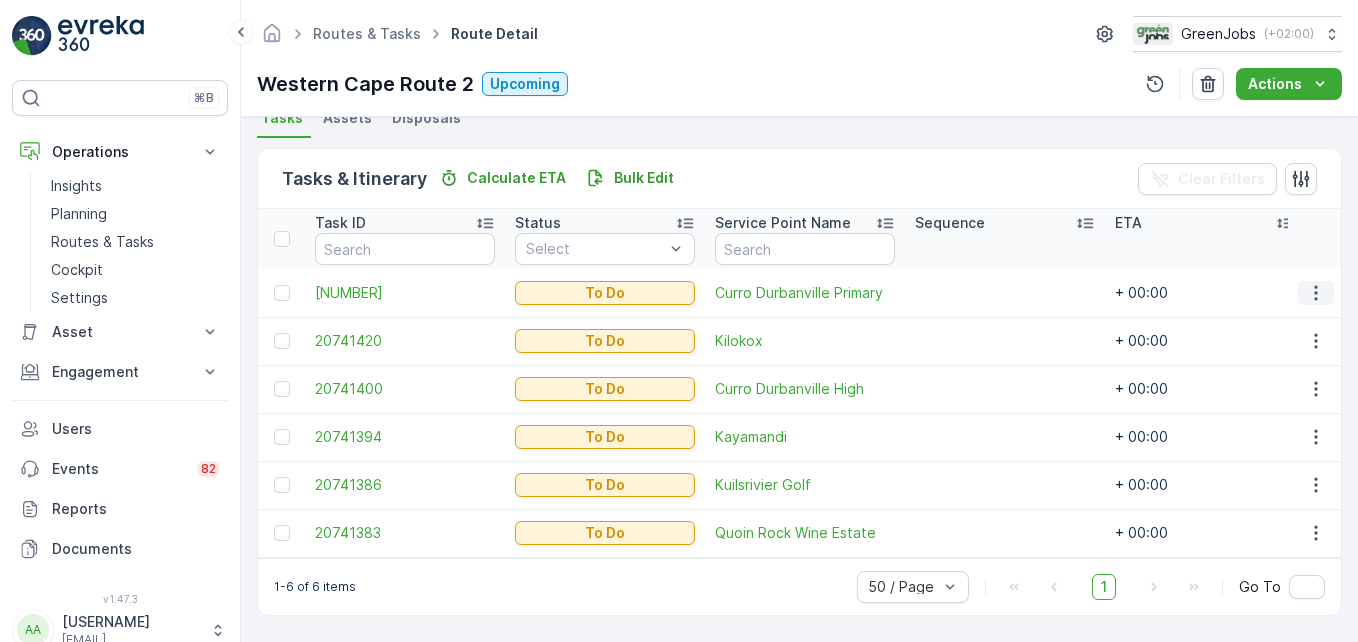 click 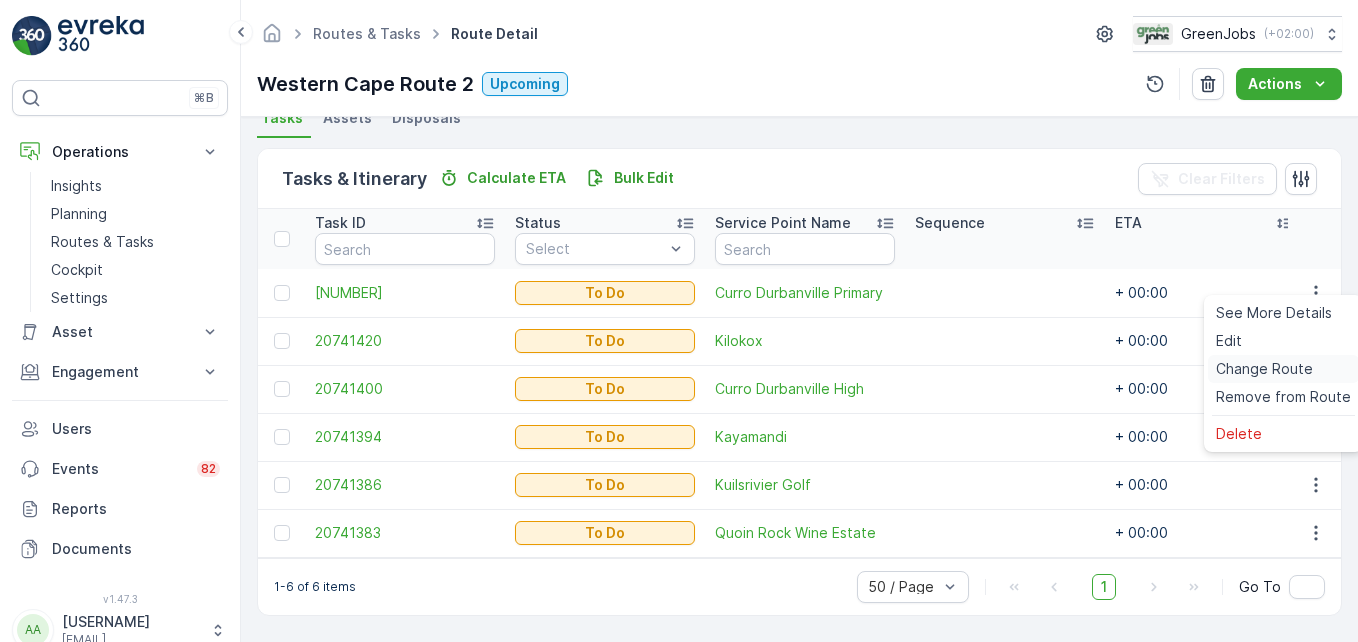 click on "Change Route" at bounding box center [1264, 369] 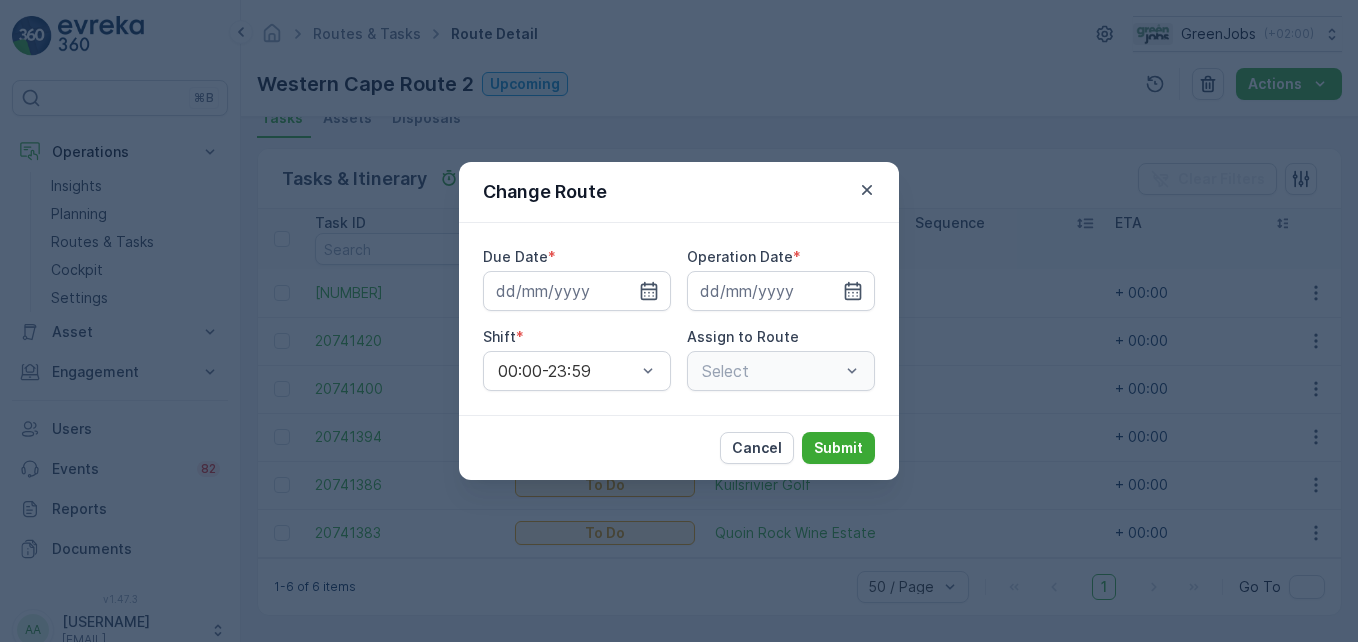 type on "08.08.2025" 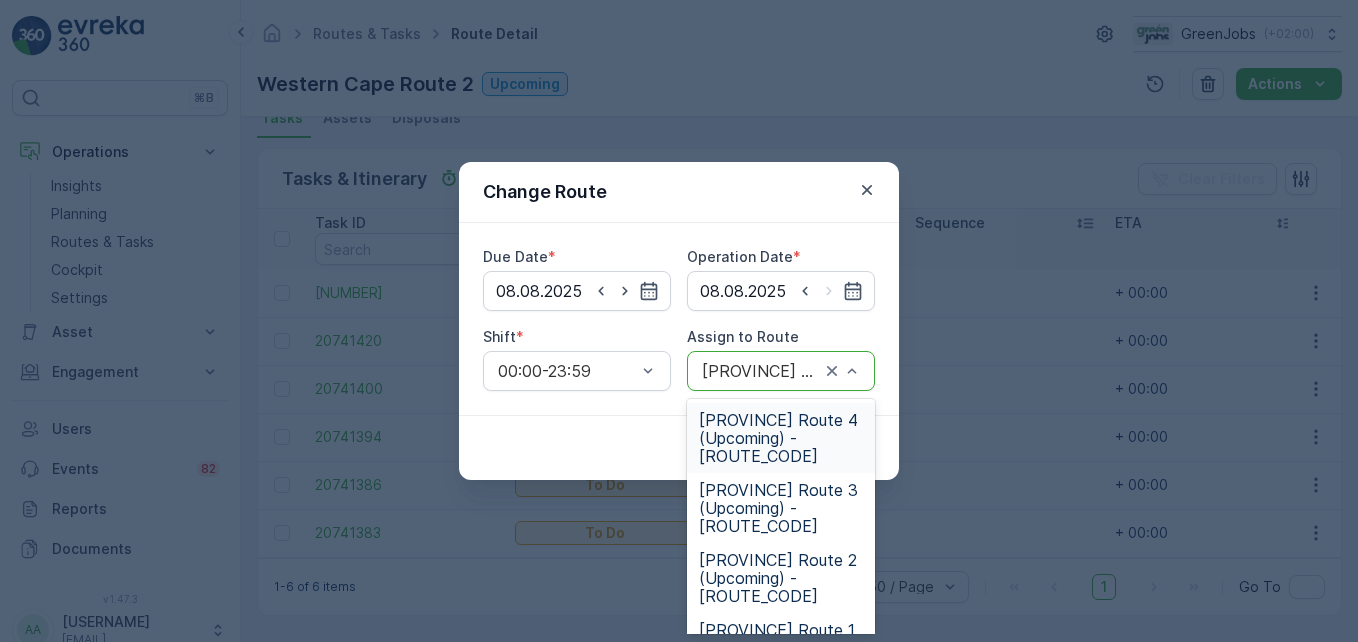 click on "[PROVINCE] Route 4 (Upcoming) - [ROUTE_CODE]" at bounding box center (781, 438) 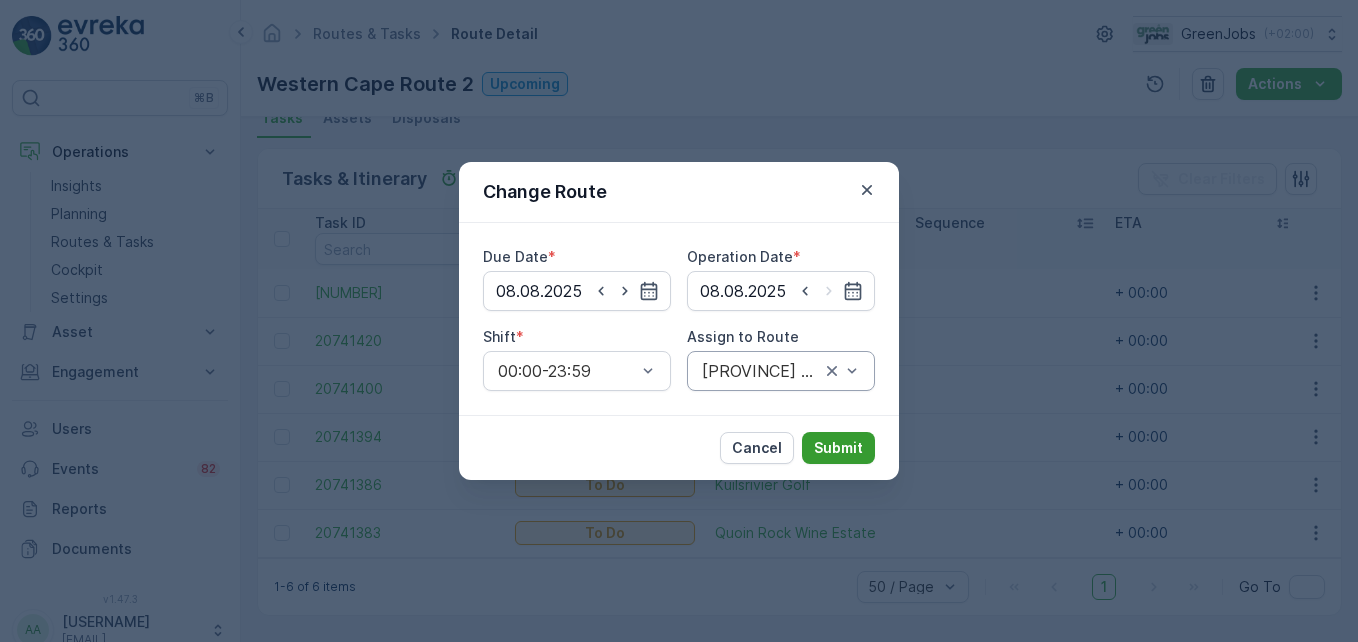 click on "Submit" at bounding box center (838, 448) 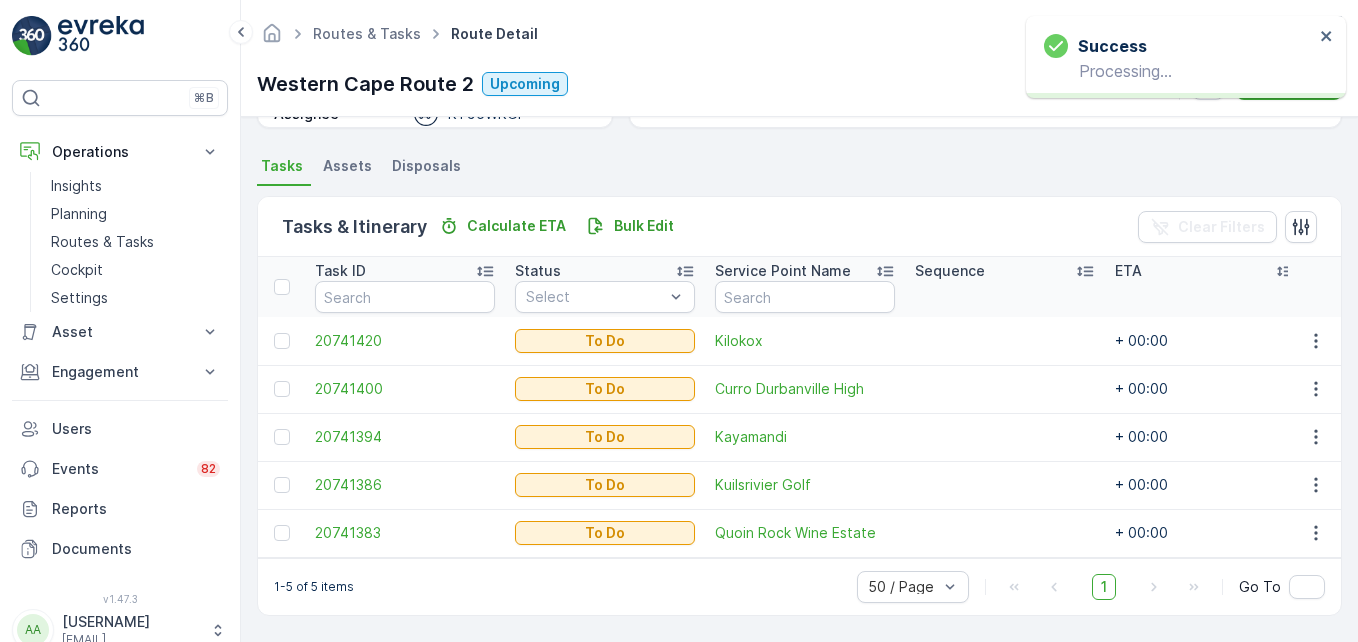 scroll, scrollTop: 415, scrollLeft: 0, axis: vertical 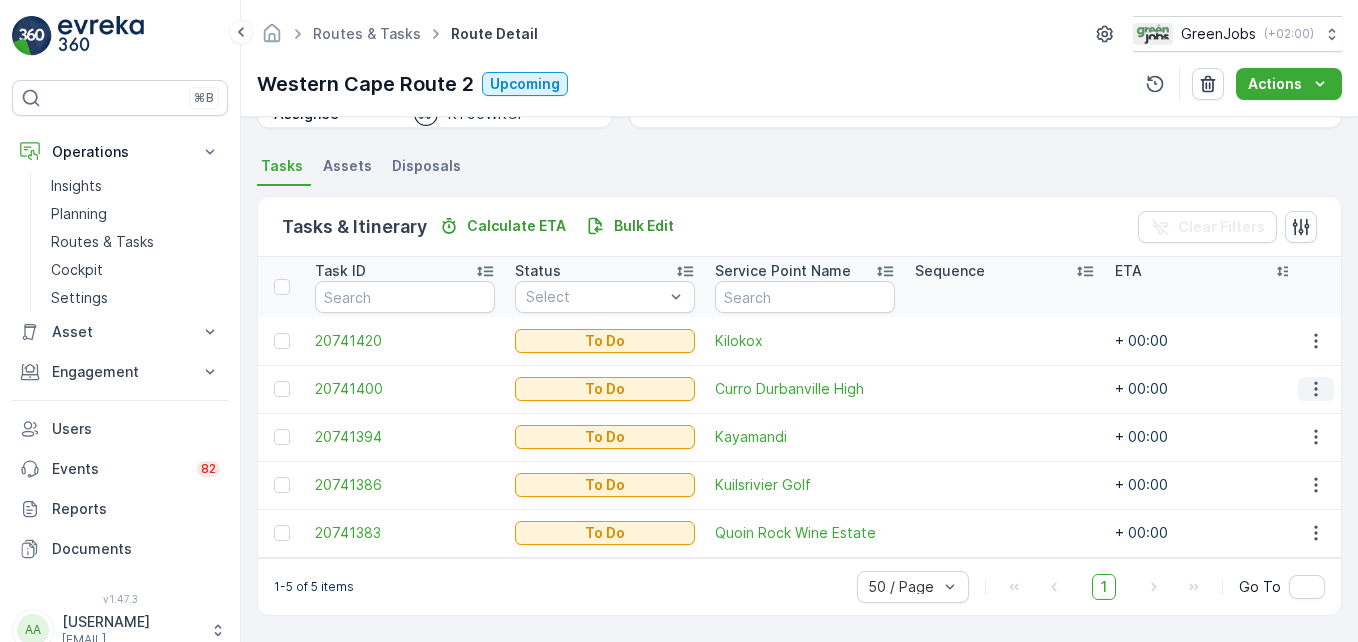 click at bounding box center [1316, 389] 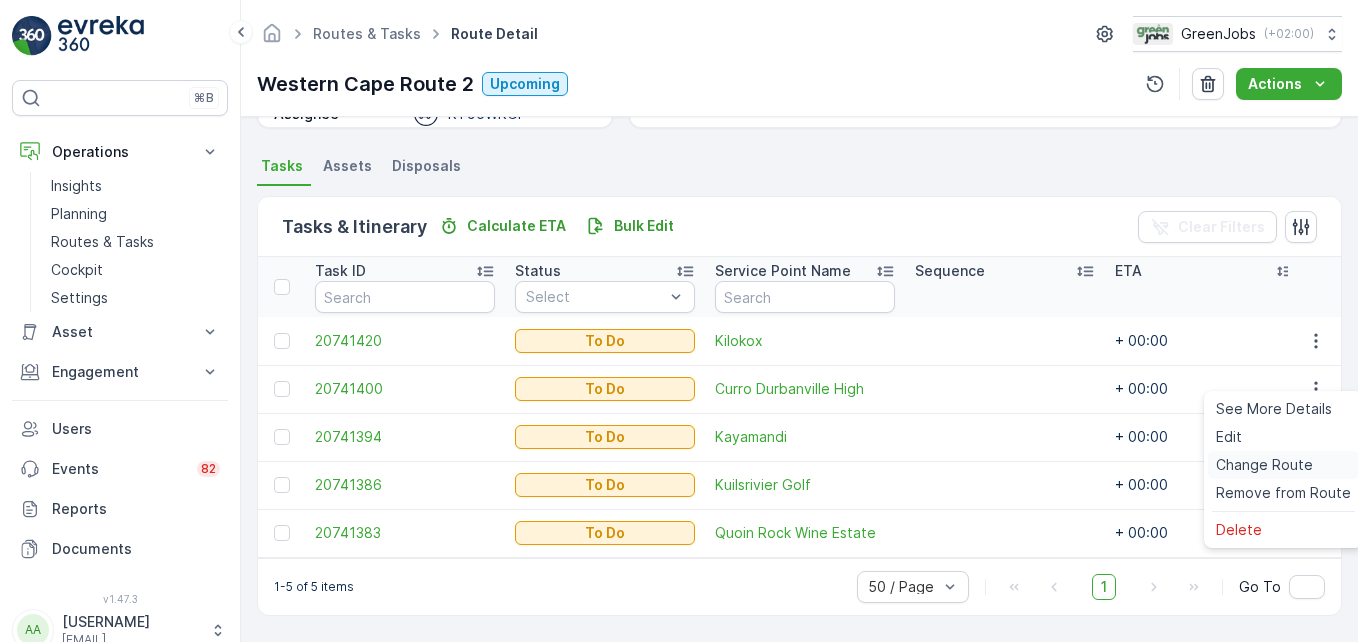 click on "Change Route" at bounding box center [1264, 465] 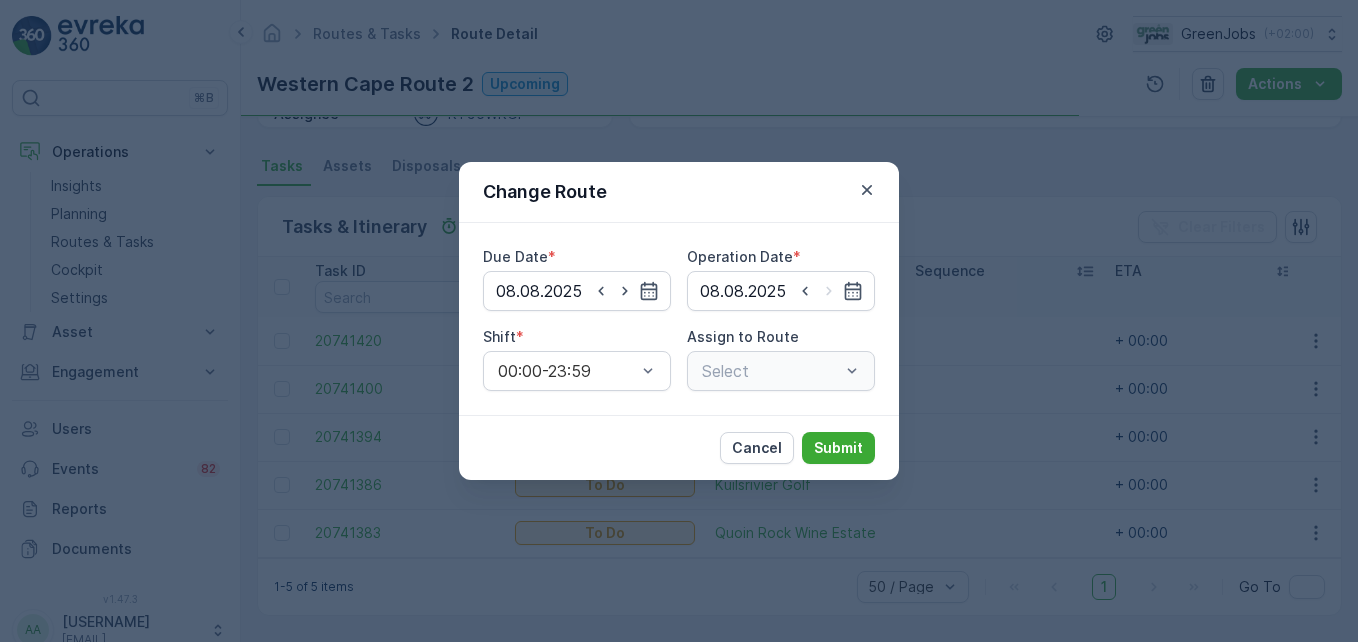 type on "08.08.2025" 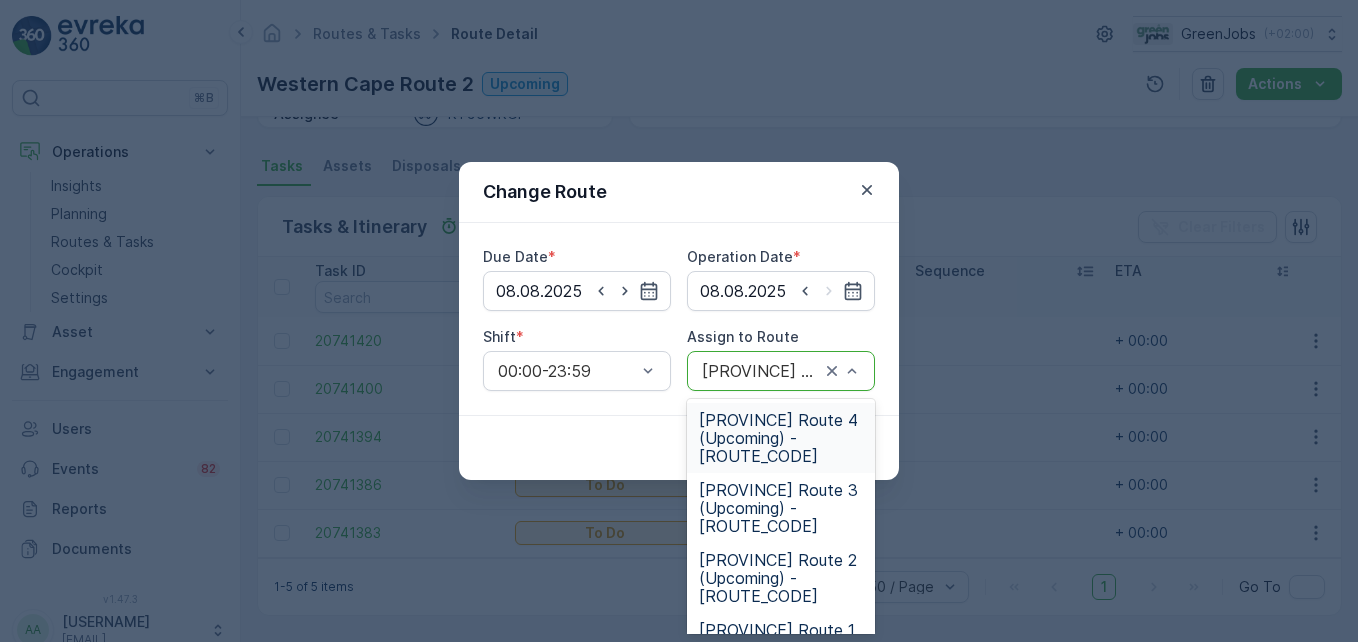 click on "[PROVINCE] Route 4 (Upcoming) - [ROUTE_CODE]" at bounding box center [781, 438] 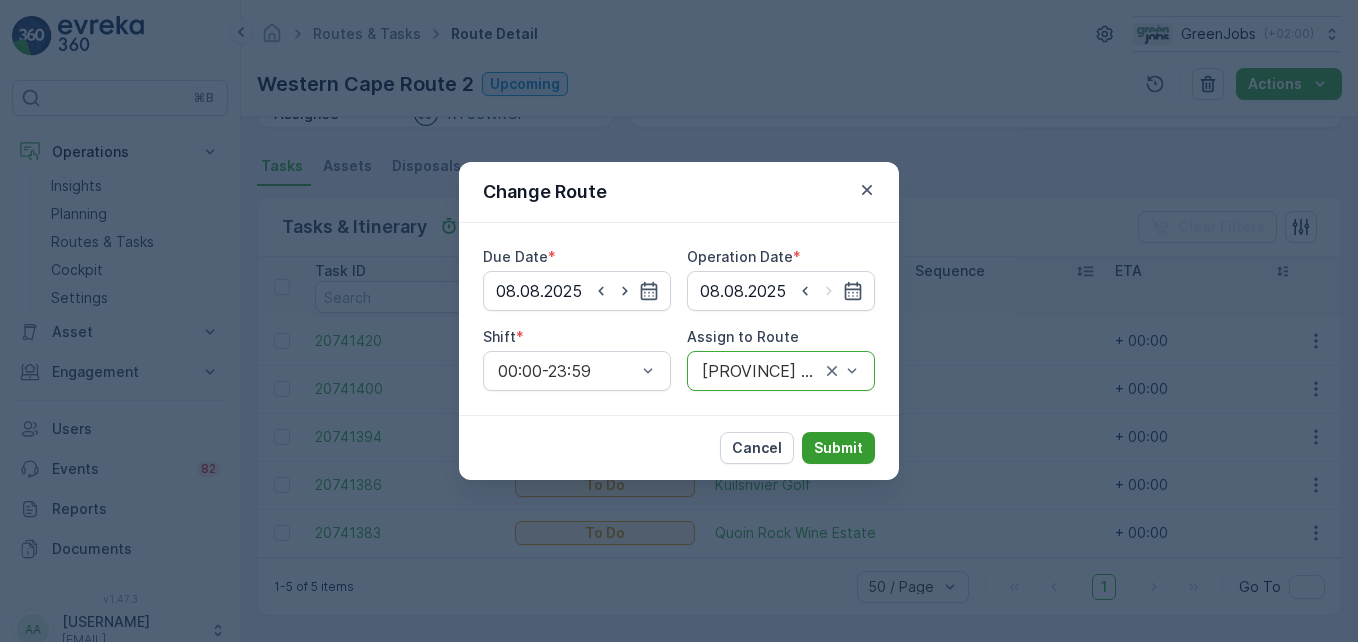 click on "Submit" at bounding box center (838, 448) 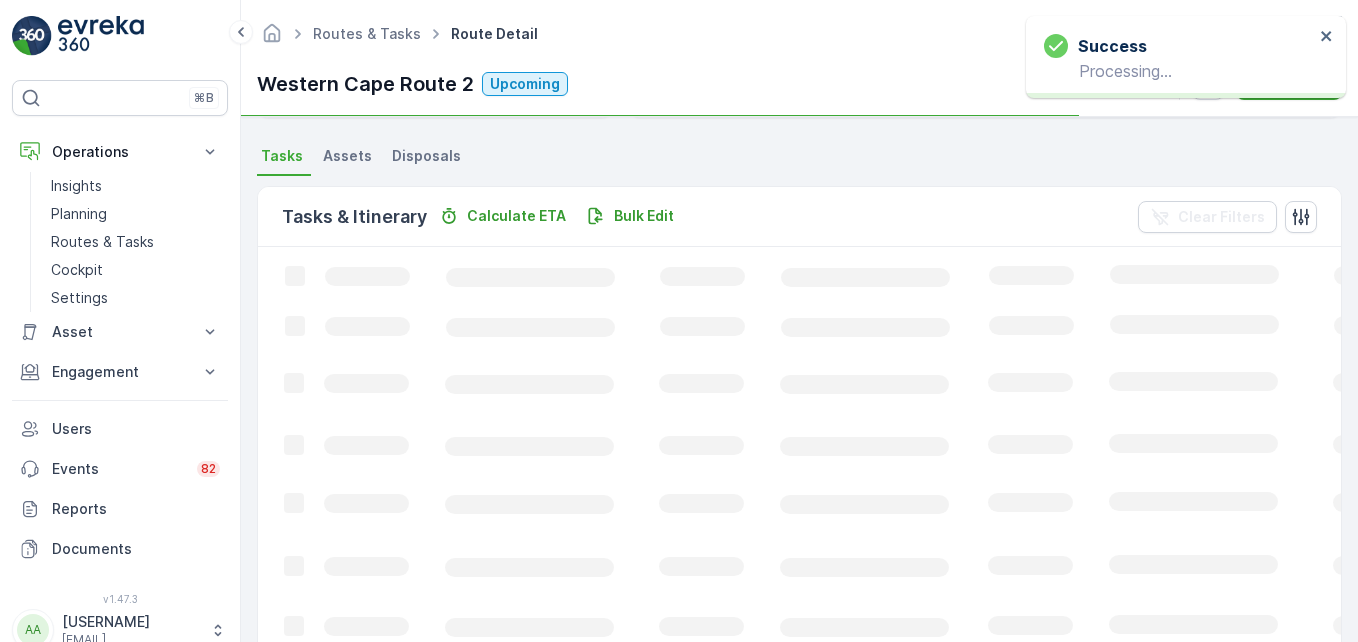 scroll, scrollTop: 390, scrollLeft: 0, axis: vertical 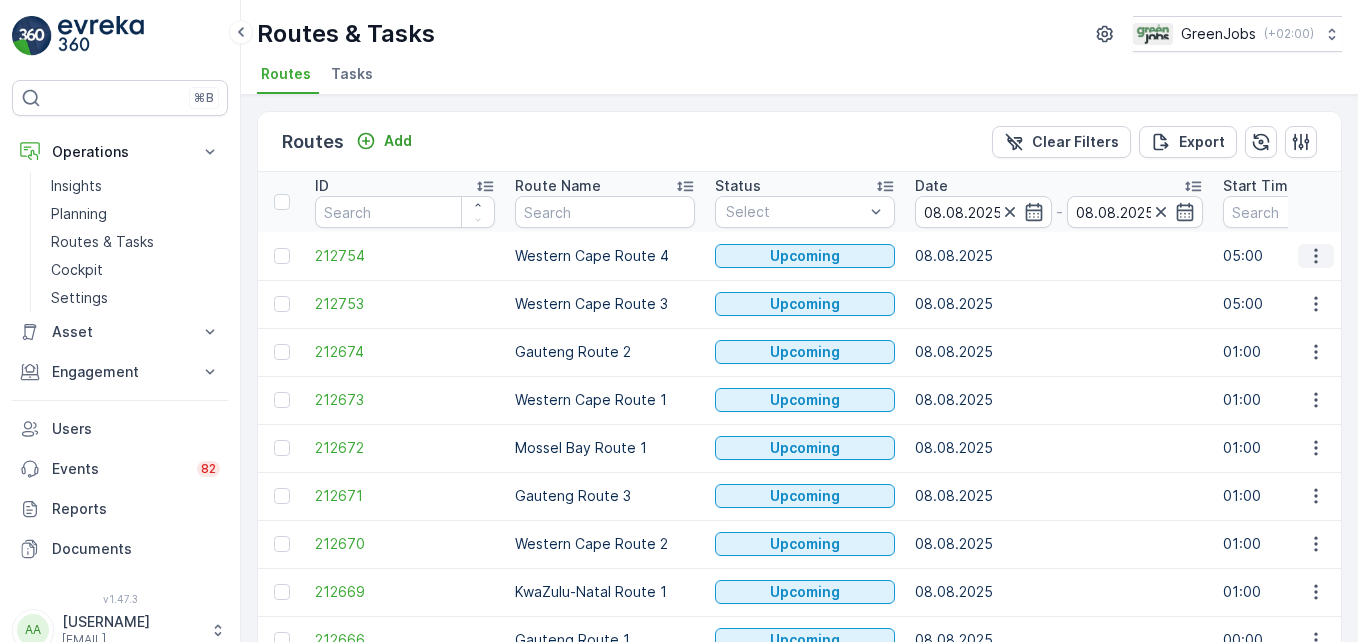 click 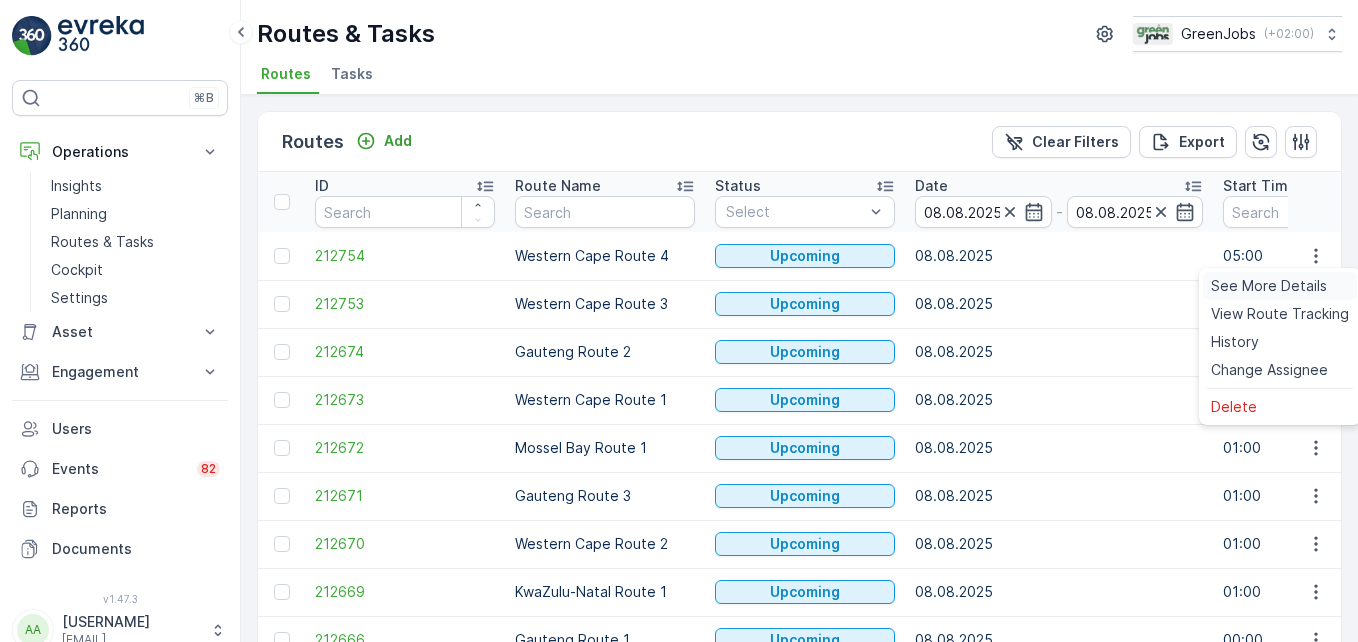 click on "See More Details" at bounding box center [1269, 286] 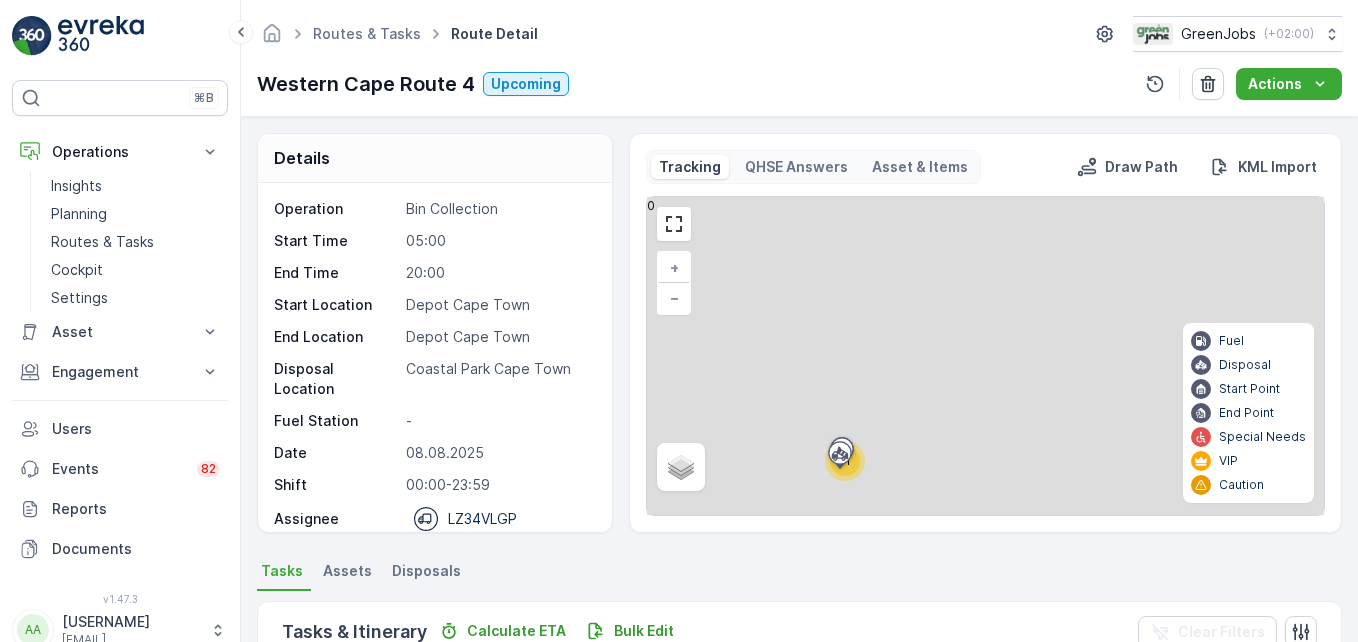 scroll, scrollTop: 700, scrollLeft: 0, axis: vertical 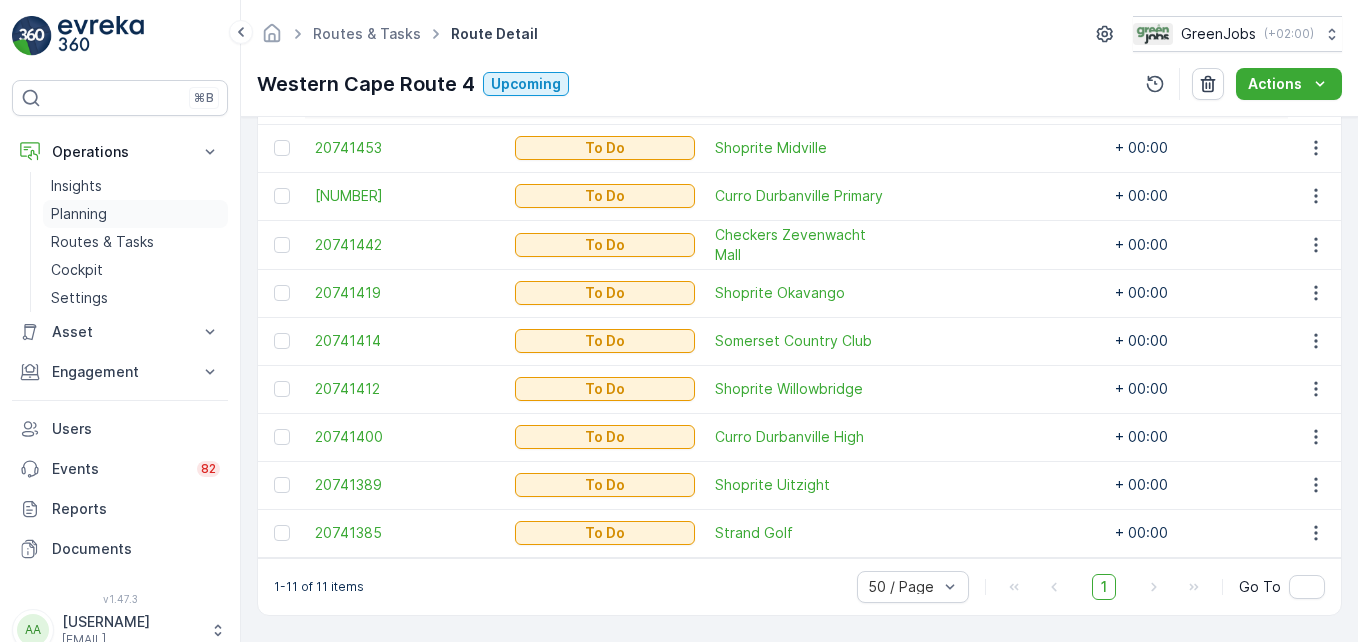 click on "Planning" at bounding box center [79, 214] 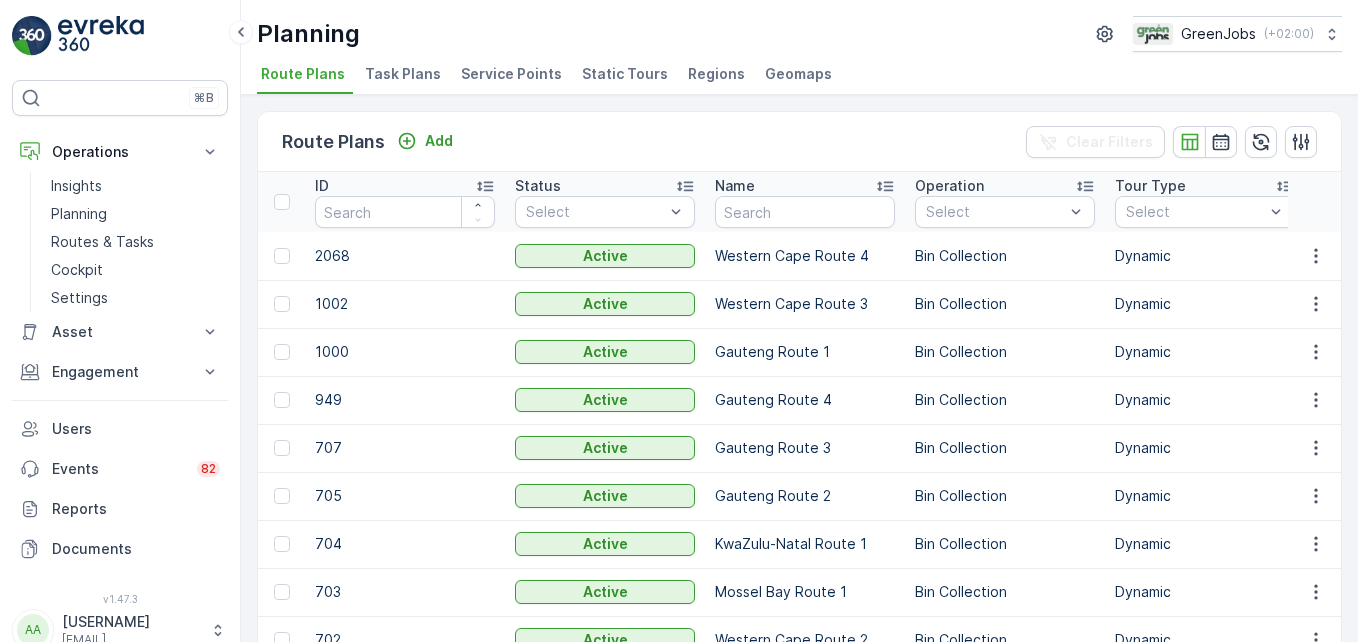 click on "Service Points" at bounding box center [511, 74] 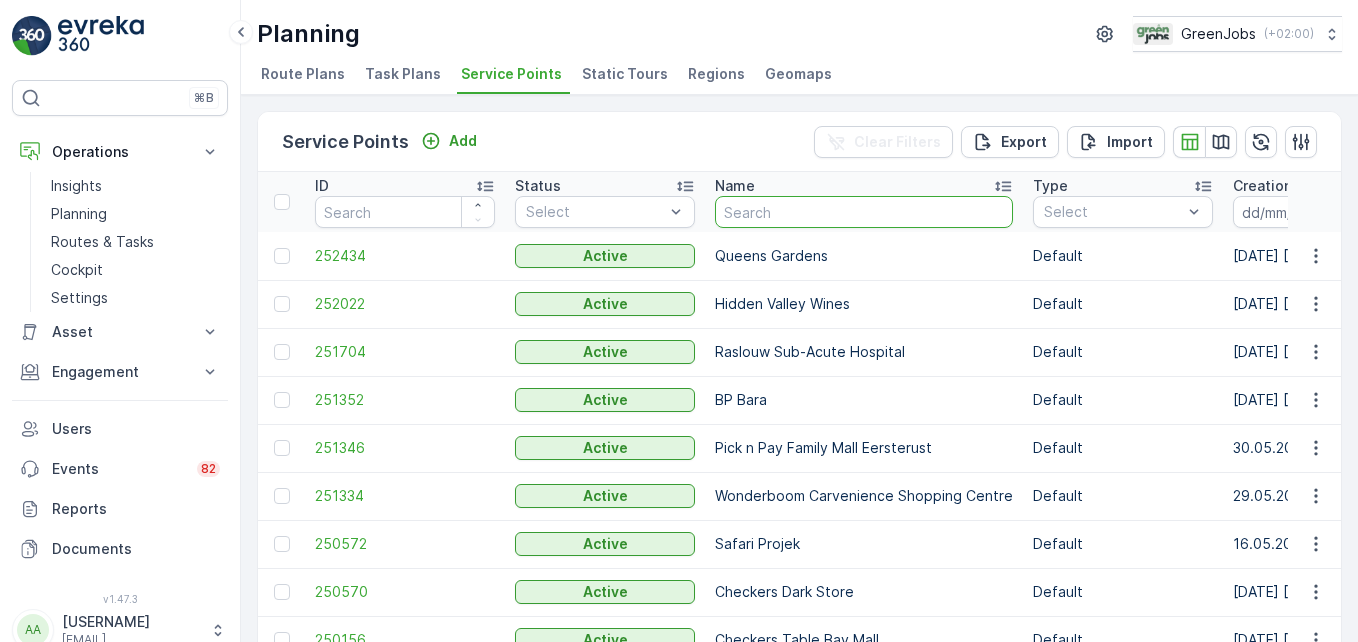click at bounding box center [864, 212] 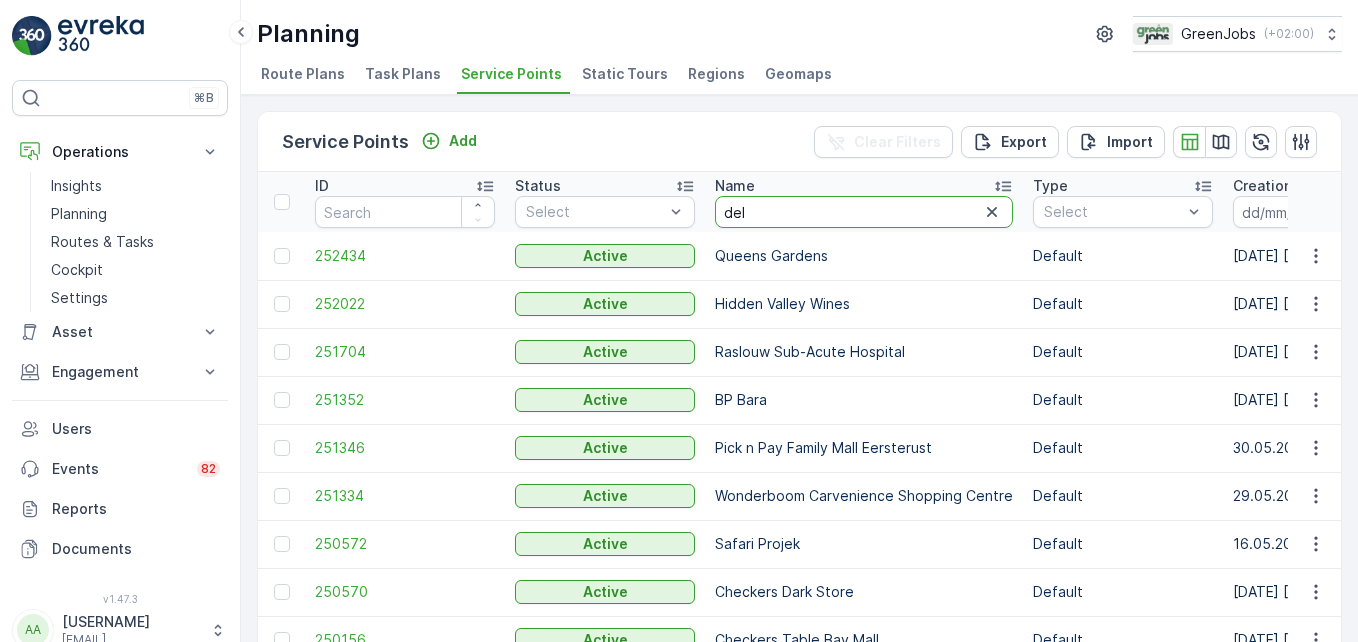 type on "dela" 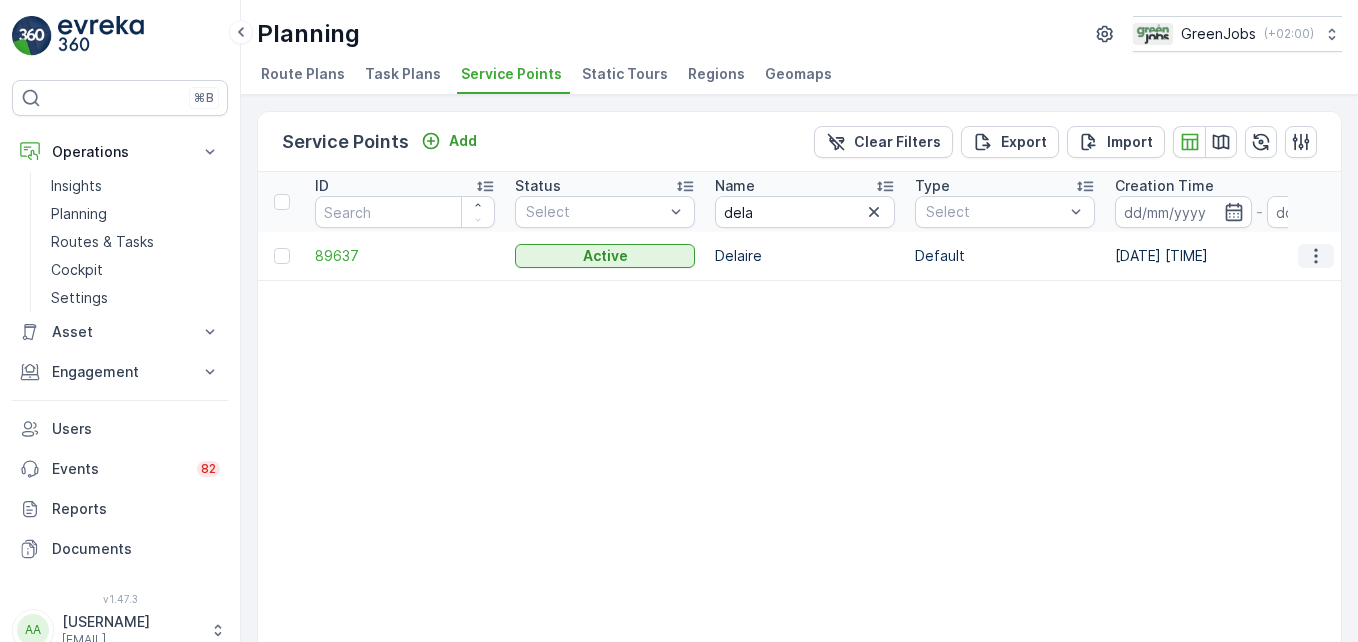 click 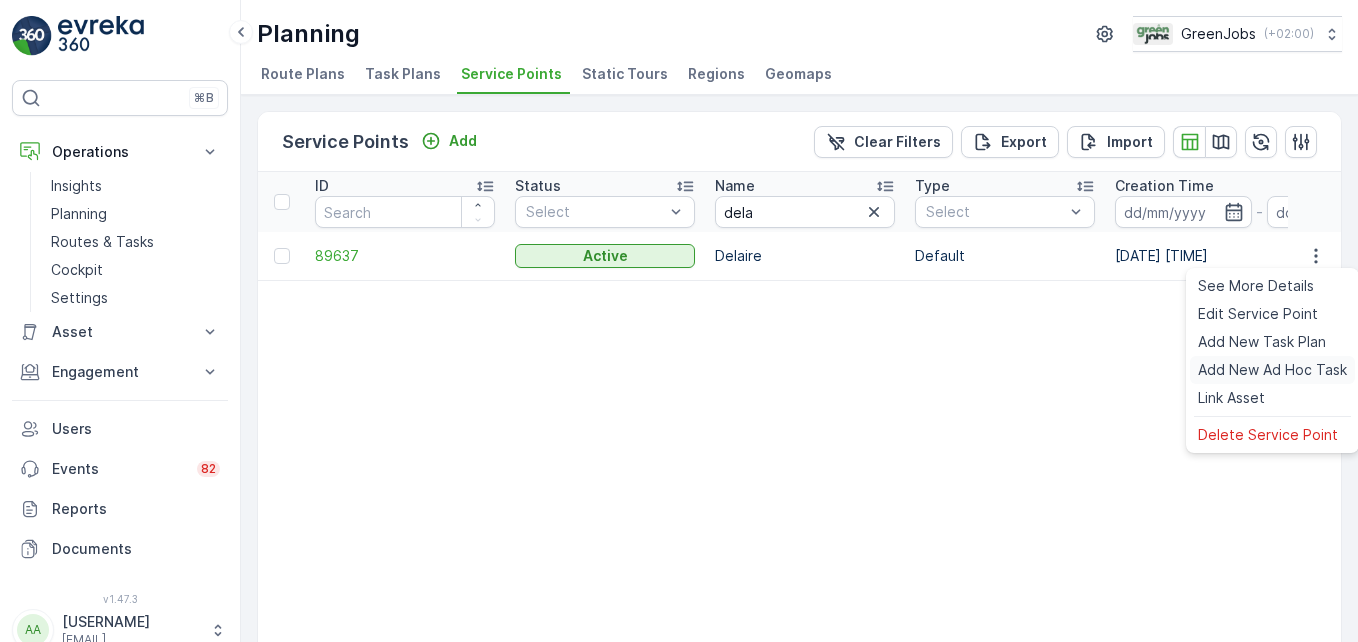 click on "Add New Ad Hoc Task" at bounding box center [1272, 370] 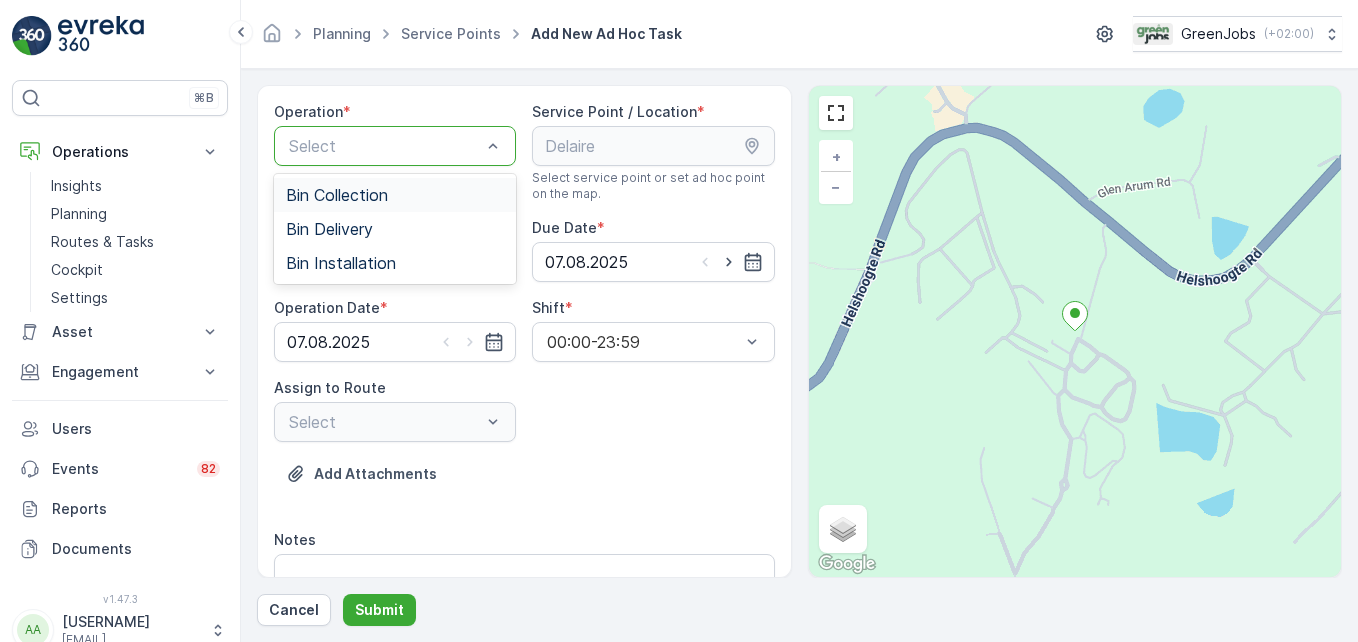 click on "Bin Collection" at bounding box center [337, 195] 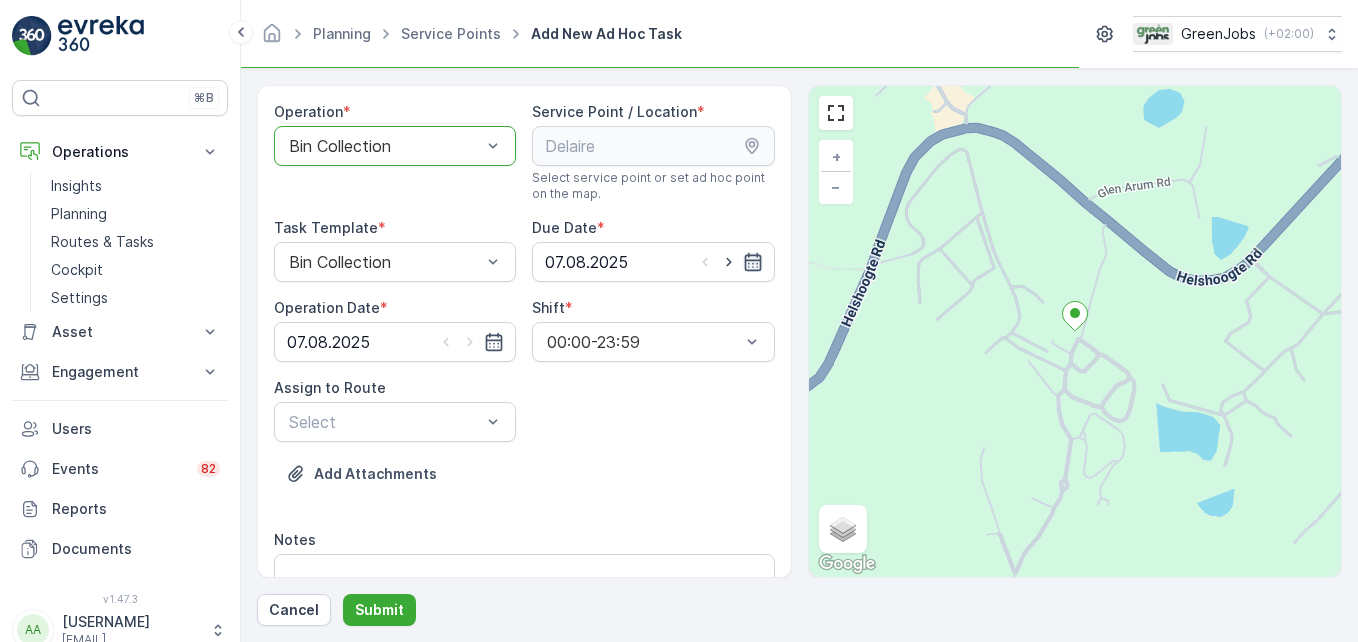 click 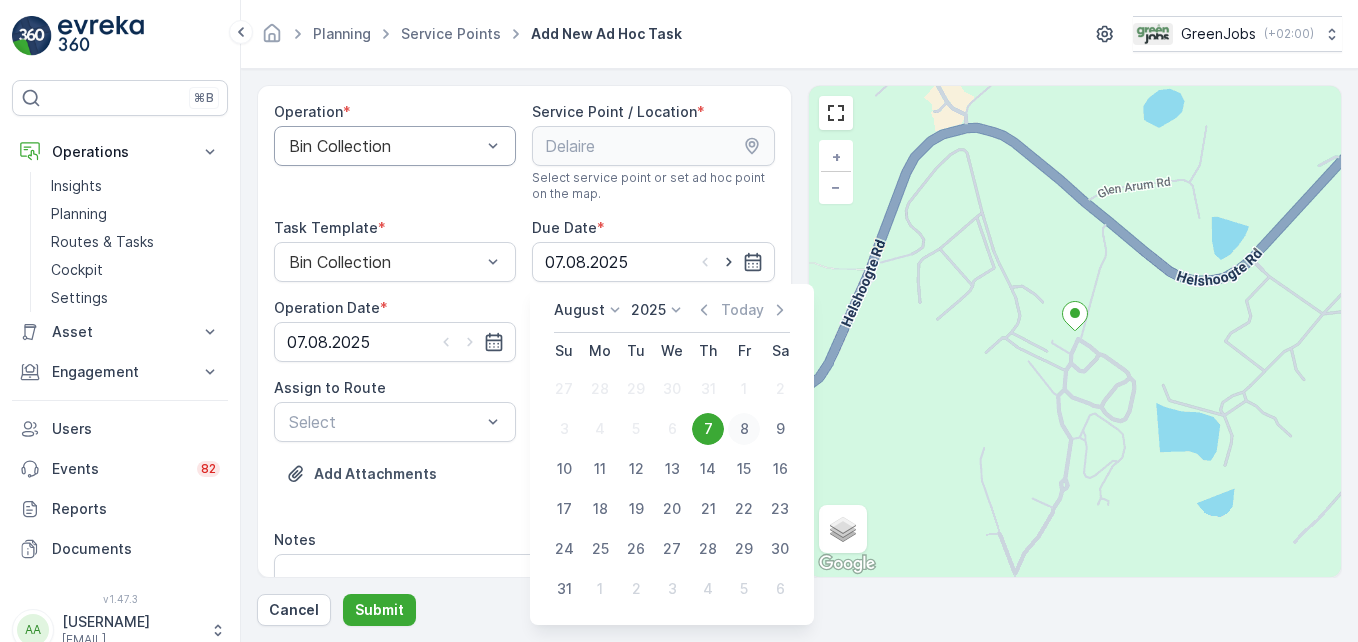 click on "8" at bounding box center (744, 429) 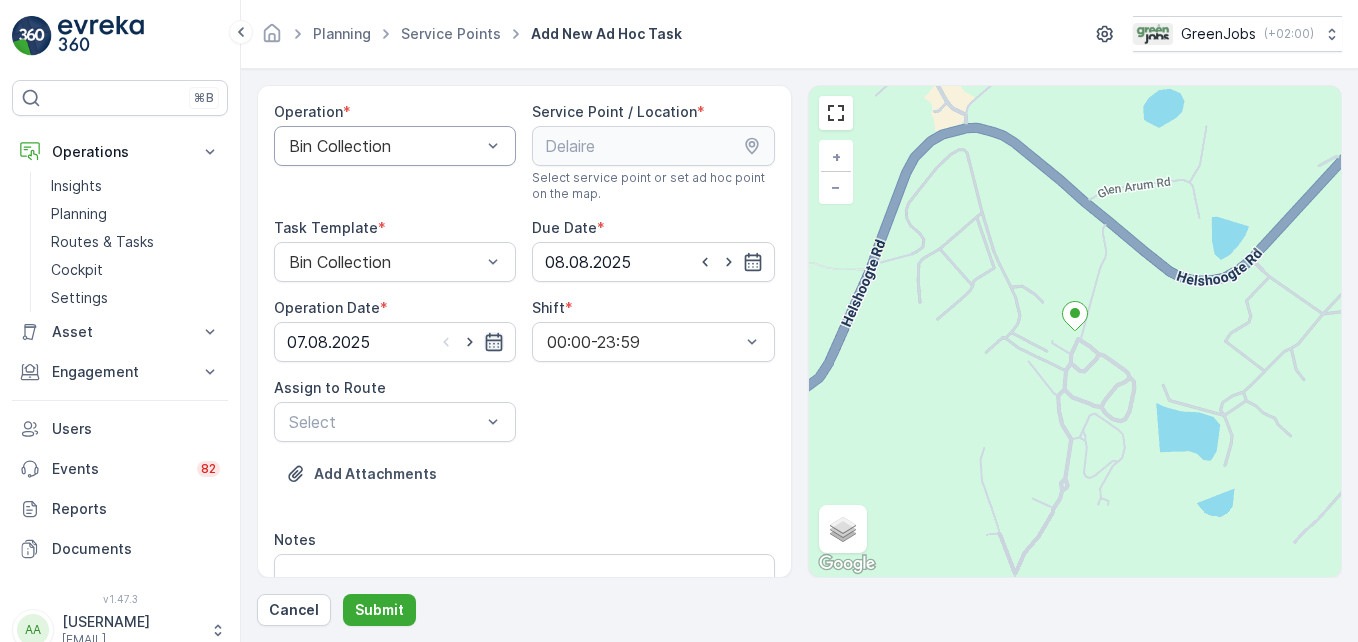 click 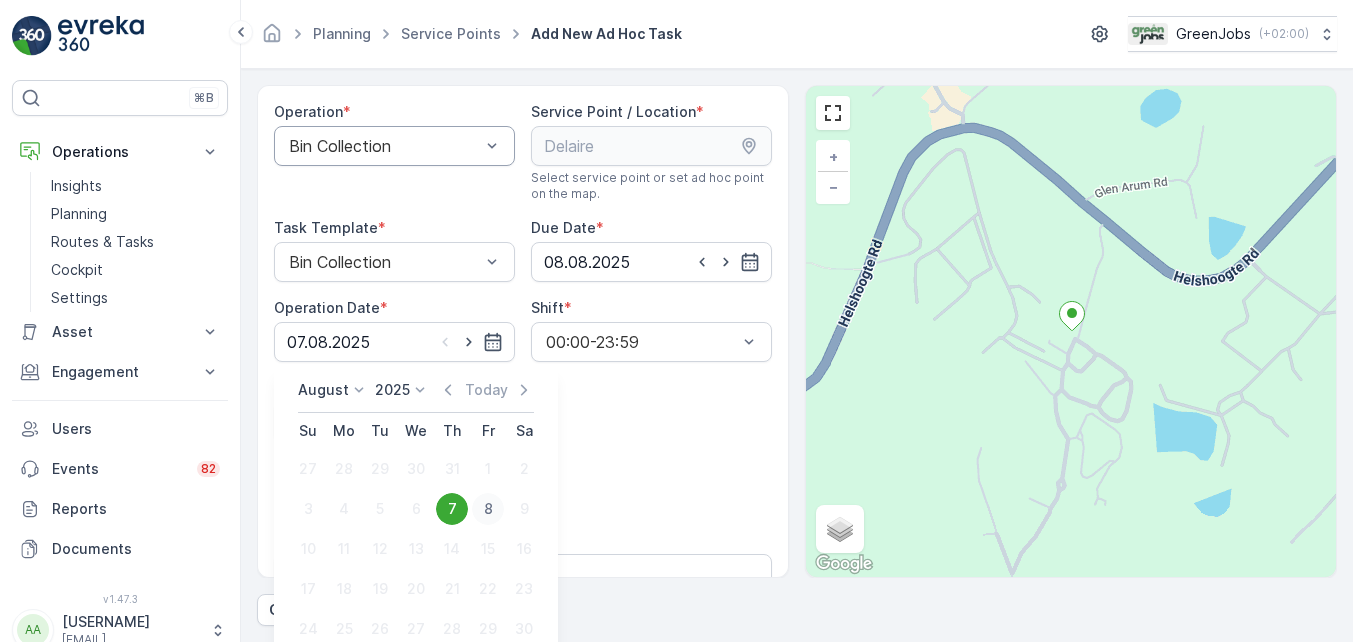 click on "8" at bounding box center (488, 509) 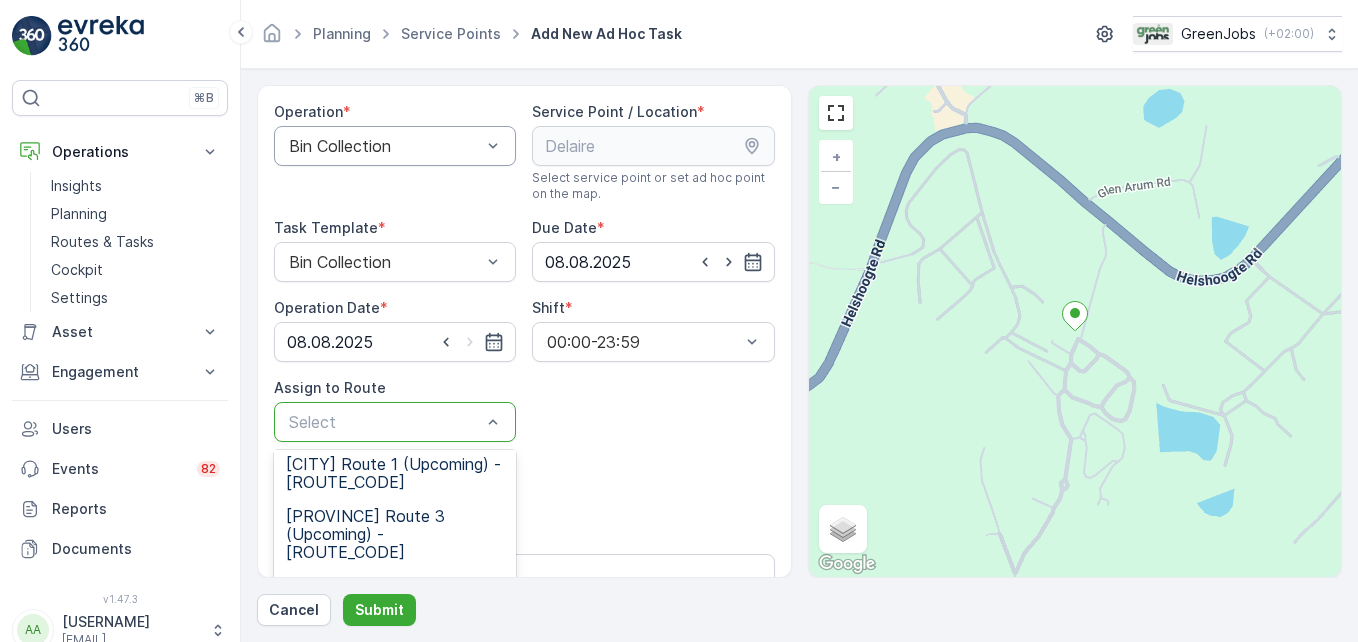 scroll, scrollTop: 300, scrollLeft: 0, axis: vertical 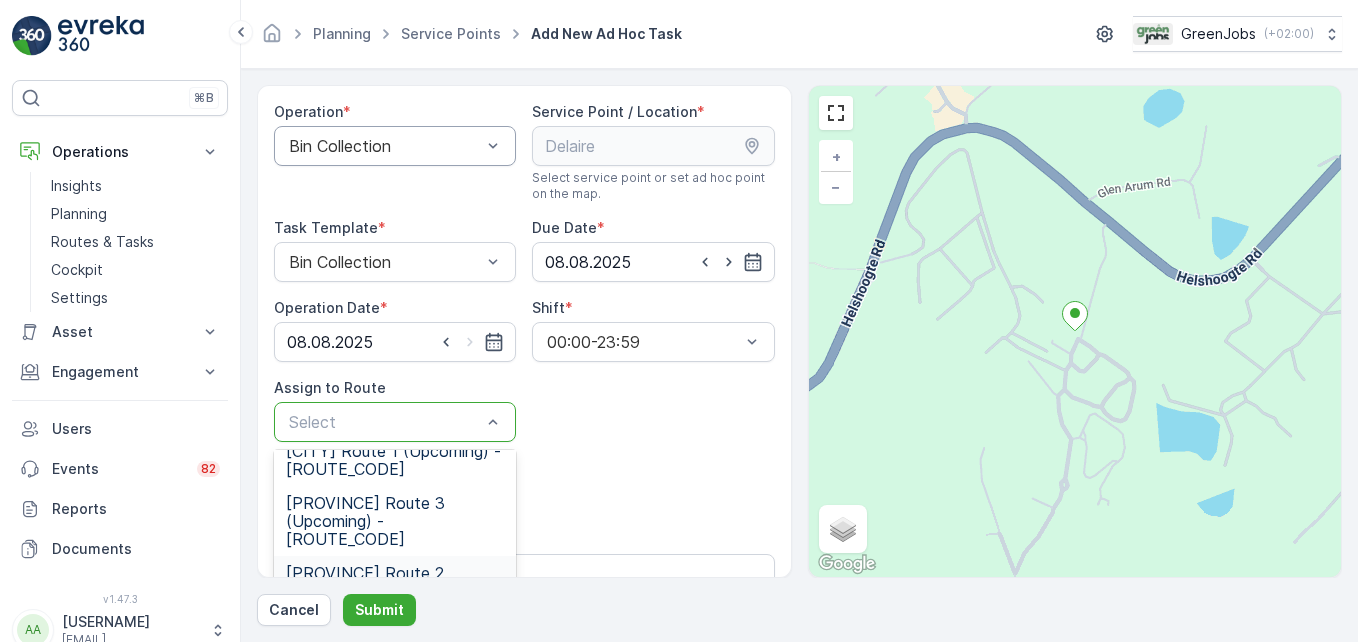 click on "[PROVINCE] Route 2 (Upcoming) - [ROUTE_CODE]" at bounding box center [395, 591] 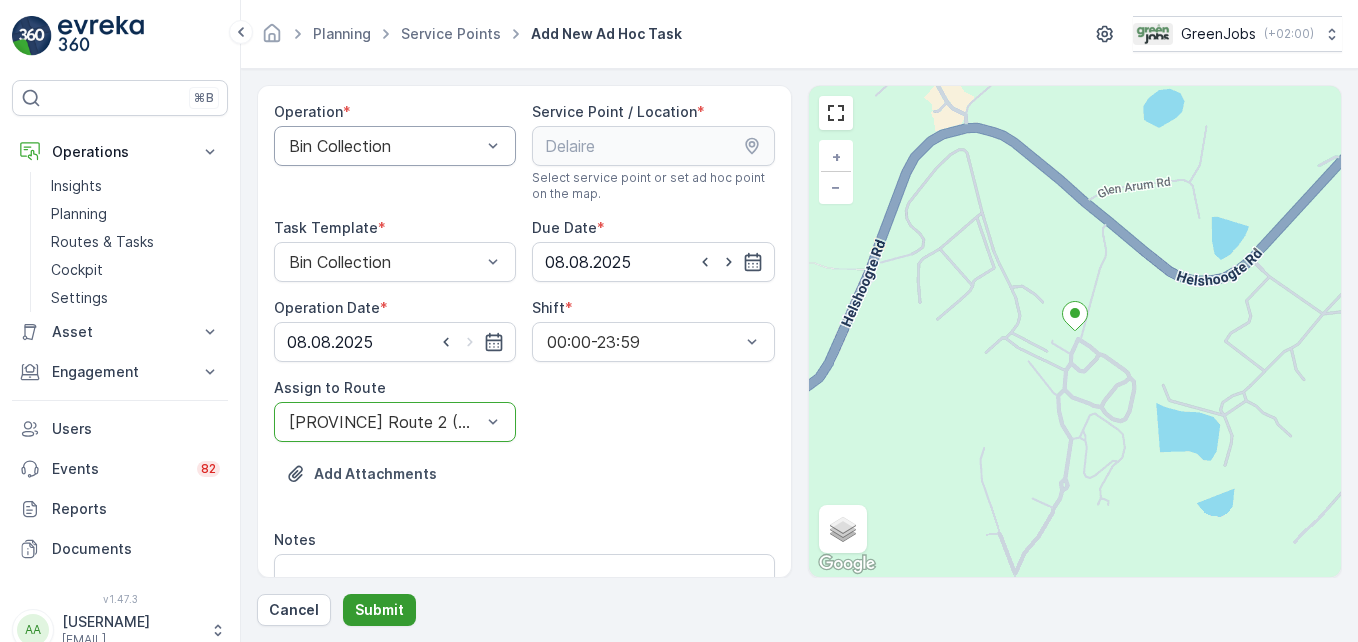 click on "Submit" at bounding box center [379, 610] 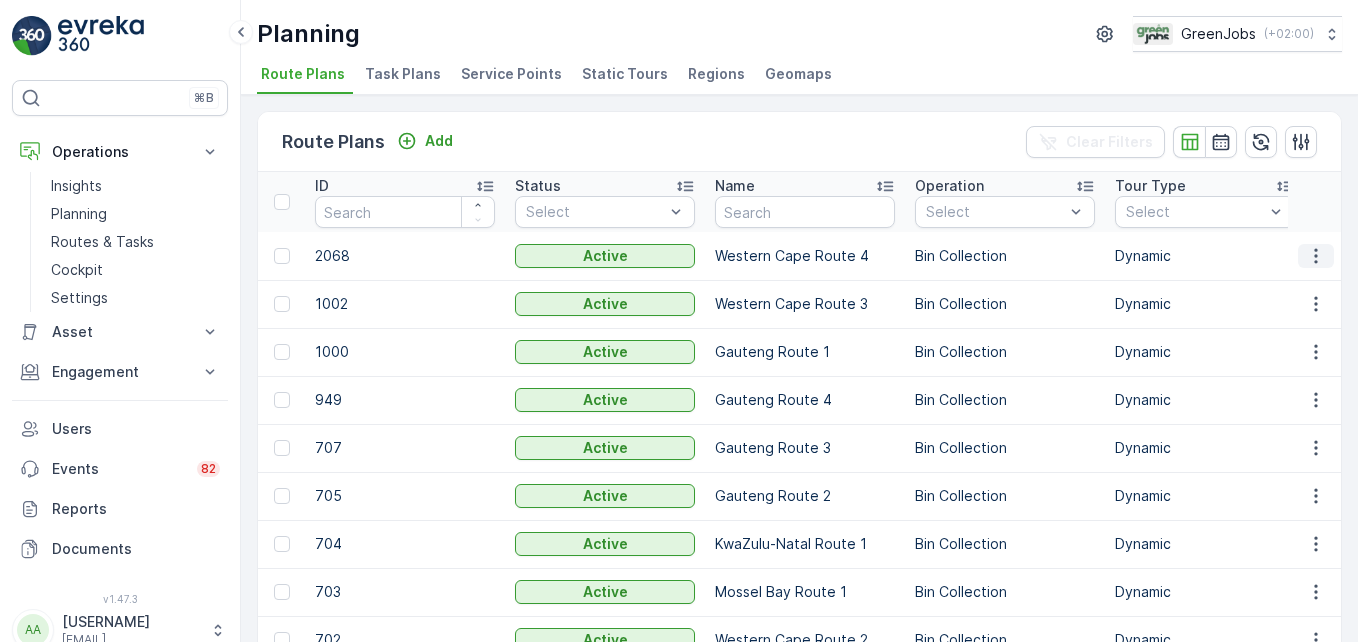 click 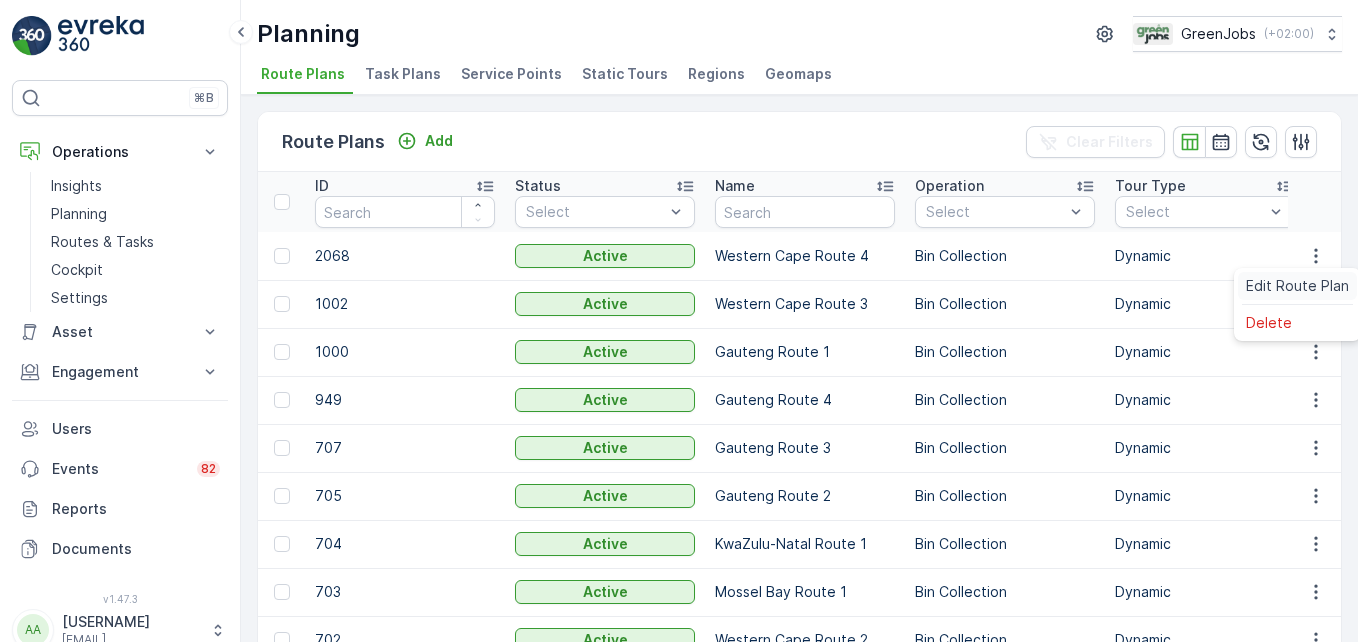 click on "Edit Route Plan" at bounding box center [1297, 286] 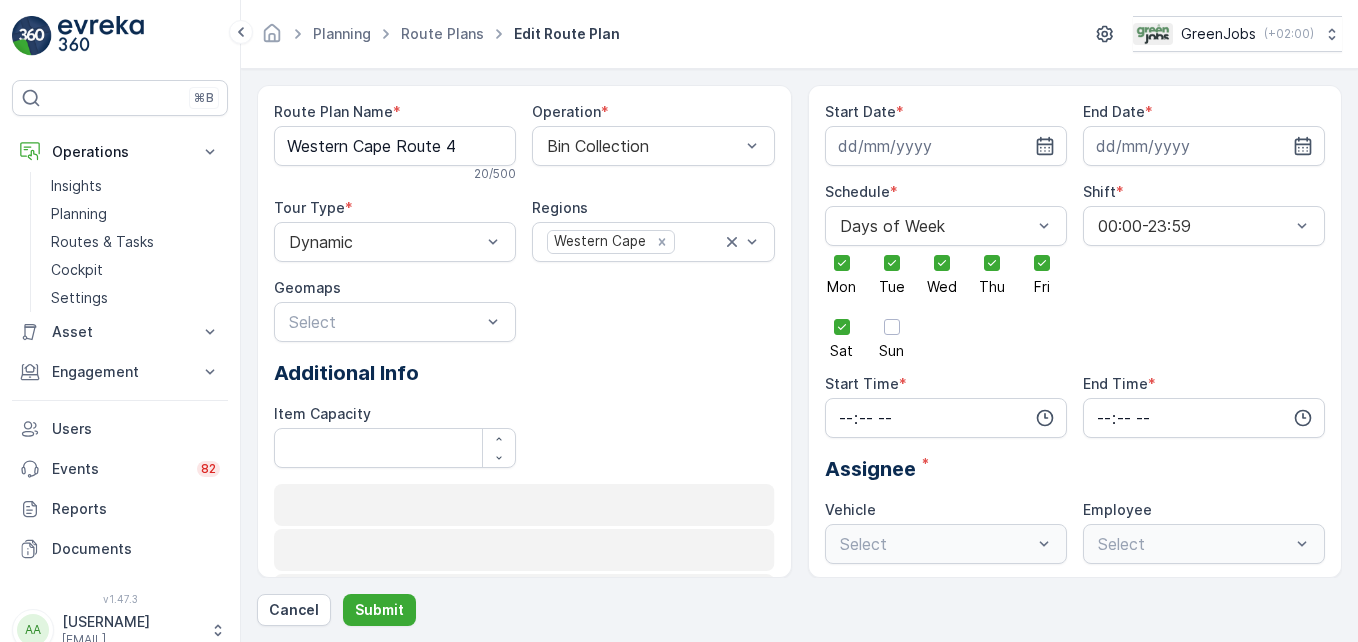 type on "19.03.2025" 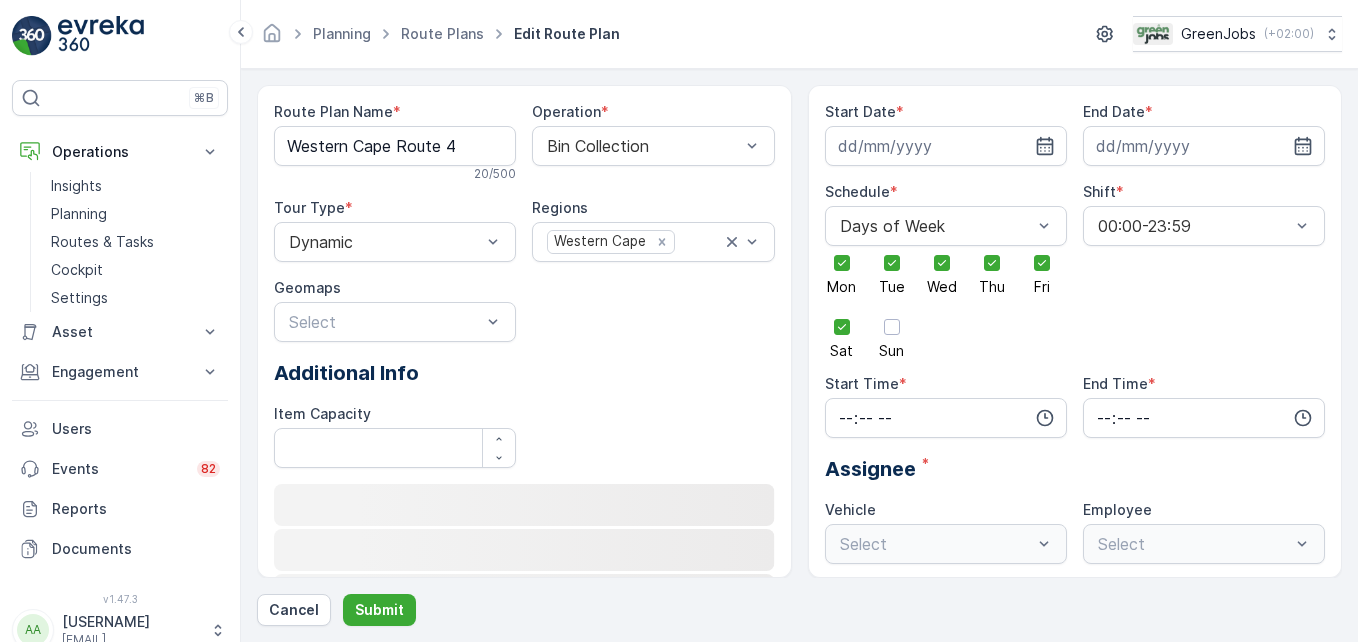 type on "[DATE]" 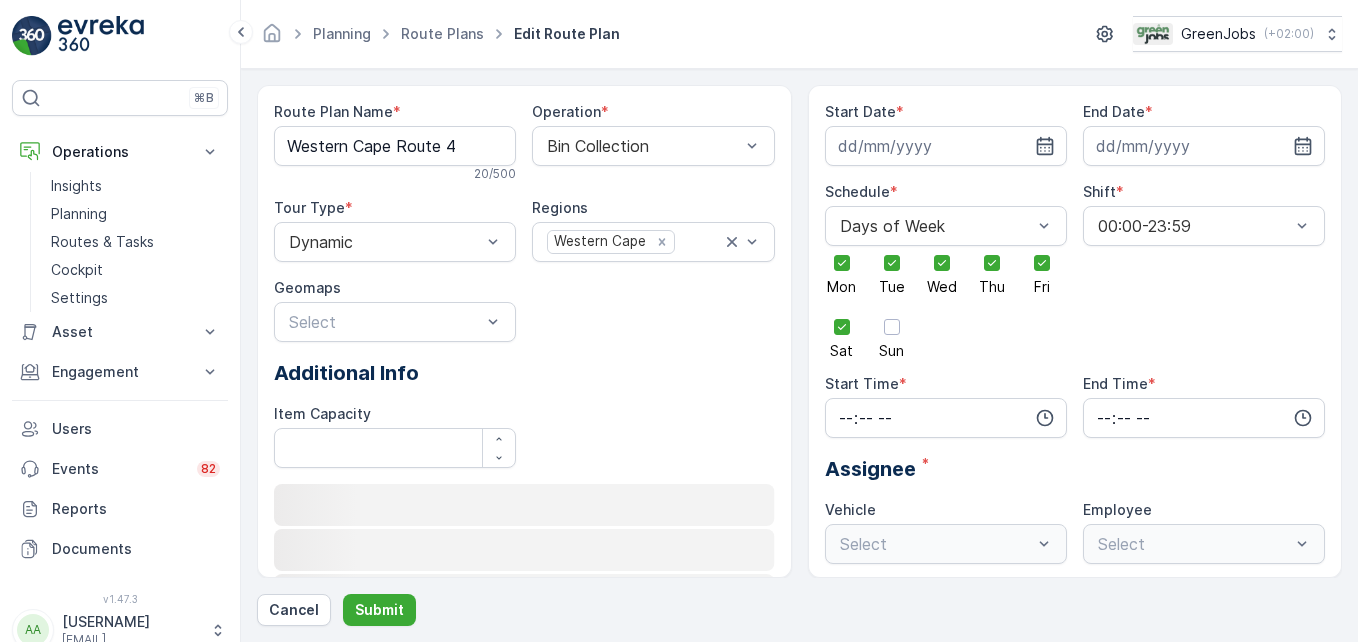 type on "05:00" 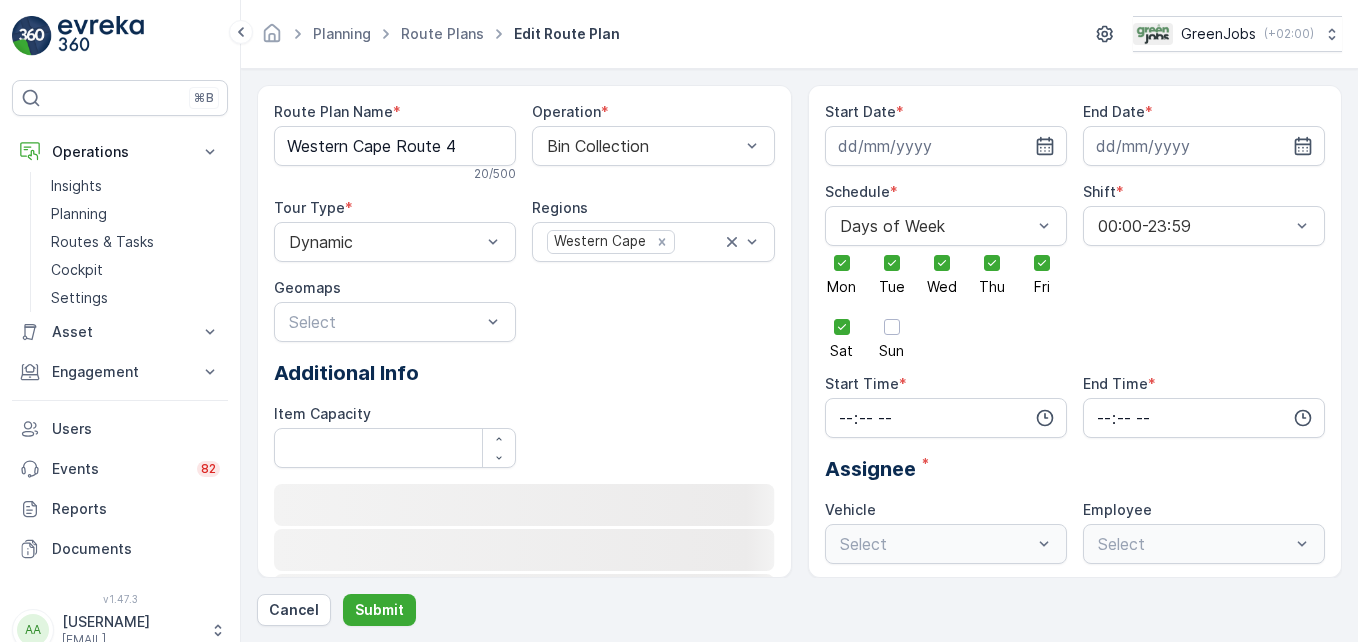 type on "20:00" 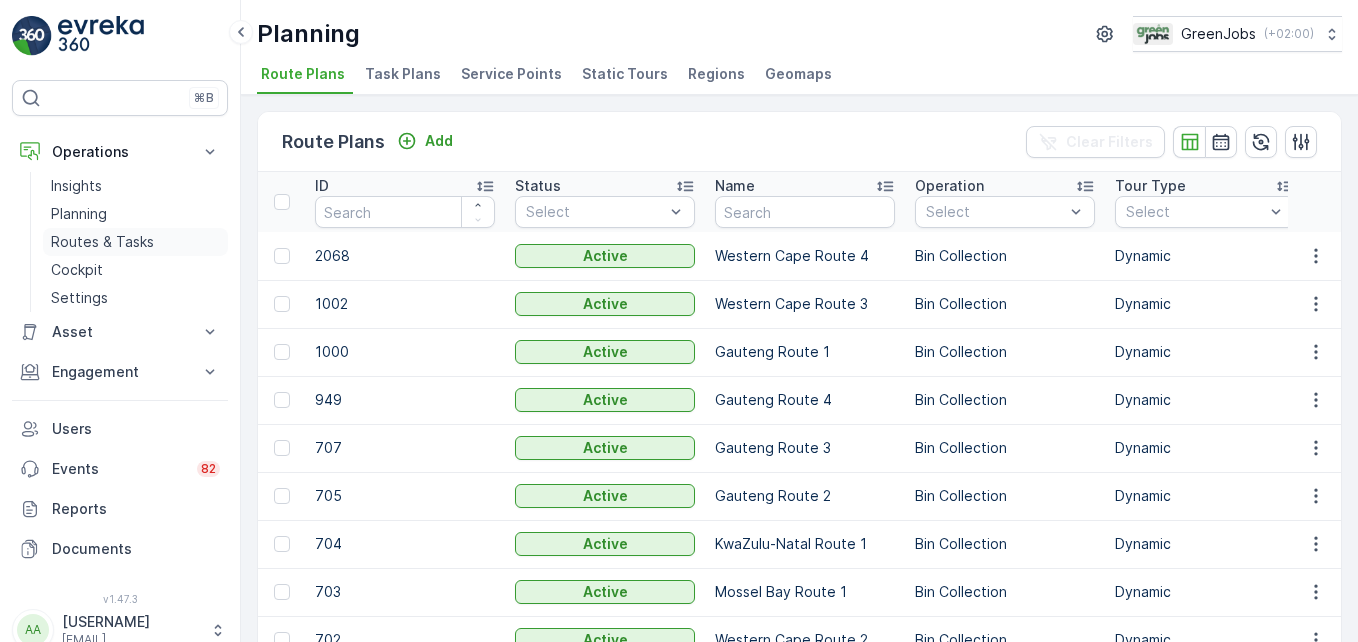 click on "Routes & Tasks" at bounding box center [102, 242] 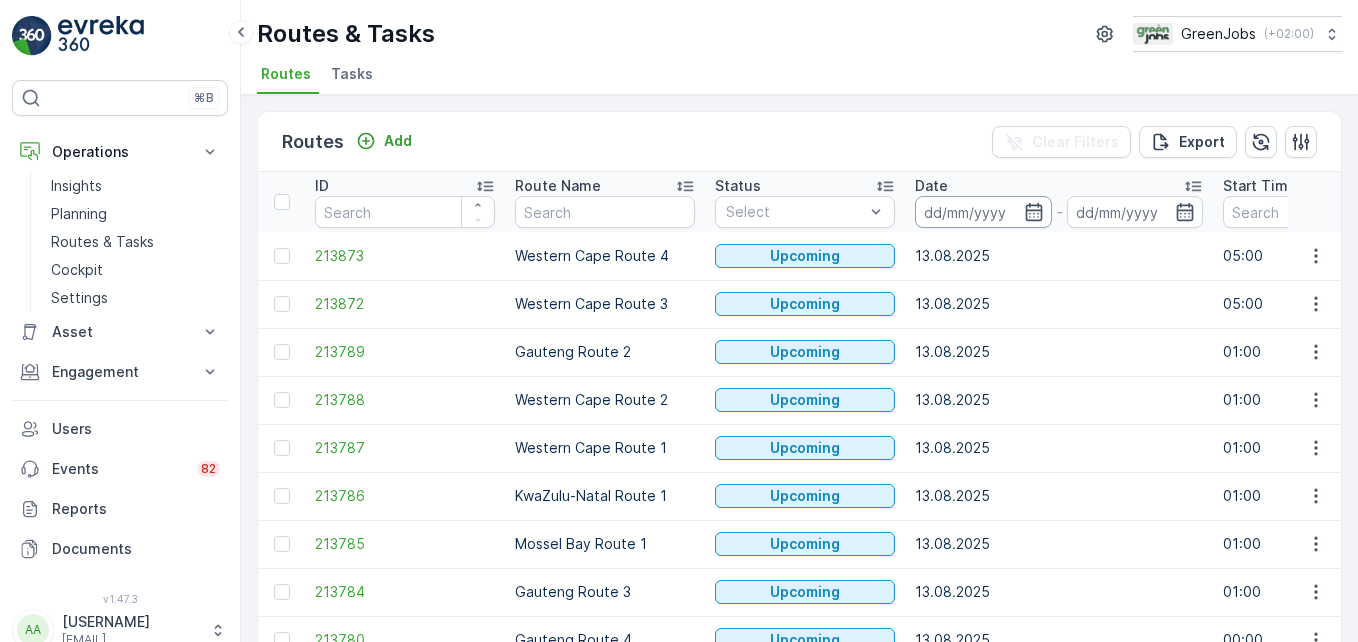 click at bounding box center (983, 212) 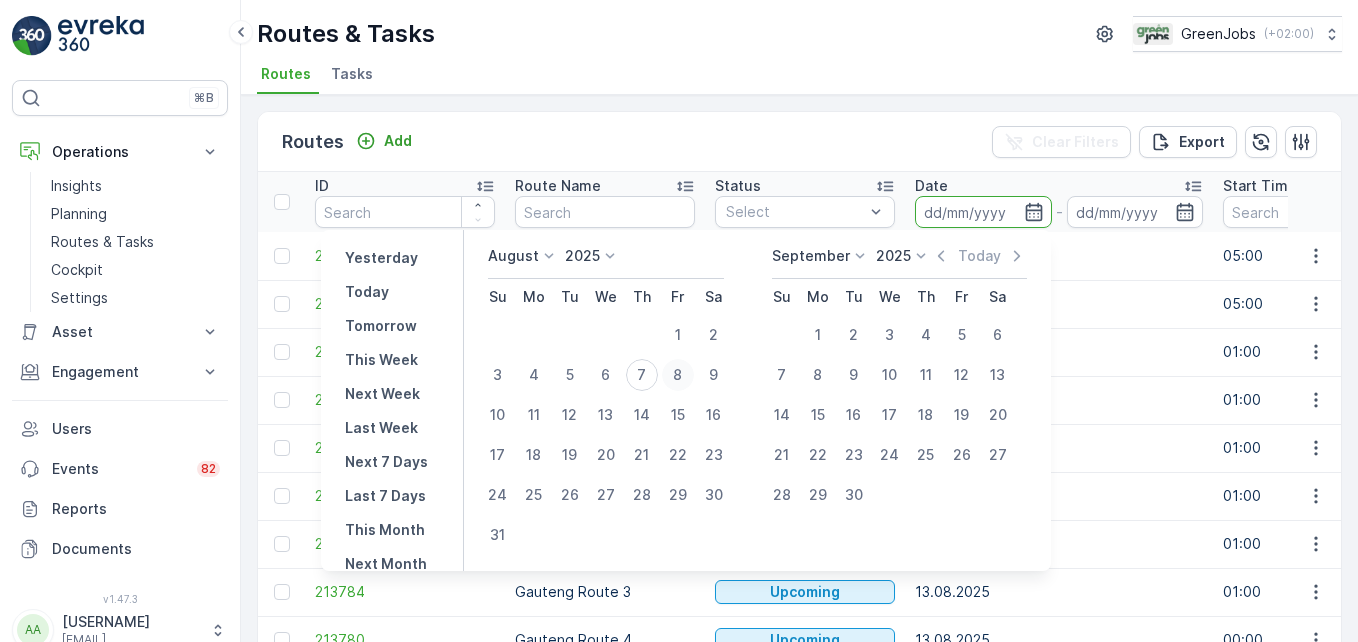 click on "8" at bounding box center (678, 375) 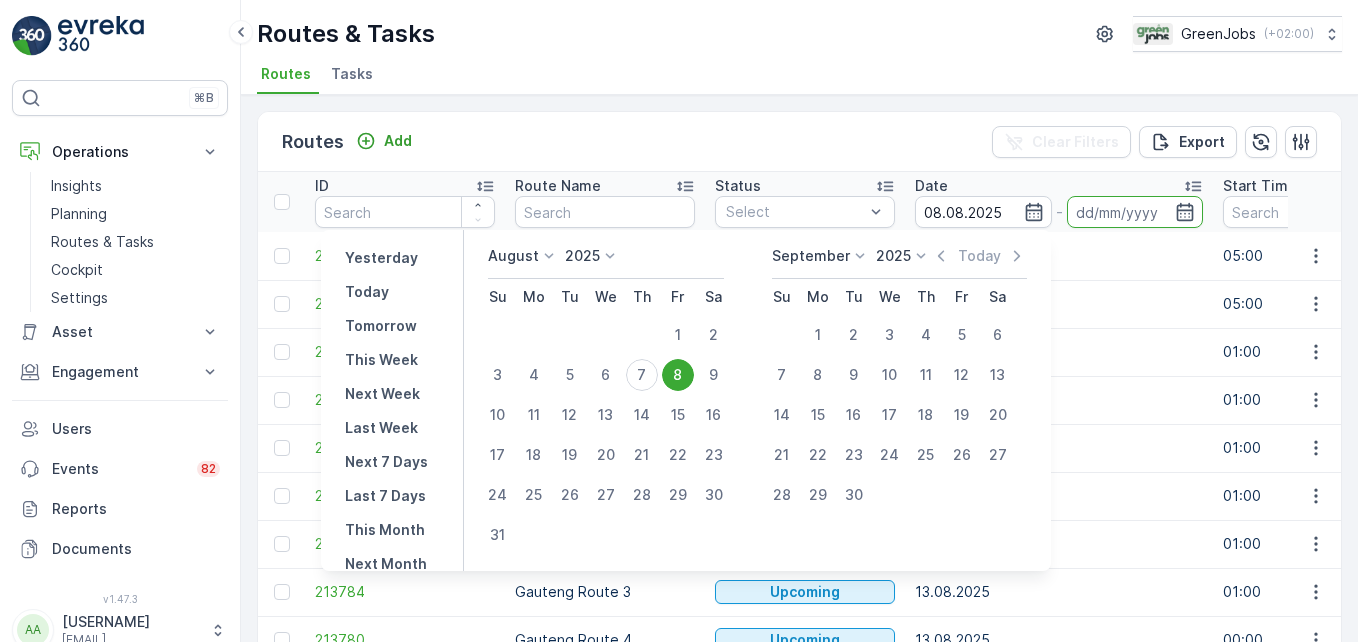 click on "8" at bounding box center [678, 375] 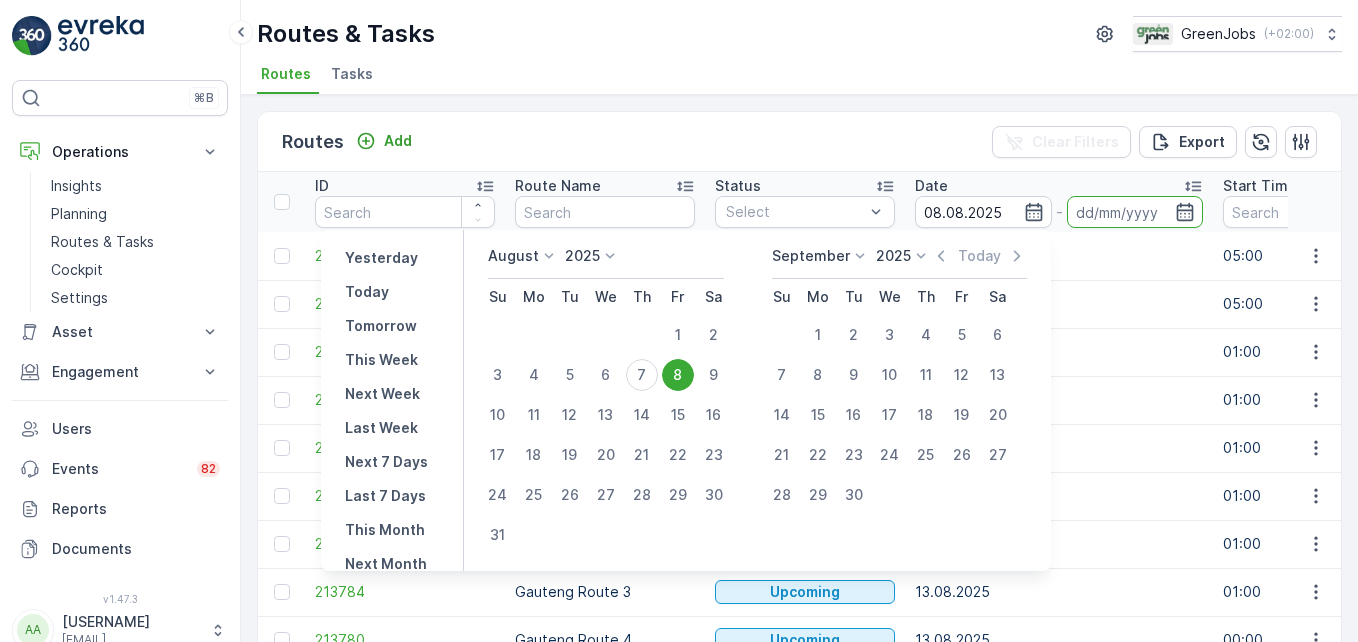 type on "08.08.2025" 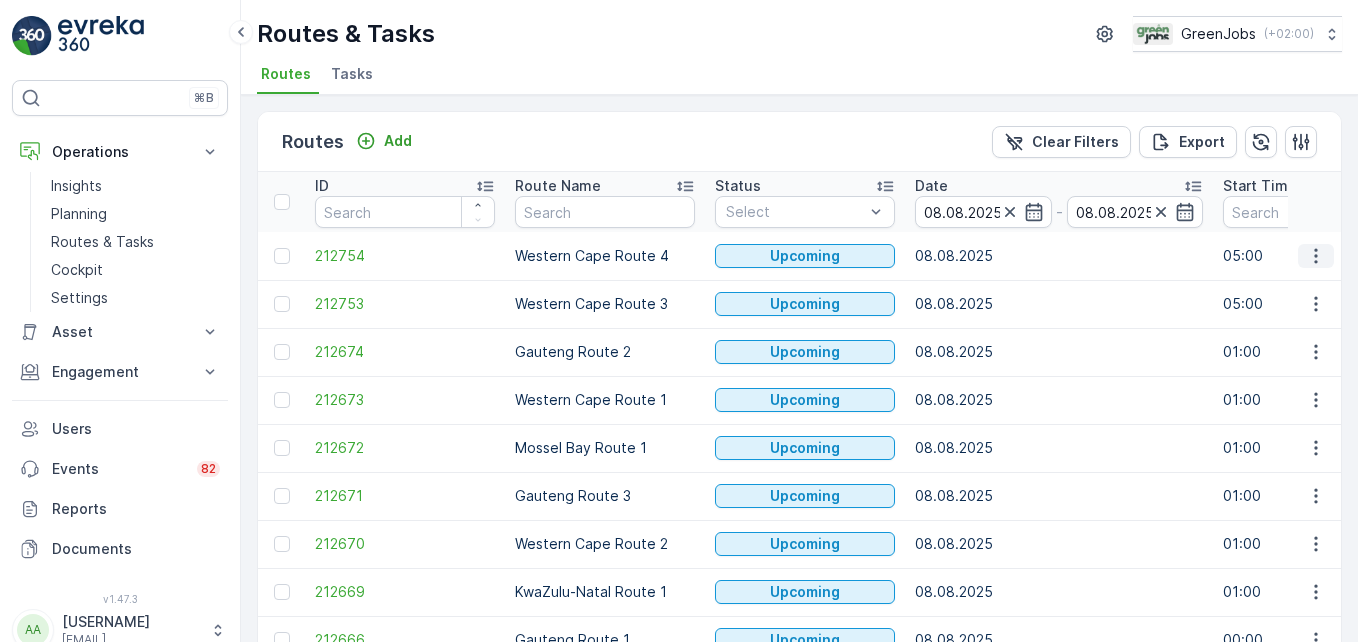 click 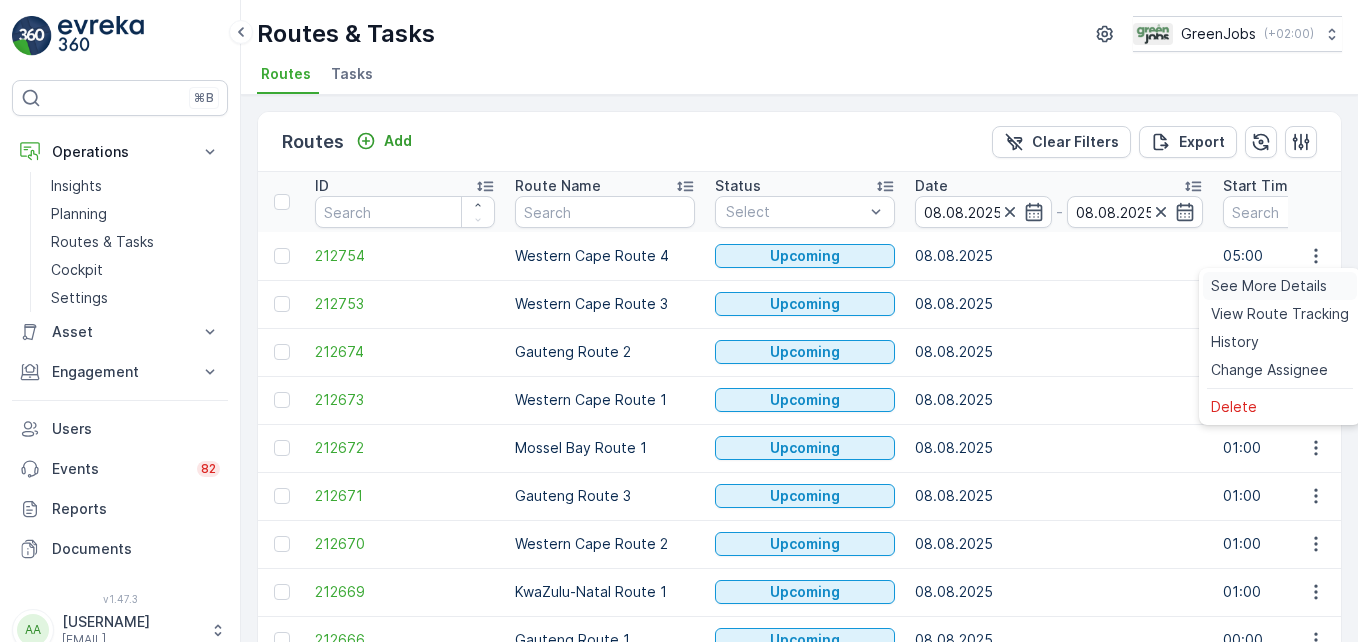 click on "See More Details" at bounding box center (1269, 286) 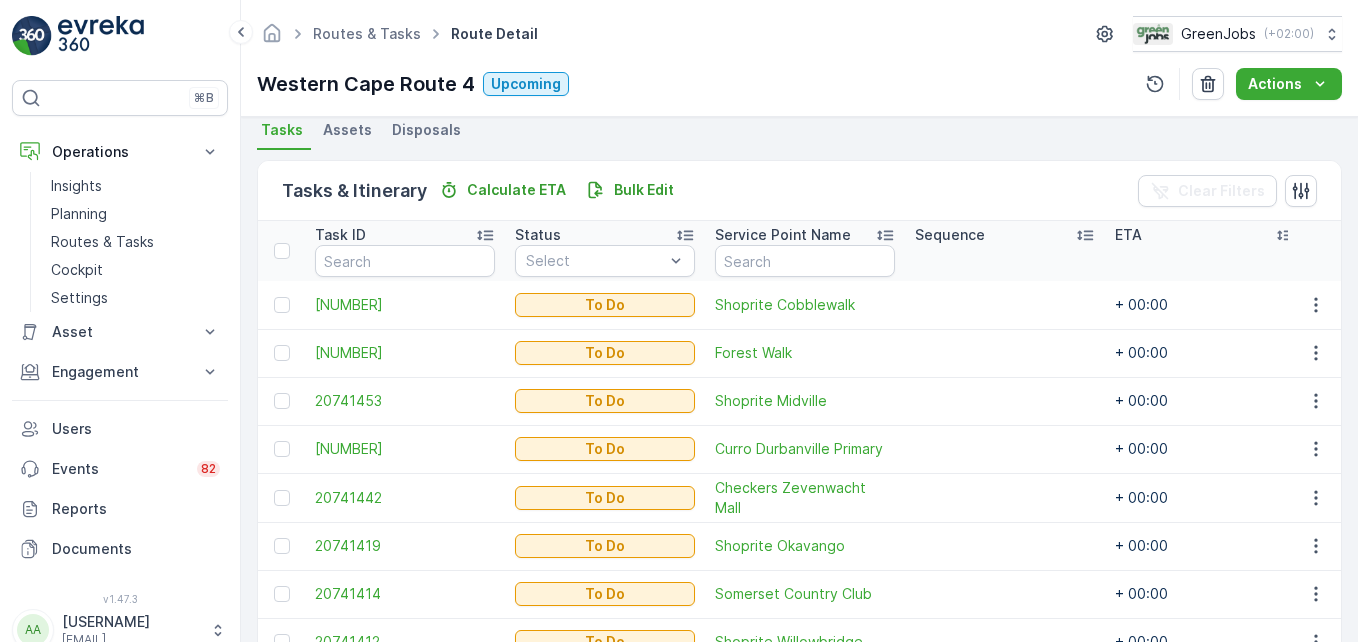 scroll, scrollTop: 703, scrollLeft: 0, axis: vertical 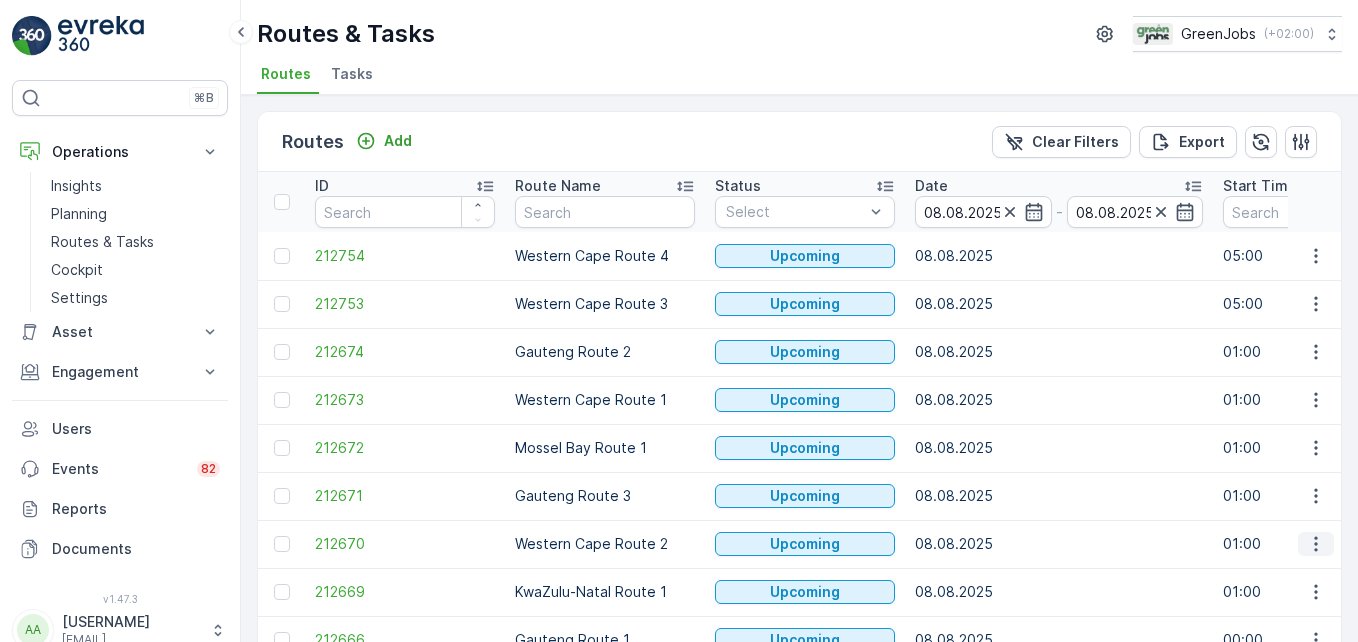 click 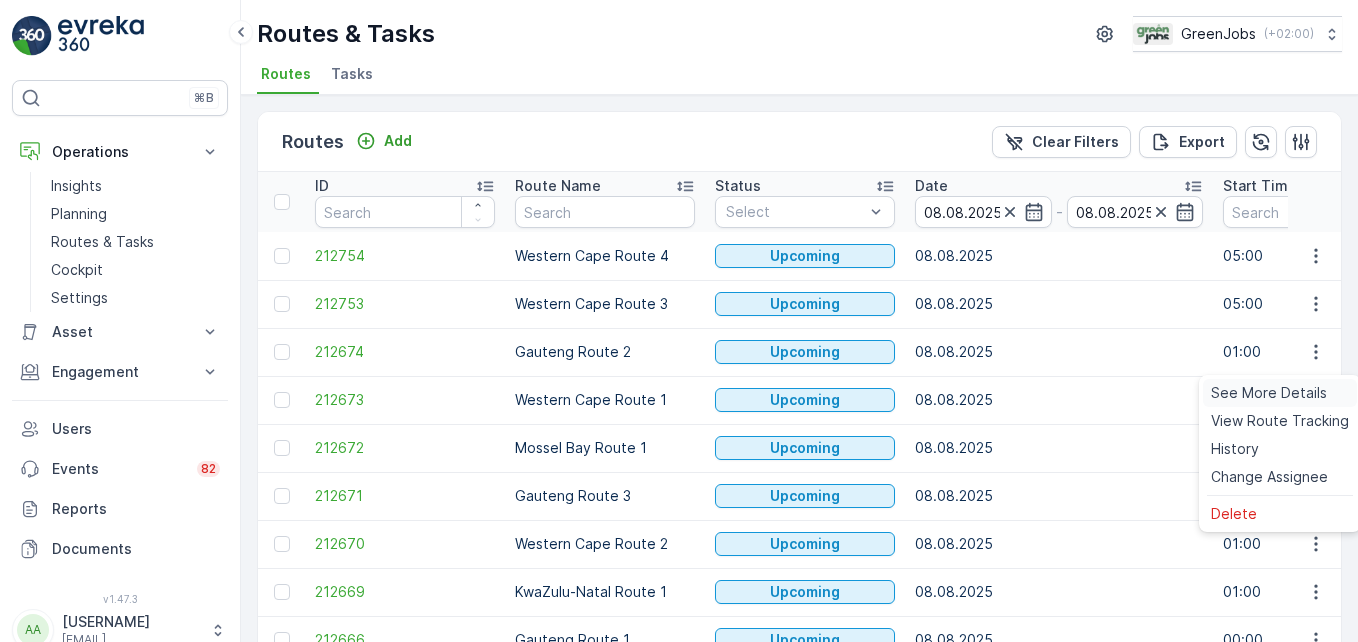 click on "See More Details" at bounding box center [1269, 393] 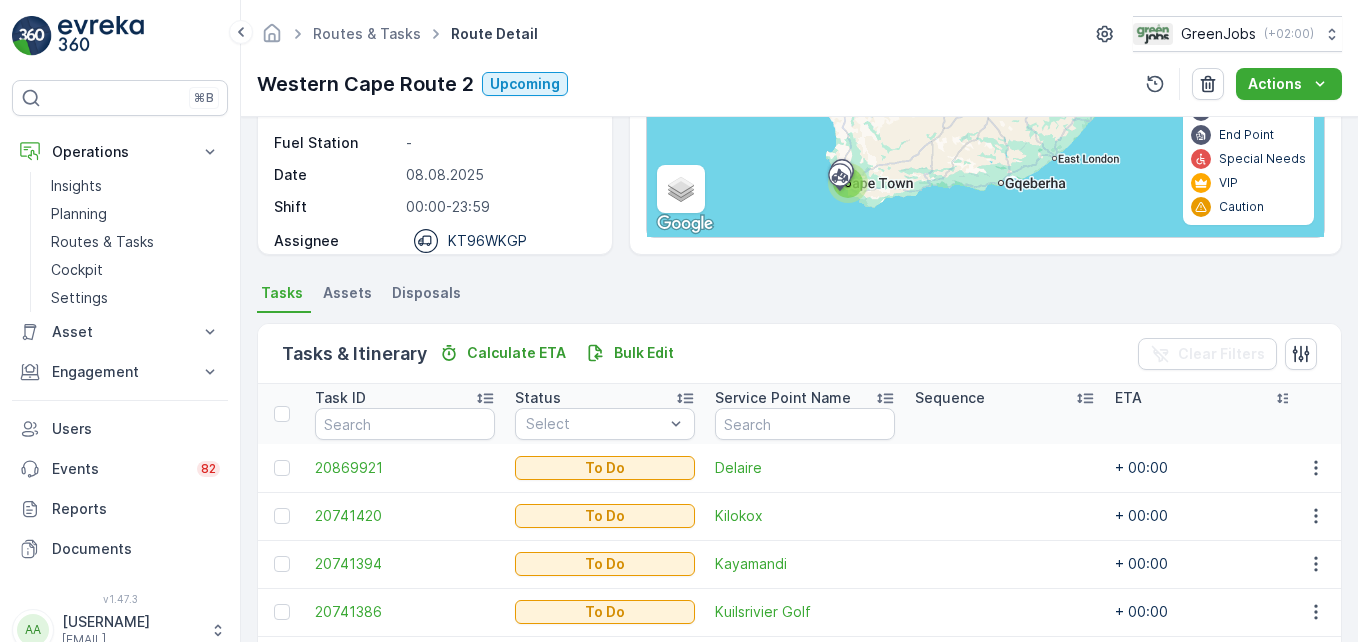 scroll, scrollTop: 415, scrollLeft: 0, axis: vertical 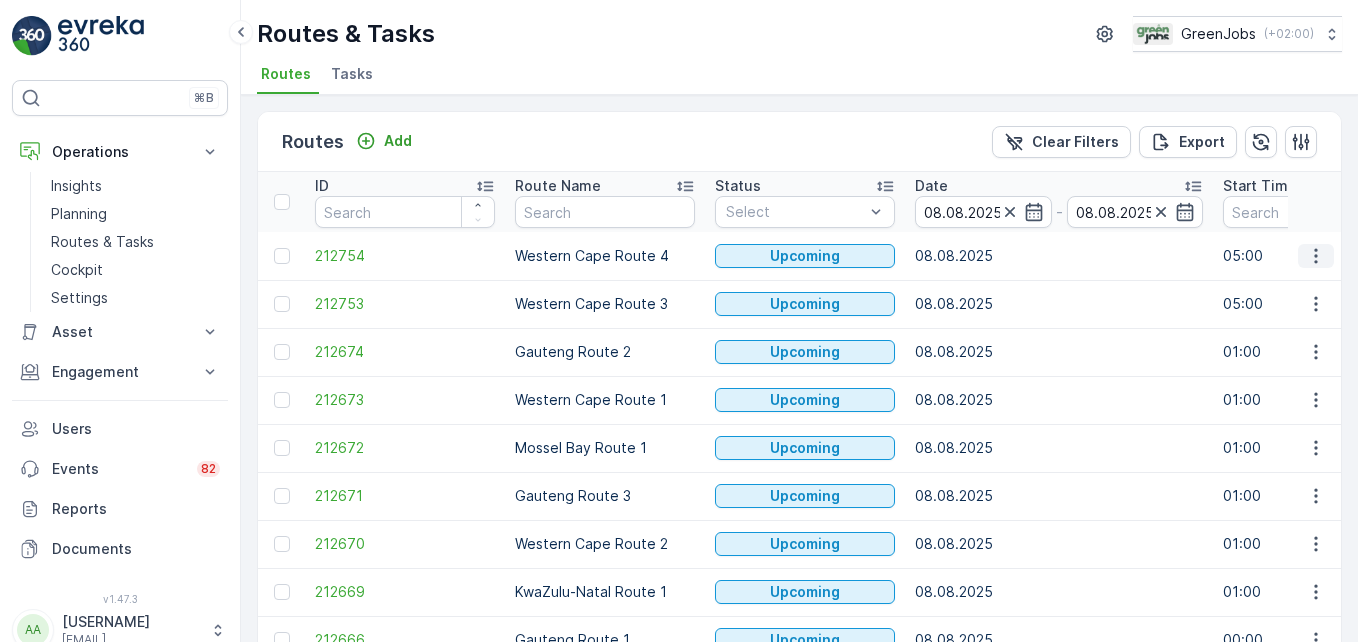 click 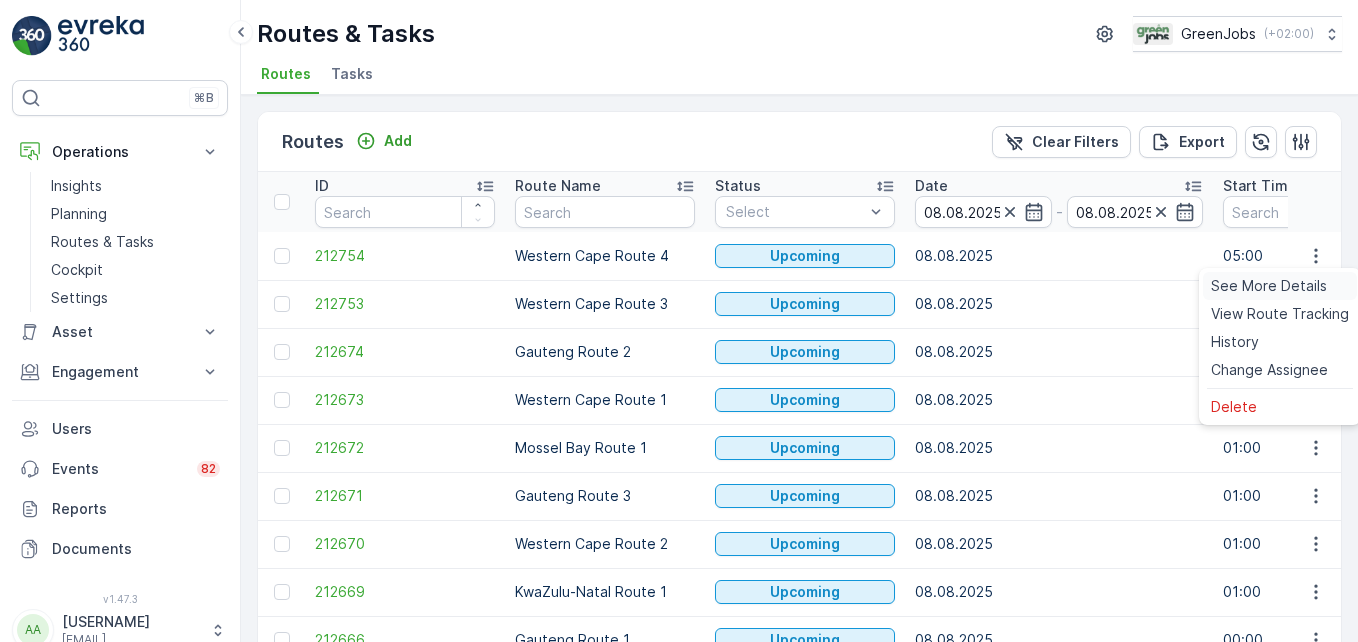 click on "See More Details" at bounding box center [1269, 286] 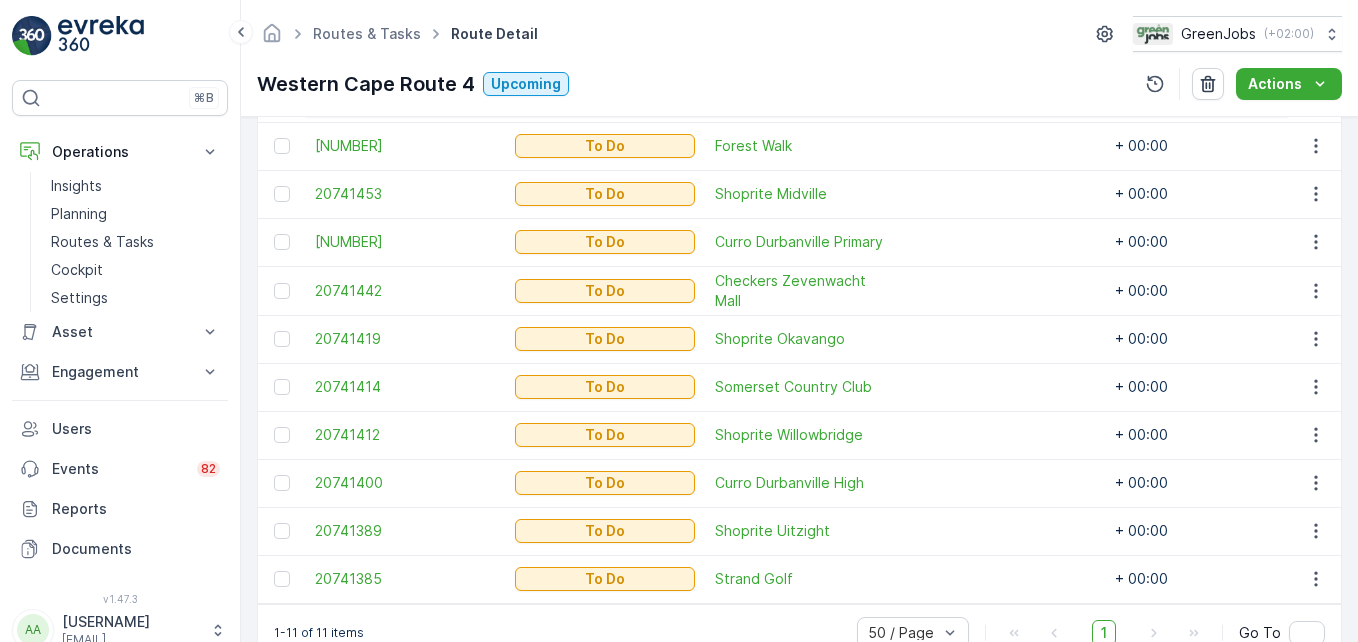 scroll, scrollTop: 603, scrollLeft: 0, axis: vertical 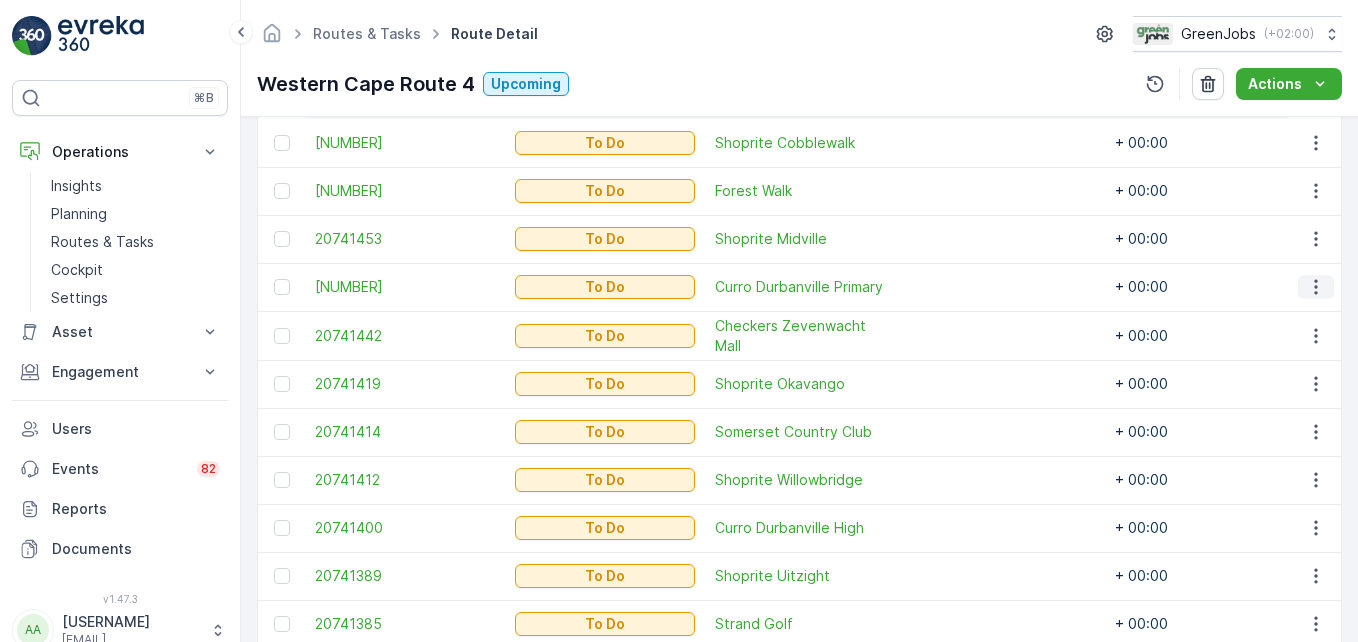click 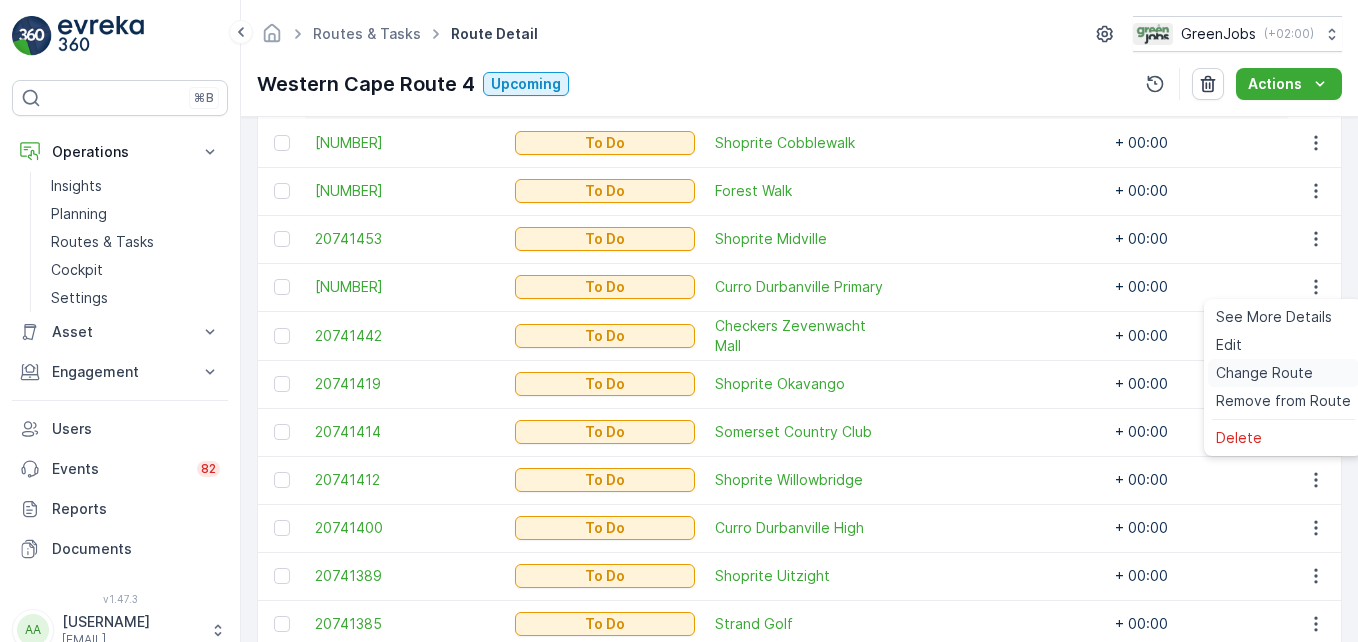 click on "Change Route" at bounding box center [1264, 373] 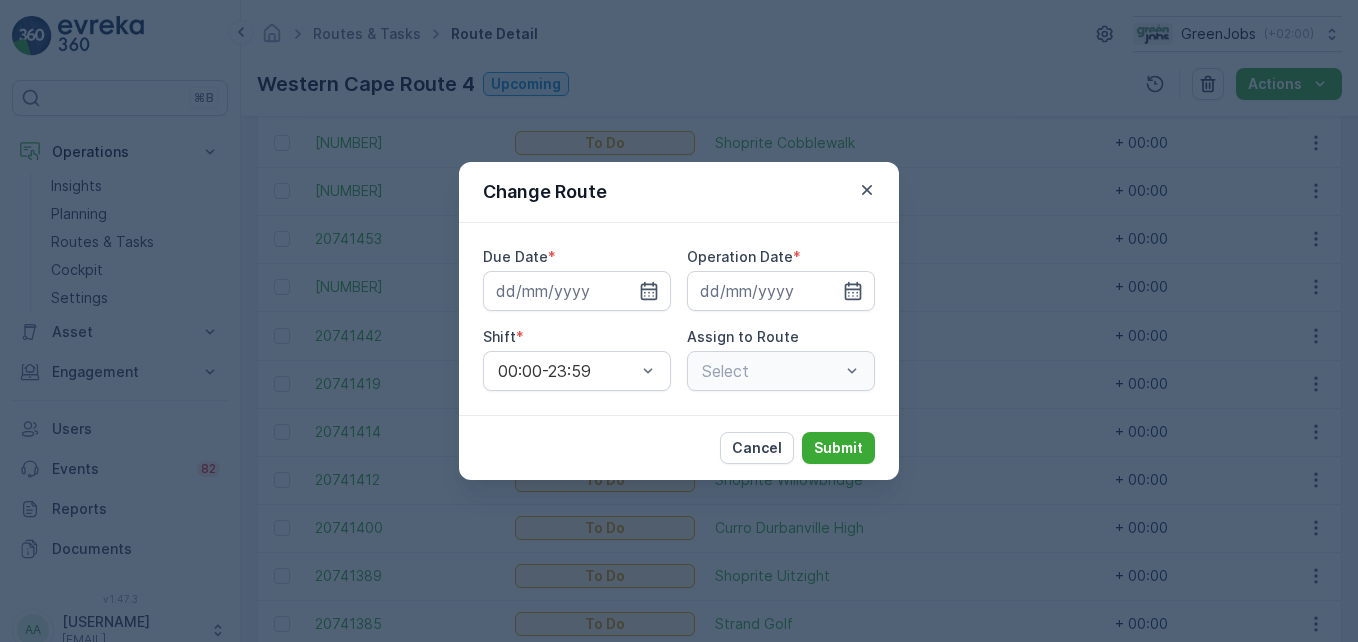 type on "08.08.2025" 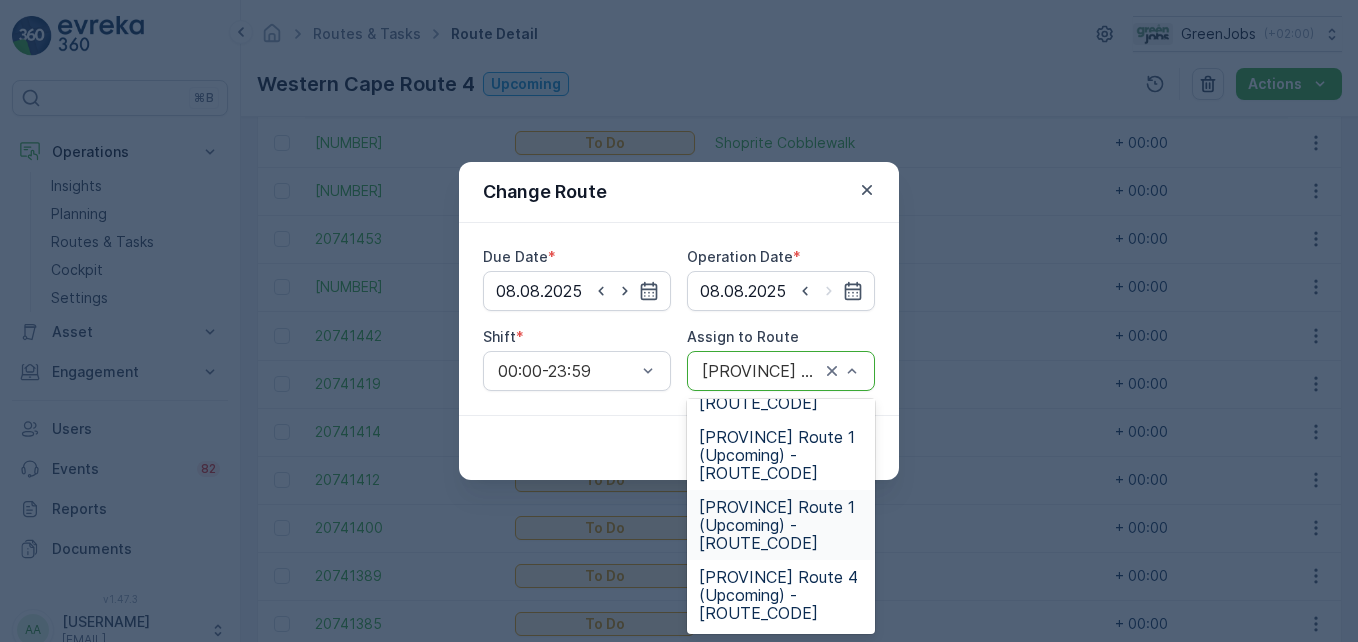 scroll, scrollTop: 373, scrollLeft: 0, axis: vertical 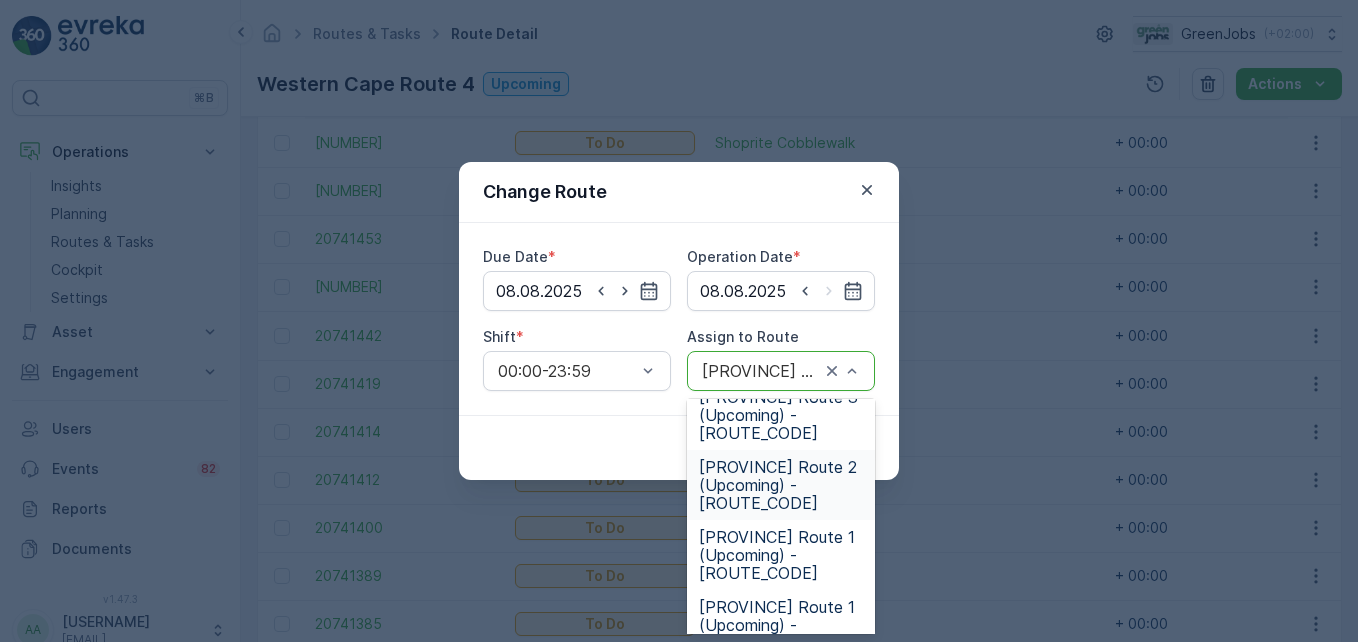 click on "[PROVINCE] Route 2 (Upcoming) - [ROUTE_CODE]" at bounding box center [781, 485] 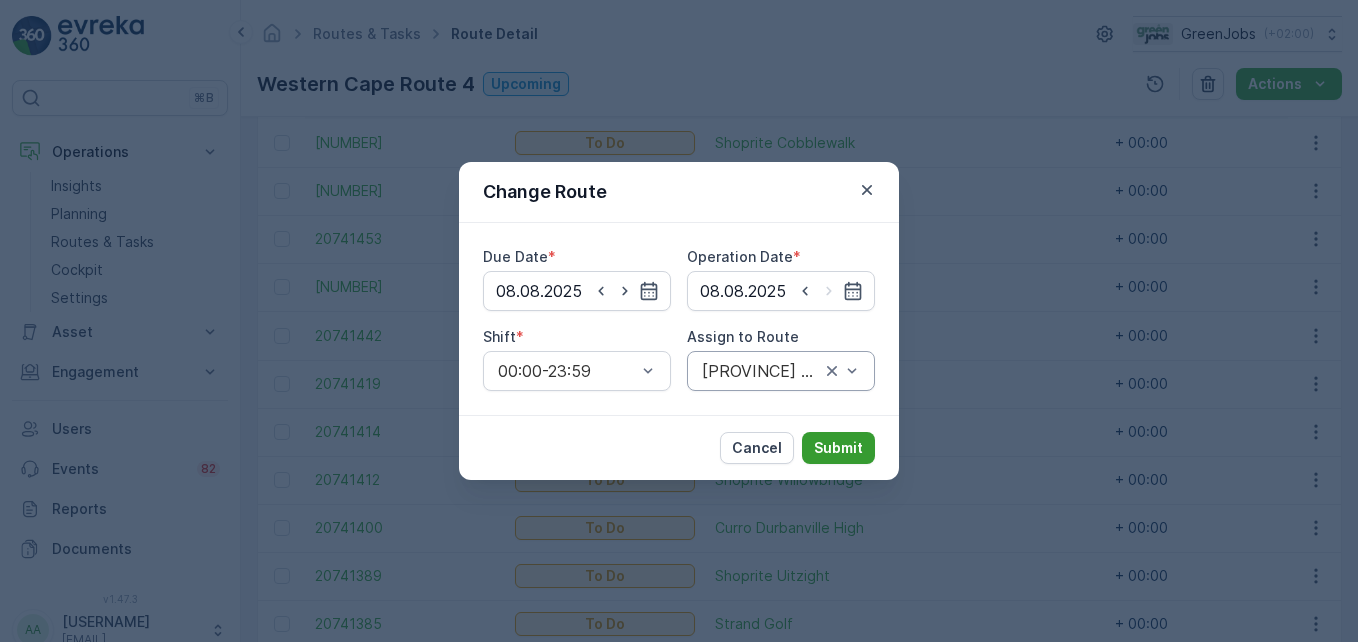 click on "Submit" at bounding box center (838, 448) 